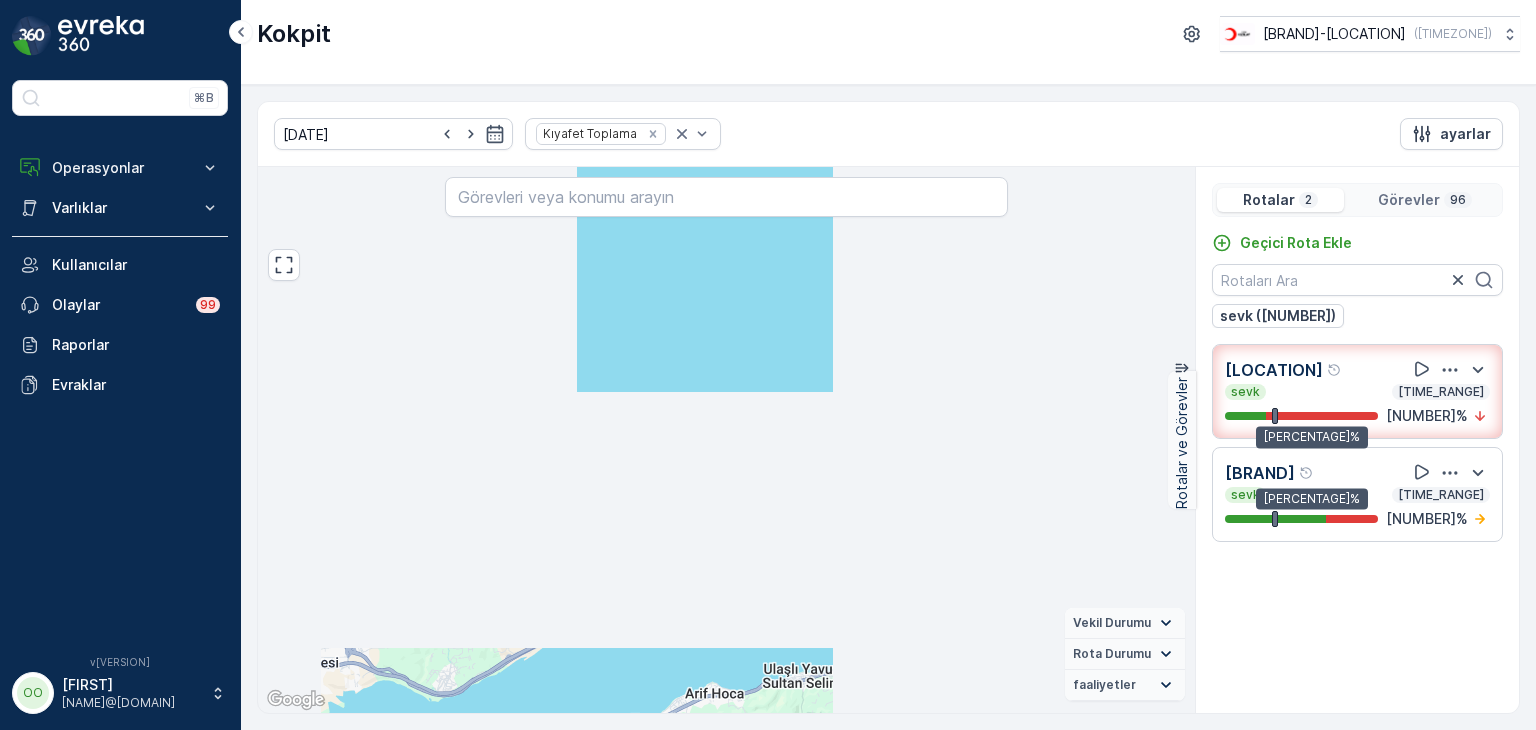 scroll, scrollTop: 0, scrollLeft: 0, axis: both 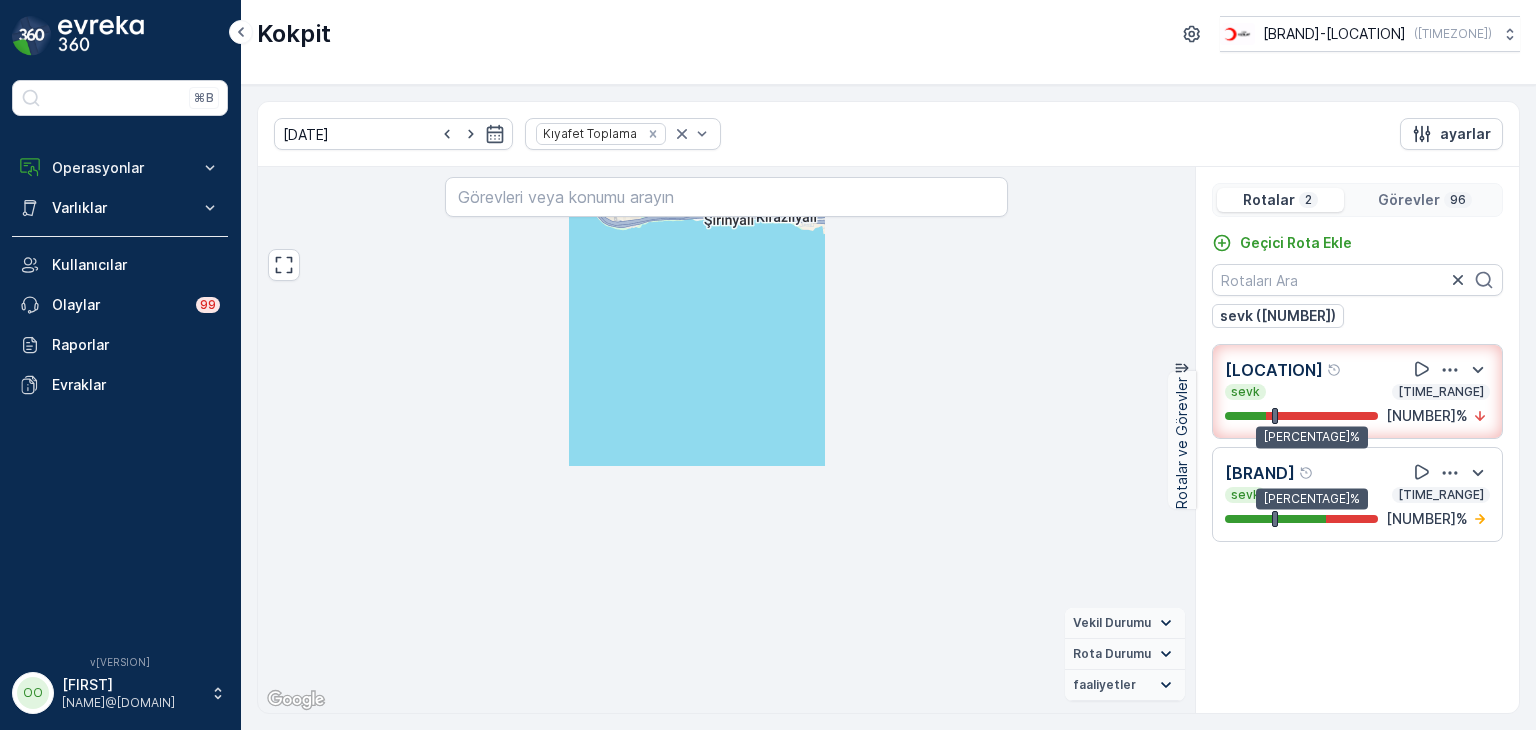 click on "Görevler" at bounding box center [1409, 200] 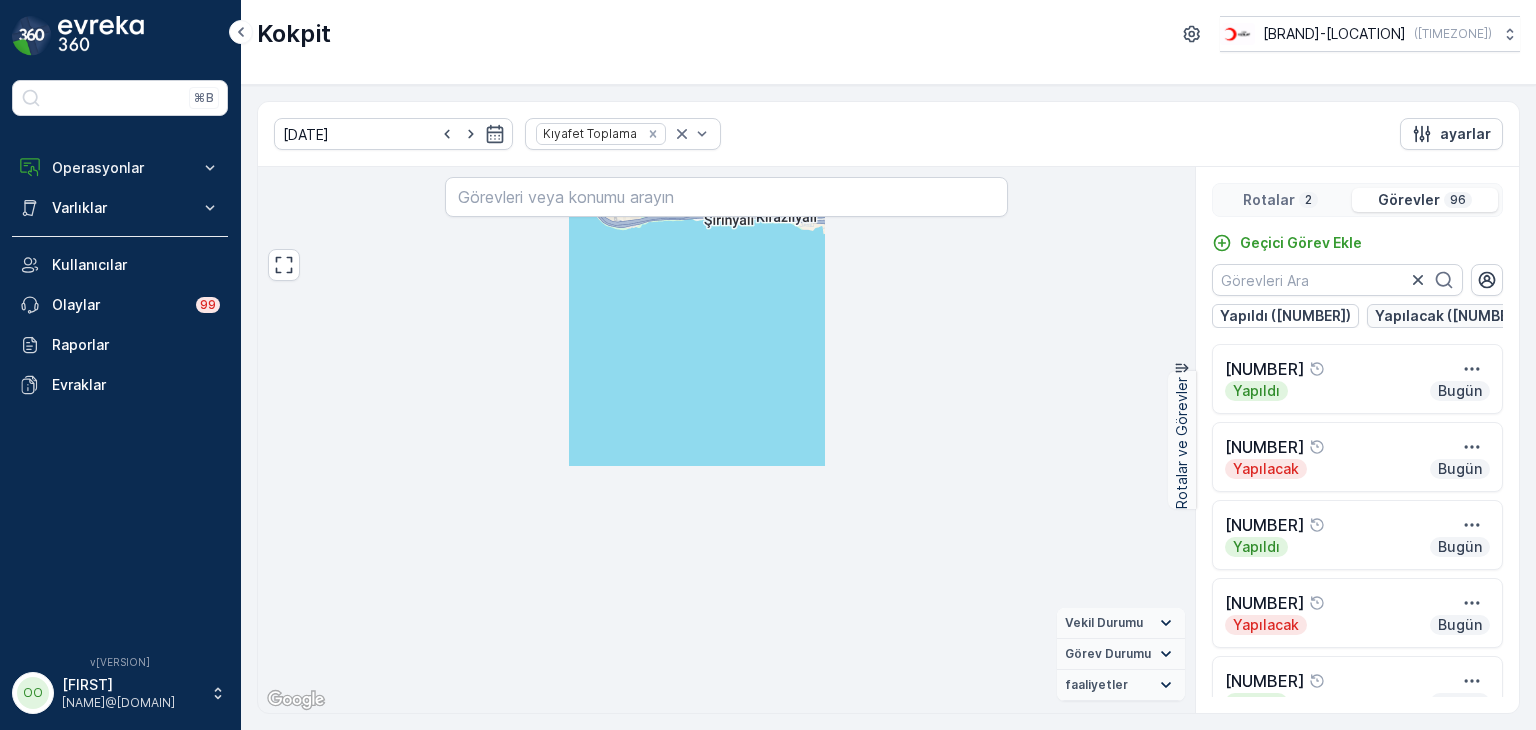 click on "Yapılacak   (52)" at bounding box center [1285, 316] 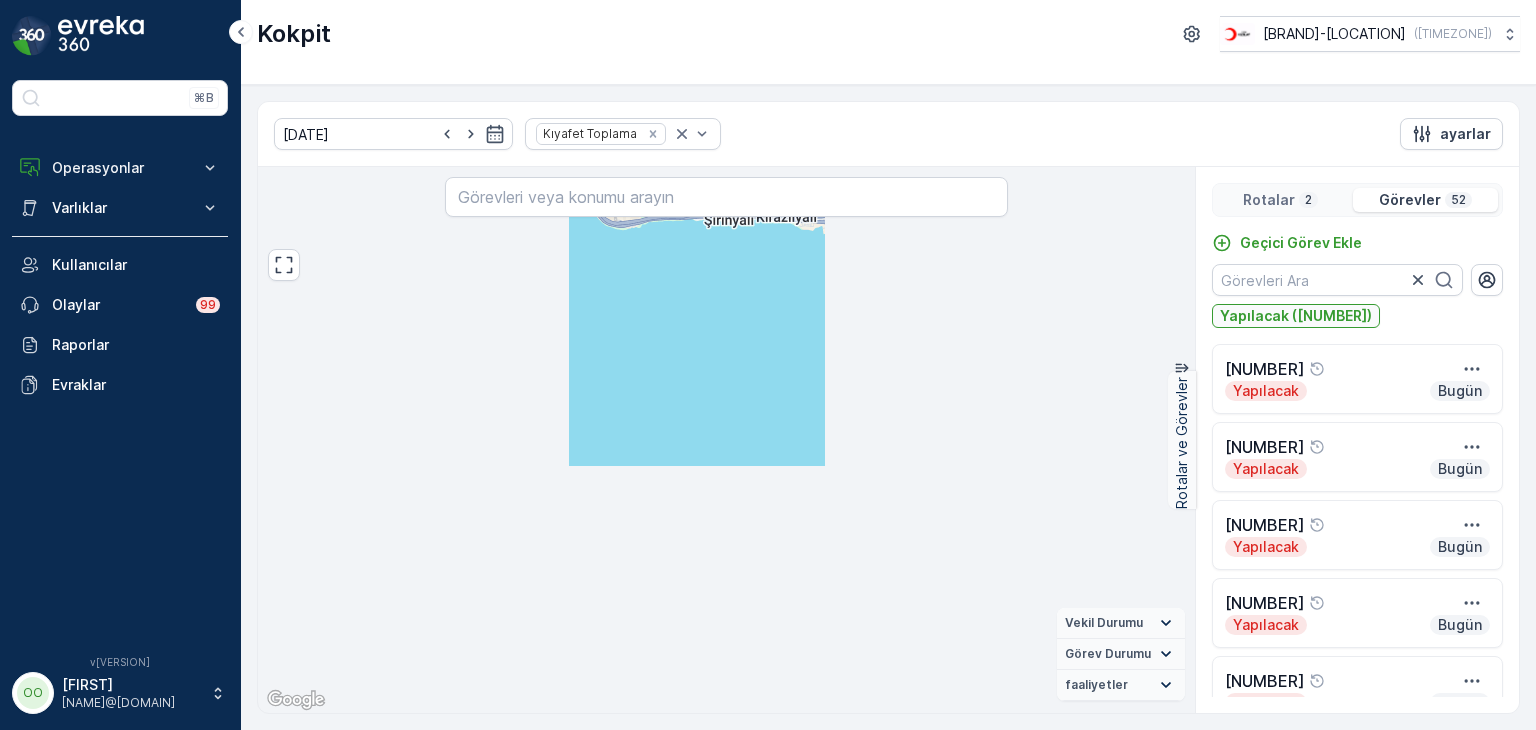 click on "Yapılacak   (52)" at bounding box center (1296, 316) 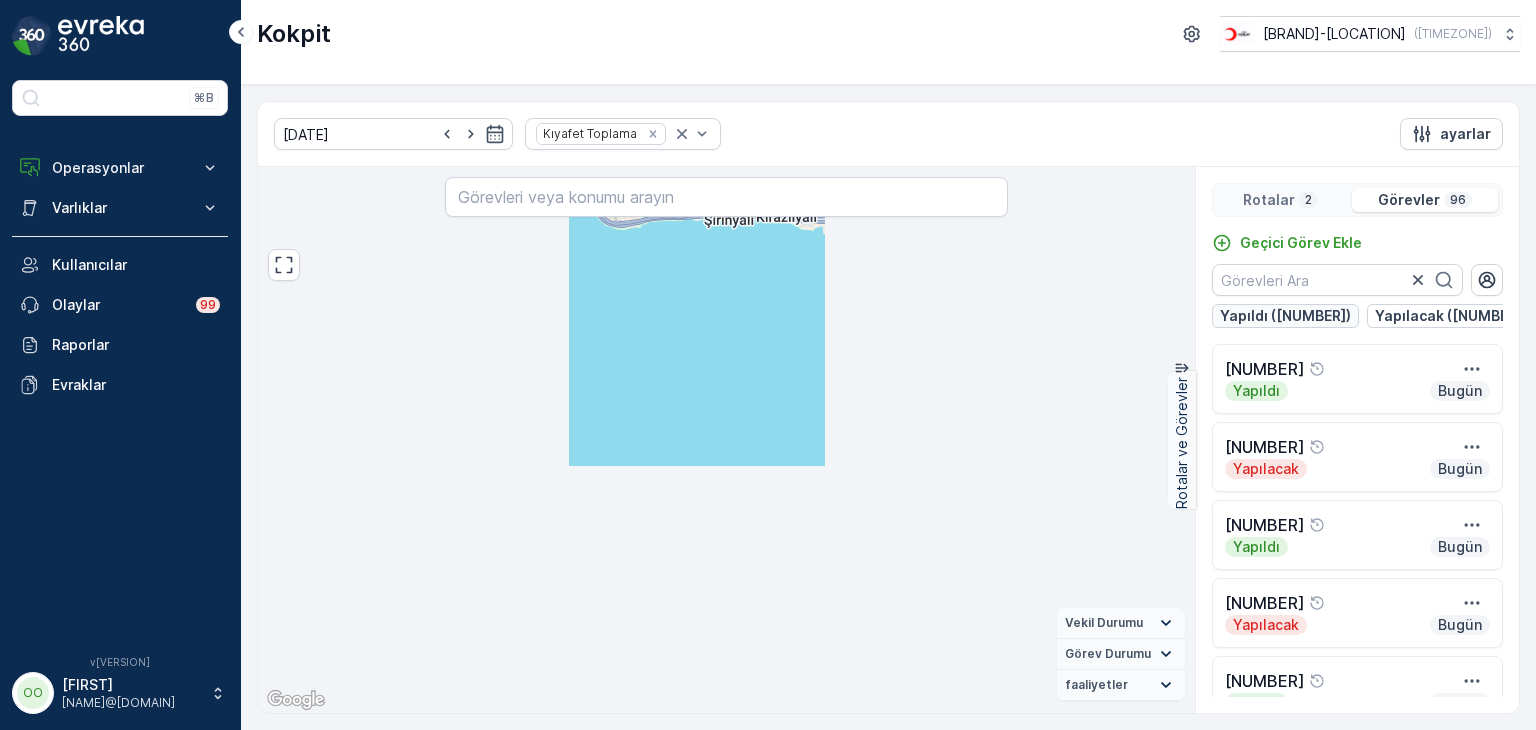 click on "Yapıldı   (44)" at bounding box center (1285, 316) 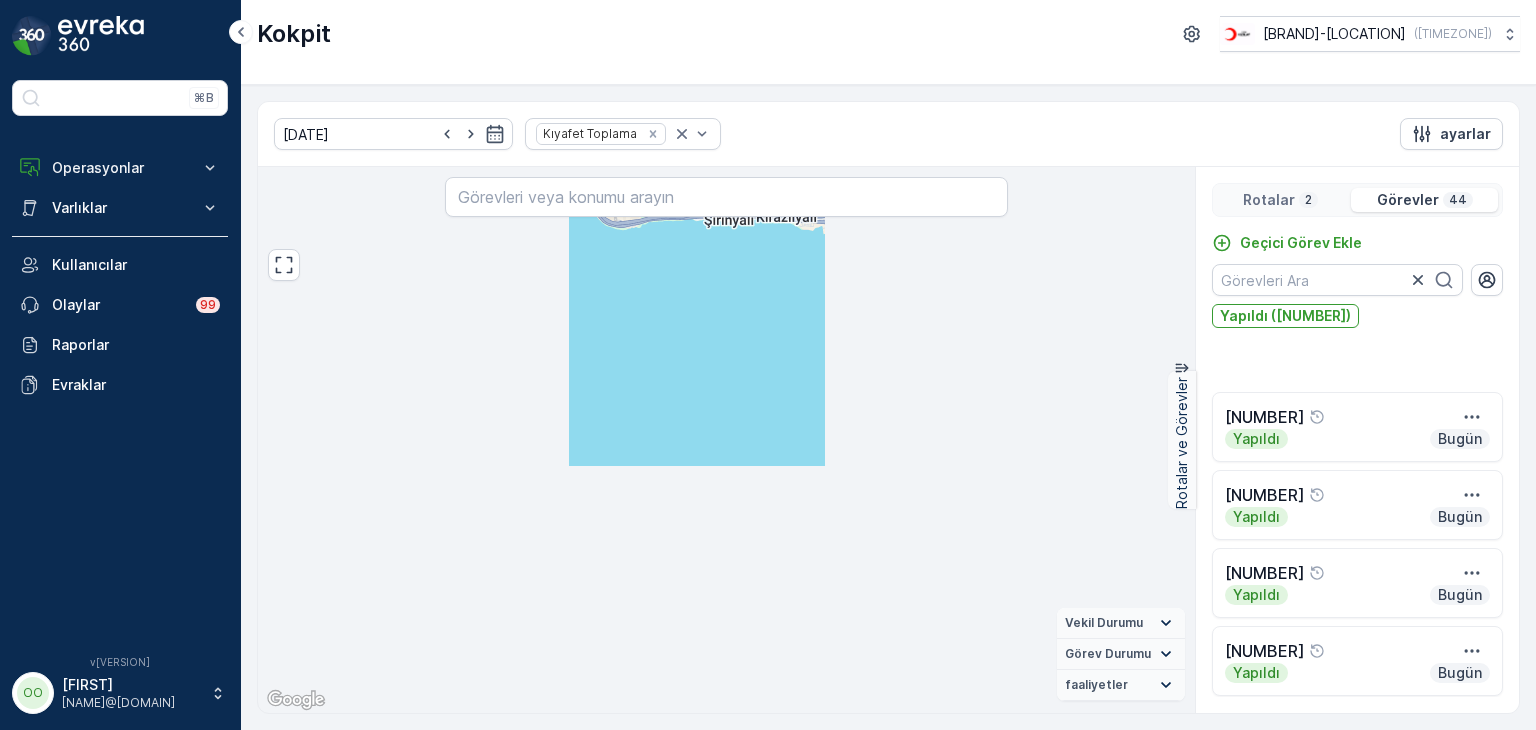 scroll, scrollTop: 1900, scrollLeft: 0, axis: vertical 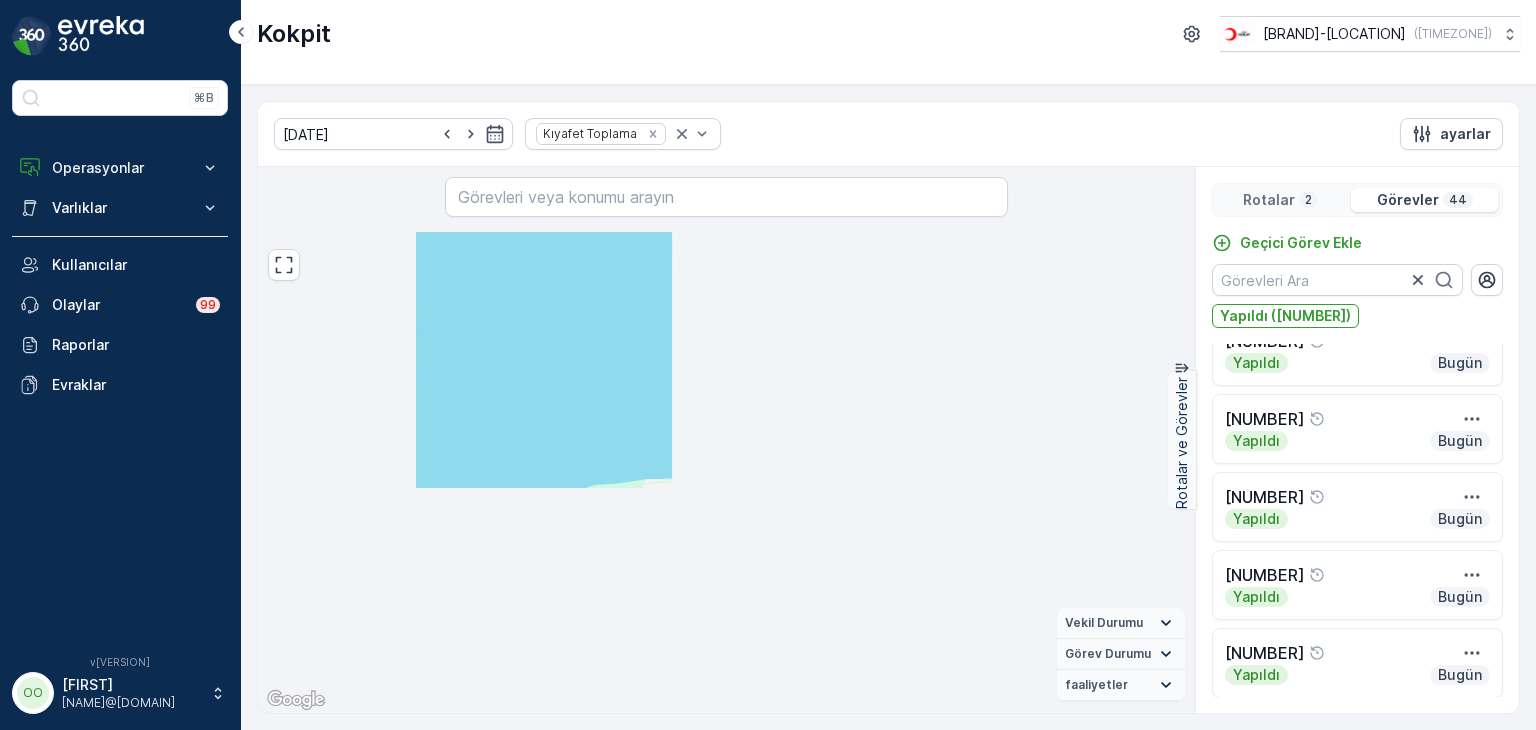 drag, startPoint x: 775, startPoint y: 453, endPoint x: 628, endPoint y: 467, distance: 147.66516 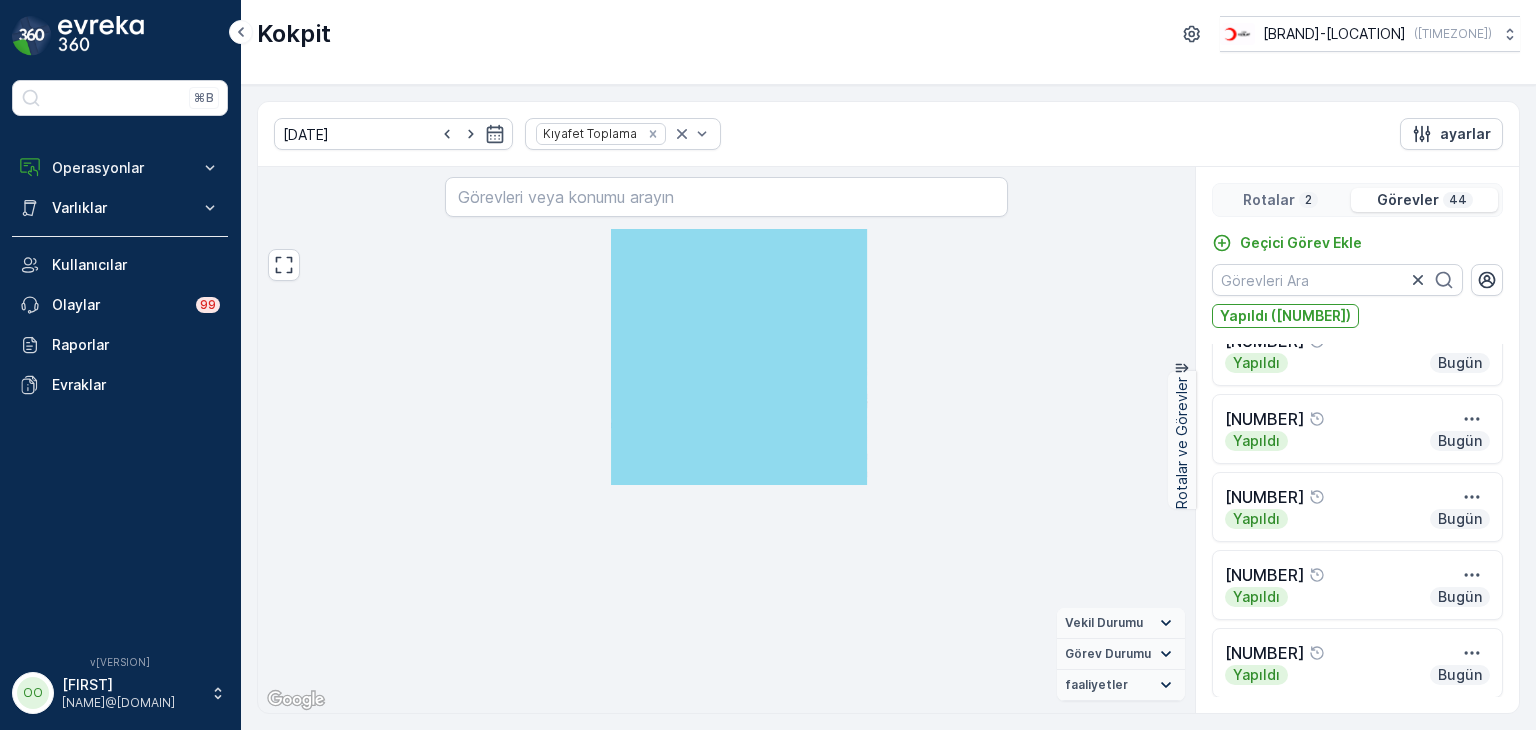 drag, startPoint x: 785, startPoint y: 490, endPoint x: 708, endPoint y: 520, distance: 82.637764 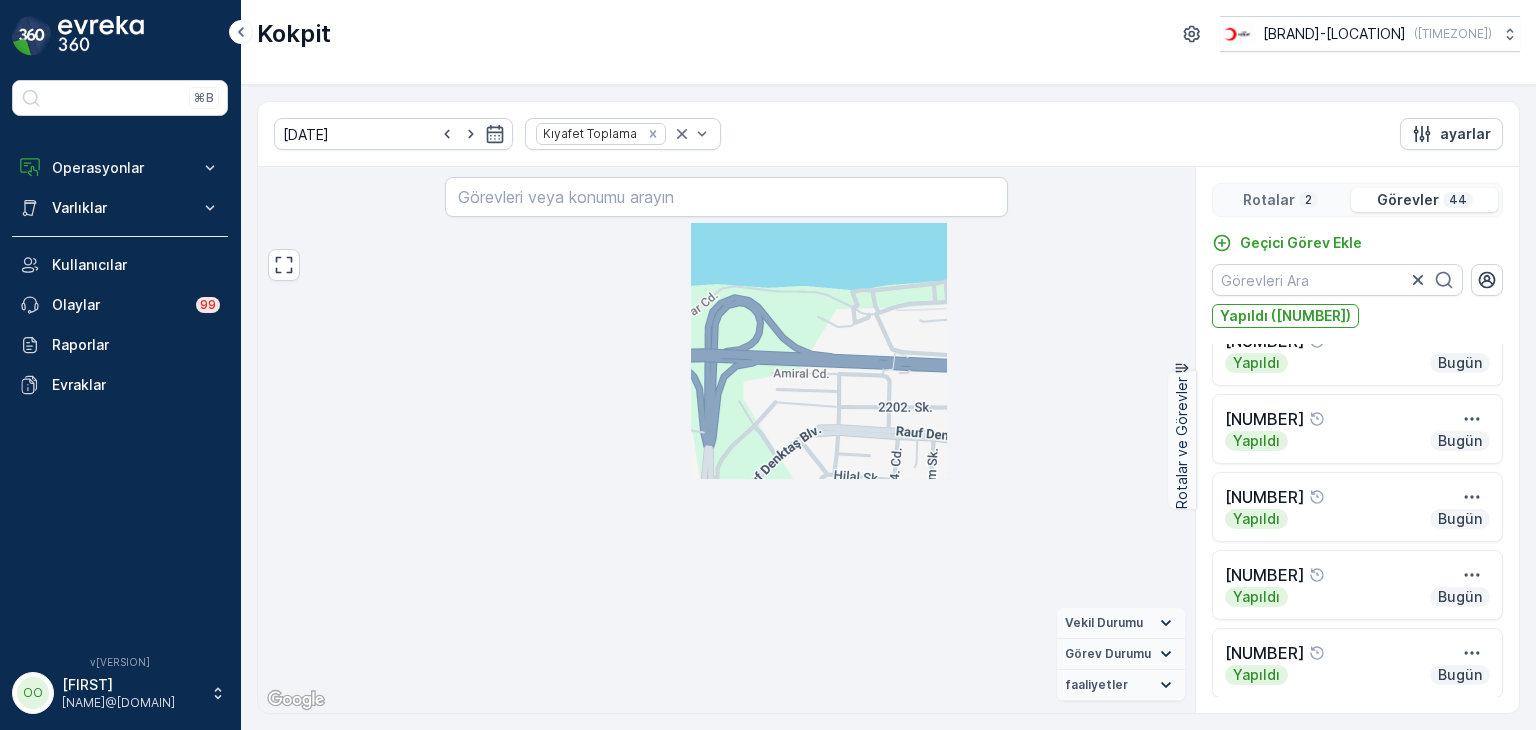 drag, startPoint x: 590, startPoint y: 526, endPoint x: 792, endPoint y: 473, distance: 208.83725 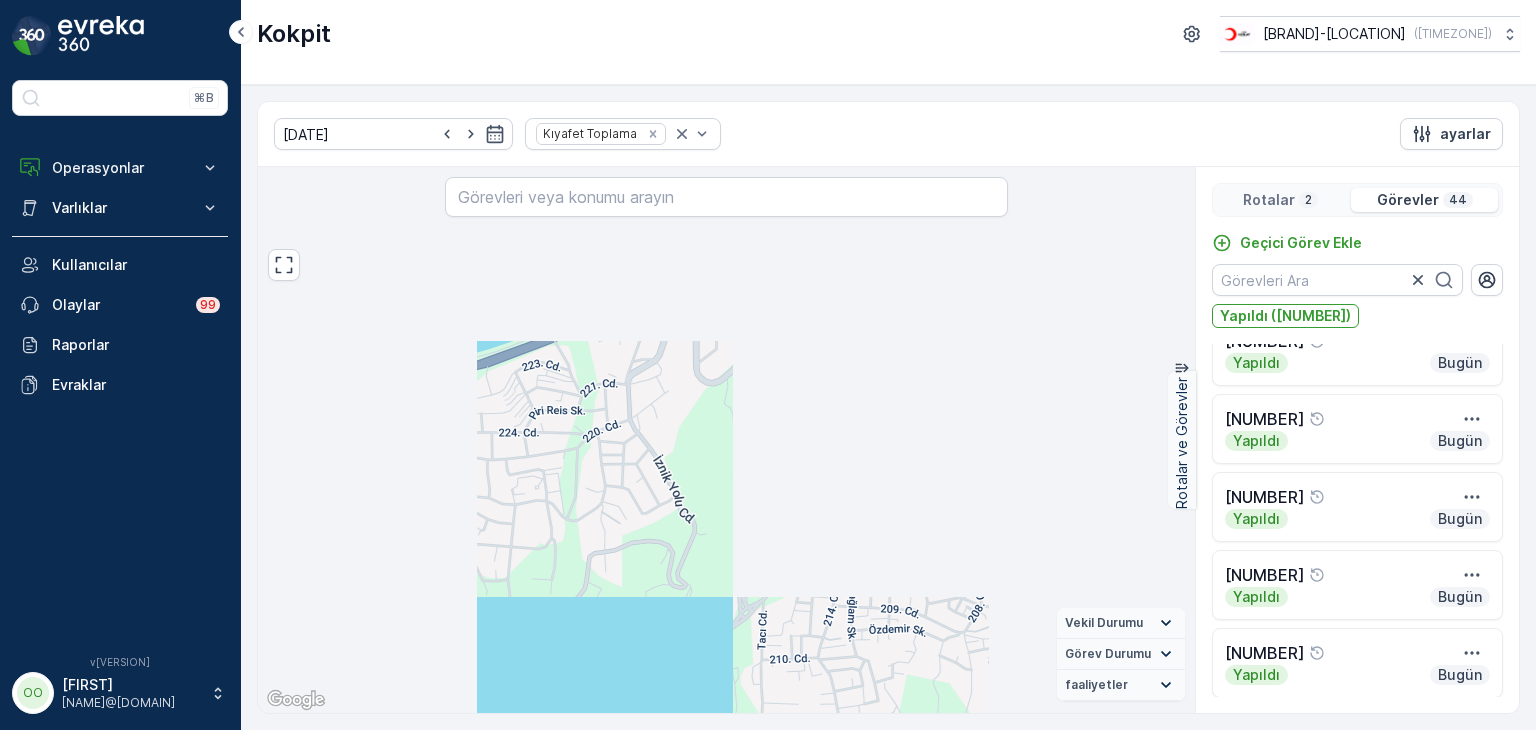 click on "Görevler" at bounding box center (1408, 200) 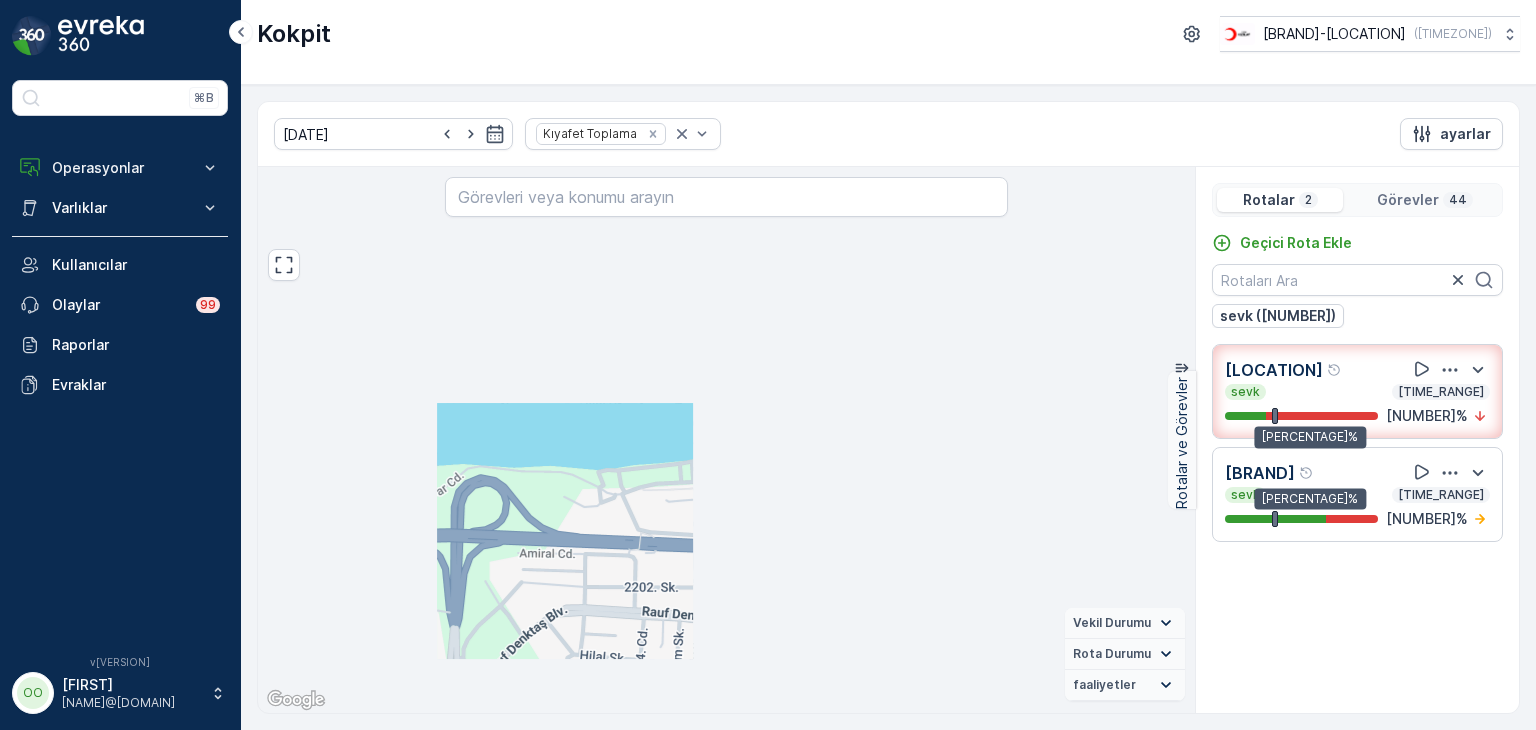 drag, startPoint x: 769, startPoint y: 470, endPoint x: 536, endPoint y: 615, distance: 274.43396 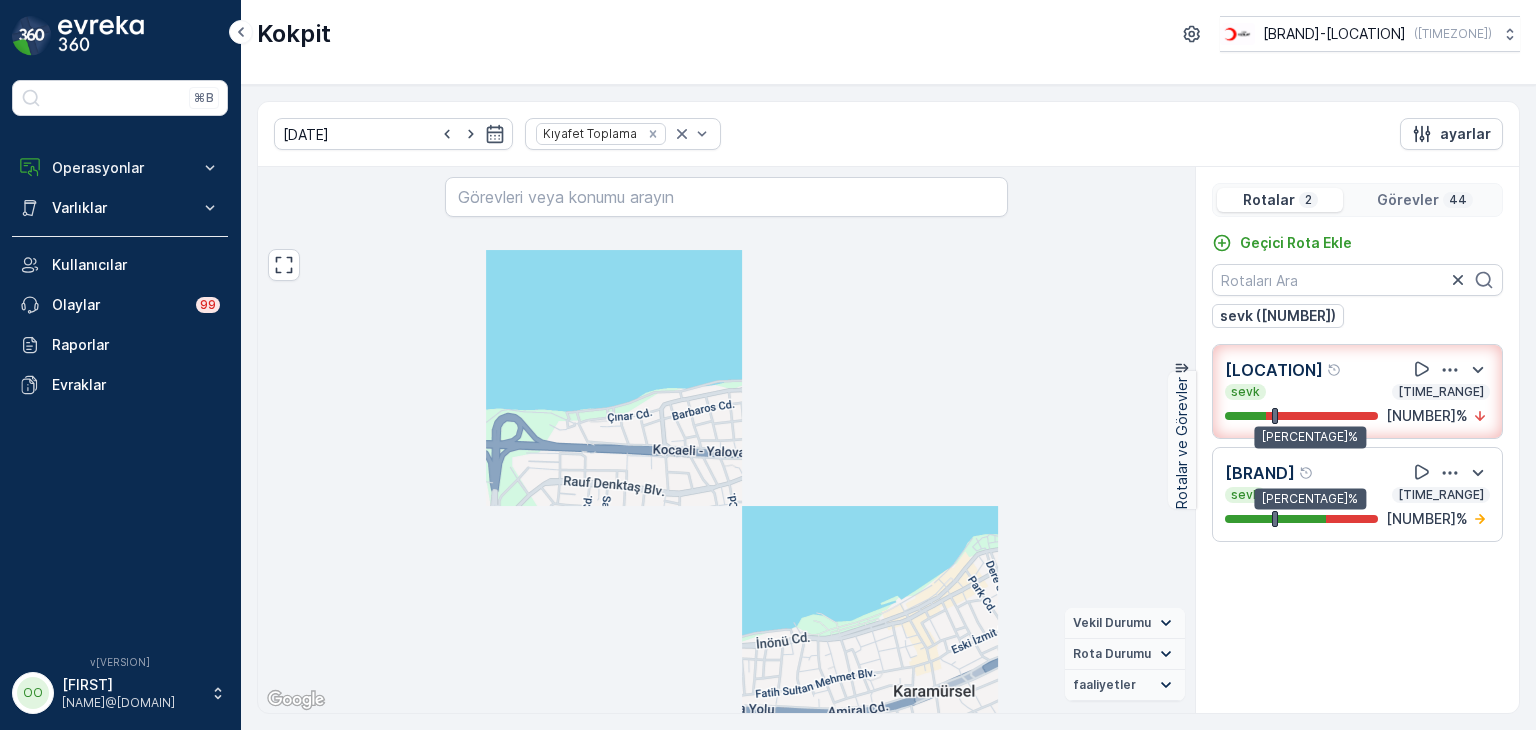 click at bounding box center [1450, 369] 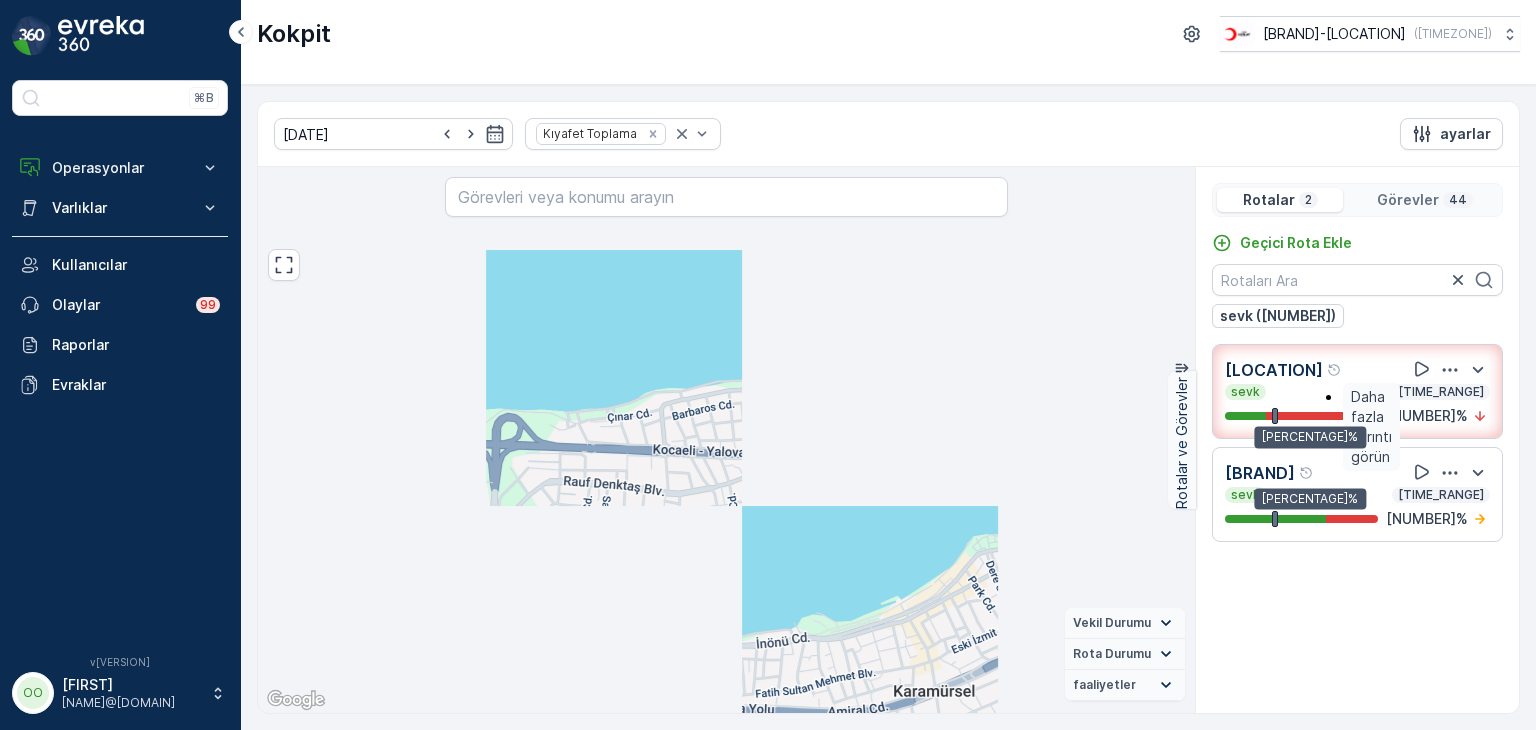 click on "Daha fazla ayrıntı görün" at bounding box center (1371, 427) 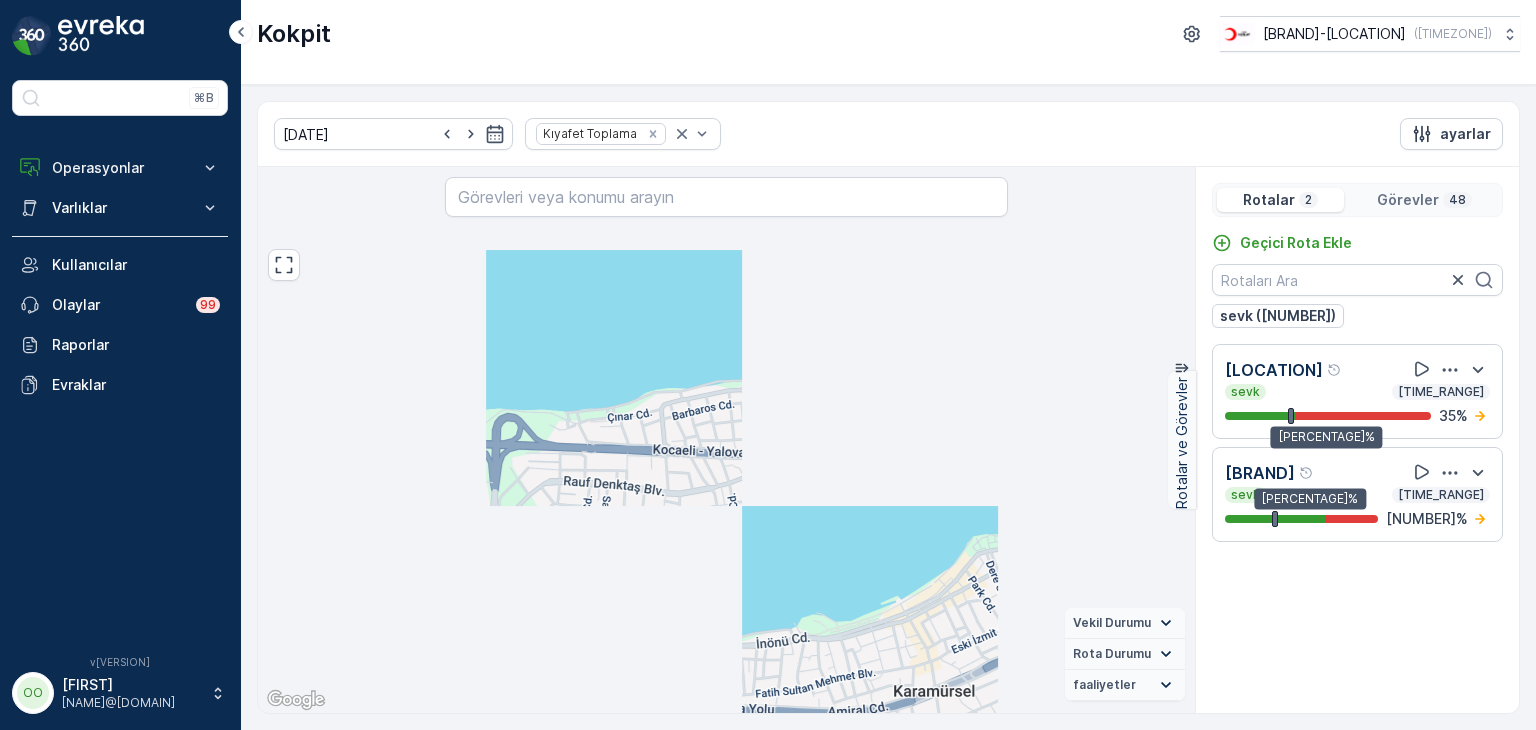 click at bounding box center (1450, 370) 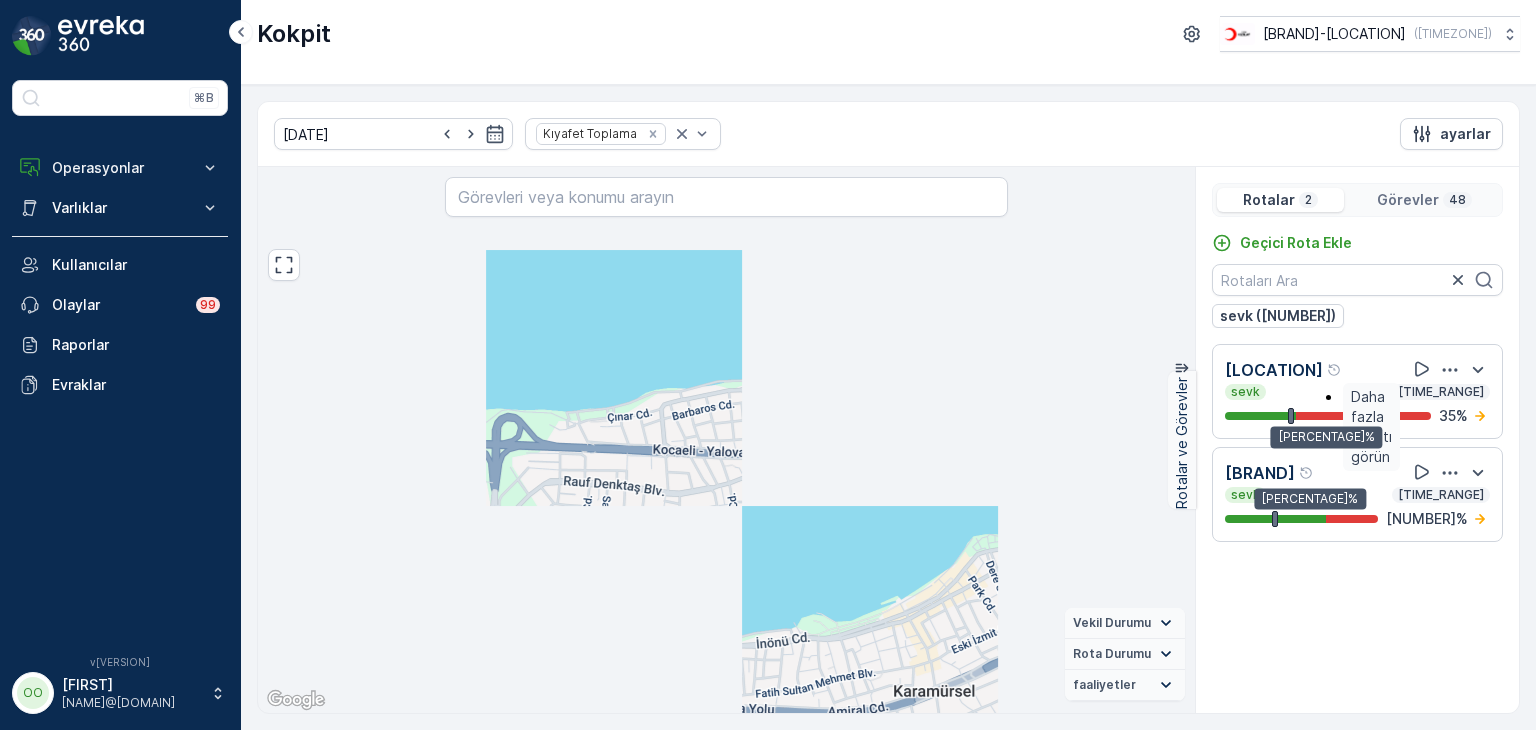 click on "Daha fazla ayrıntı görün" at bounding box center [1371, 427] 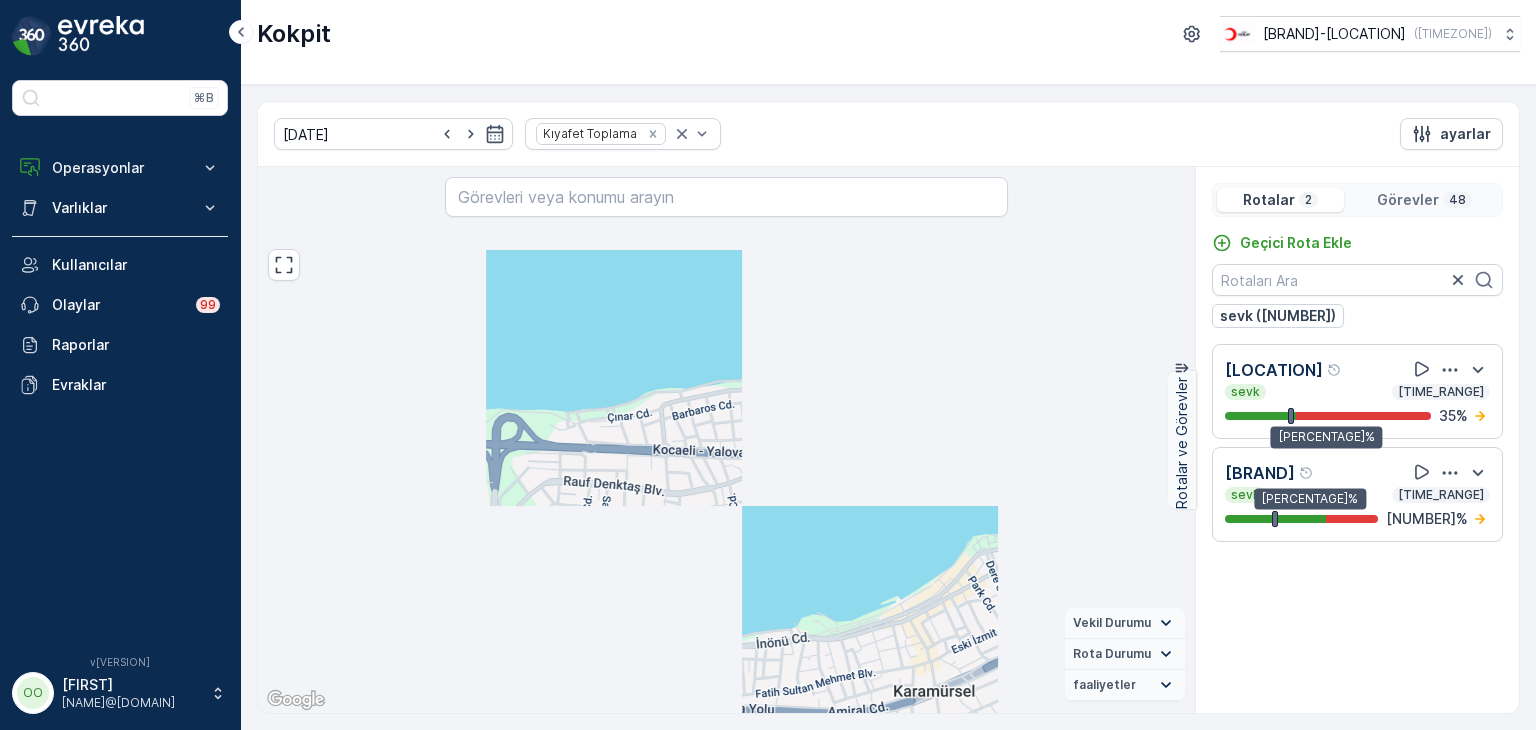 click at bounding box center [1450, 370] 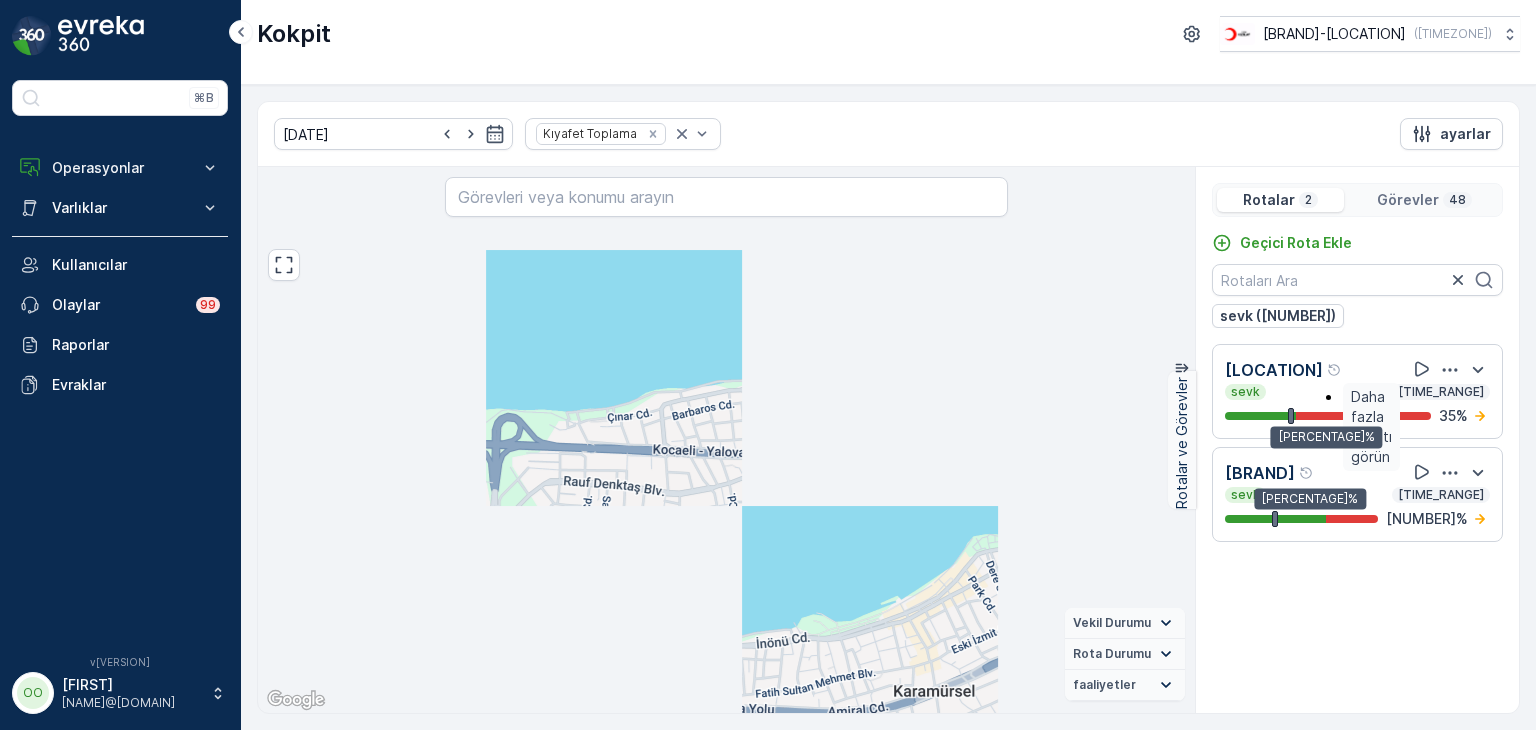 click on "Daha fazla ayrıntı görün" at bounding box center (1371, 427) 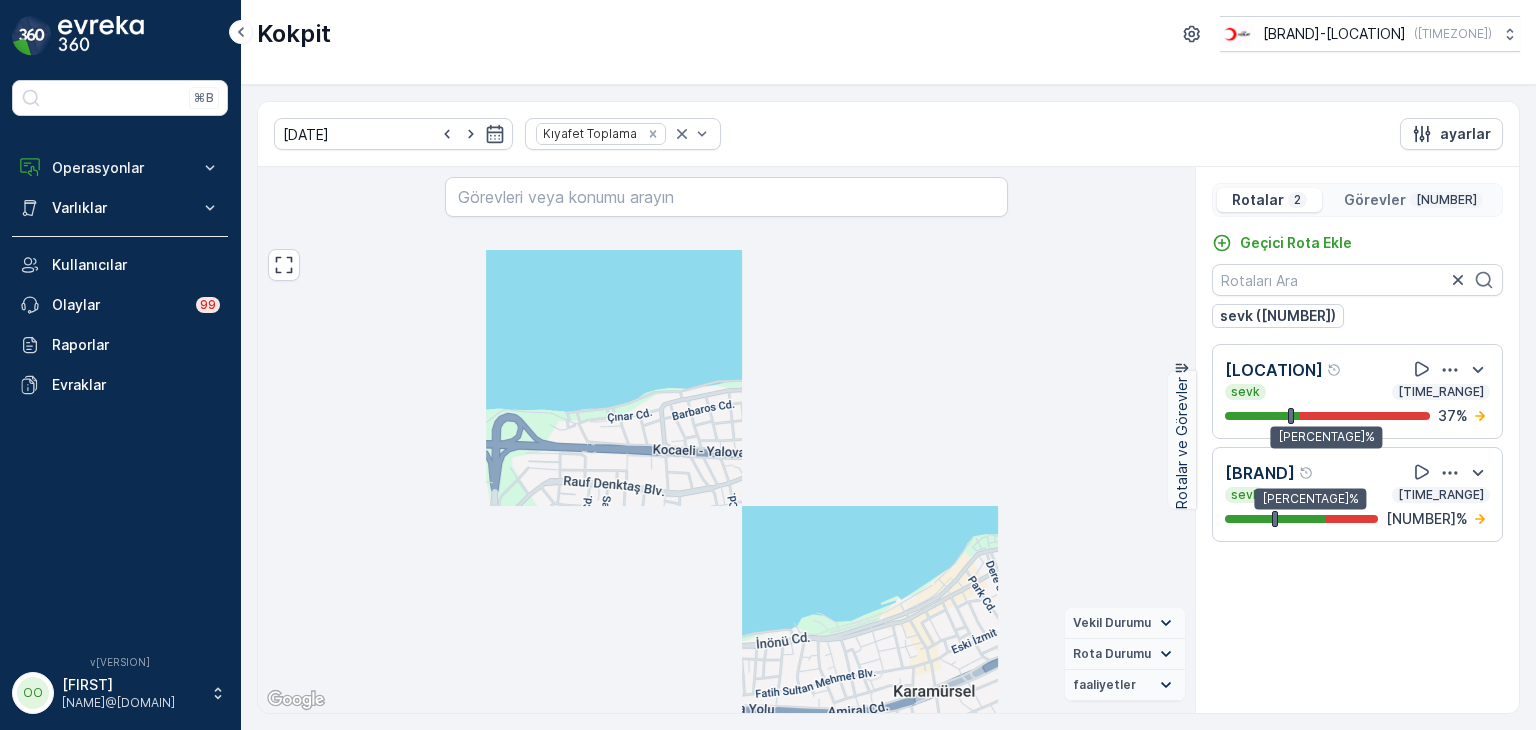 click at bounding box center [1450, 370] 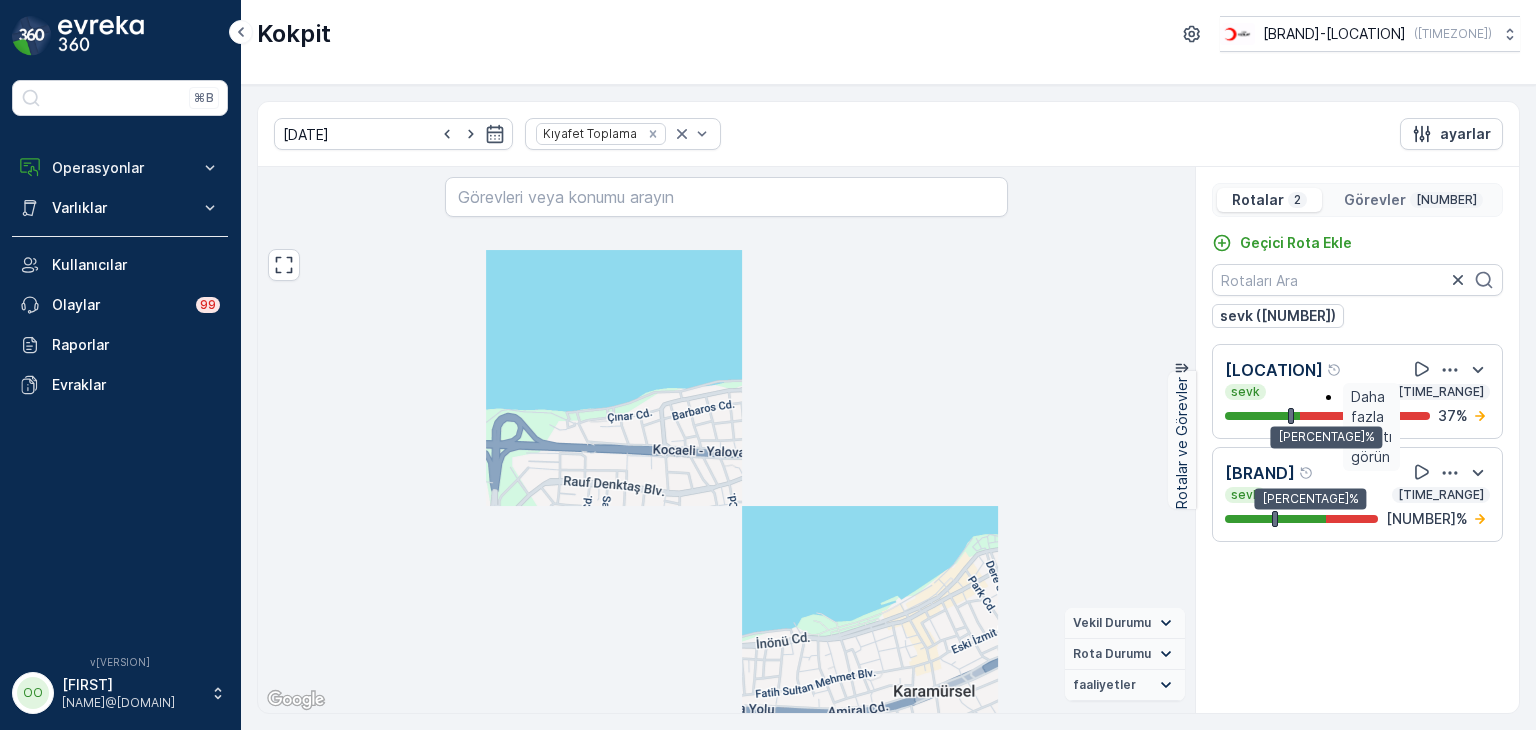 click on "Daha fazla ayrıntı görün" at bounding box center (1371, 427) 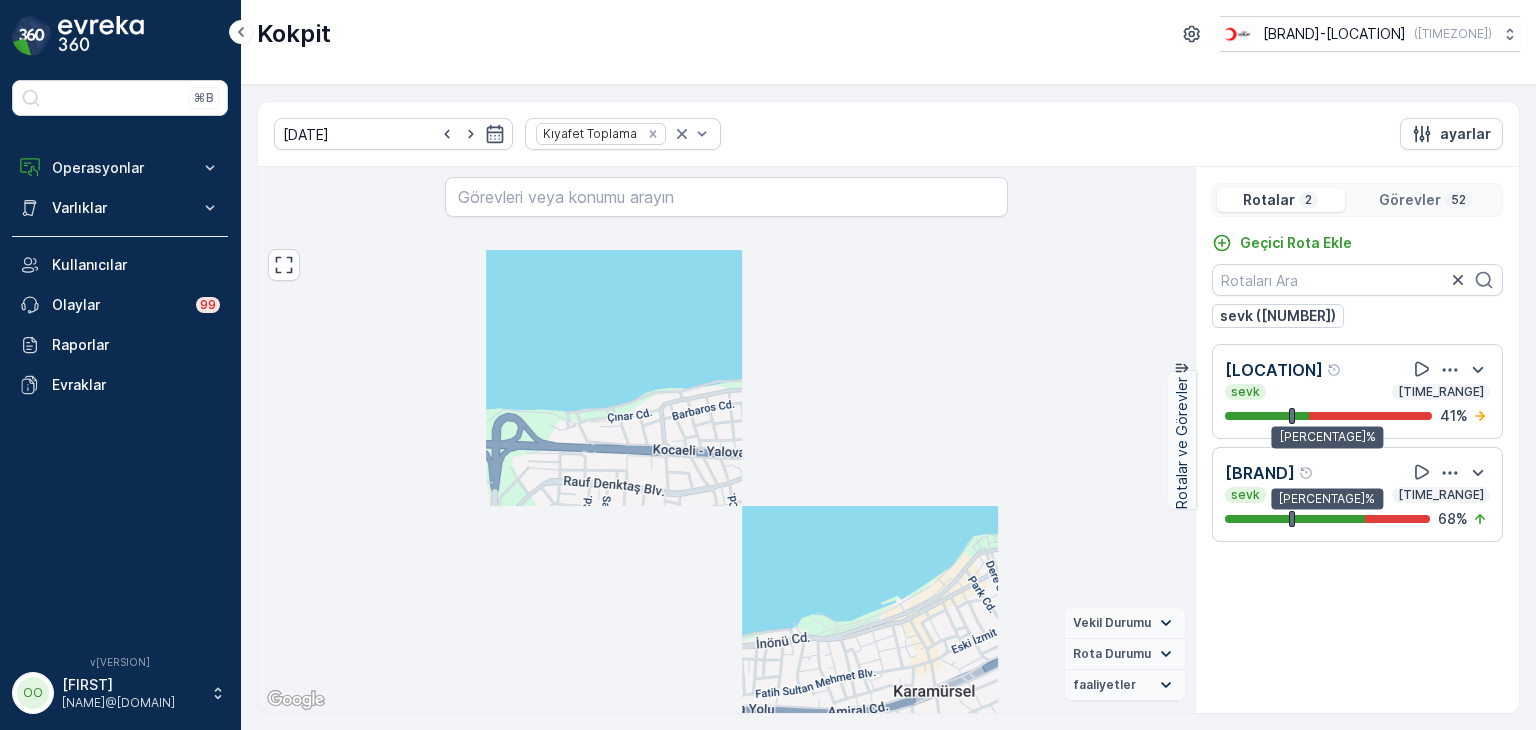 click at bounding box center (1450, 369) 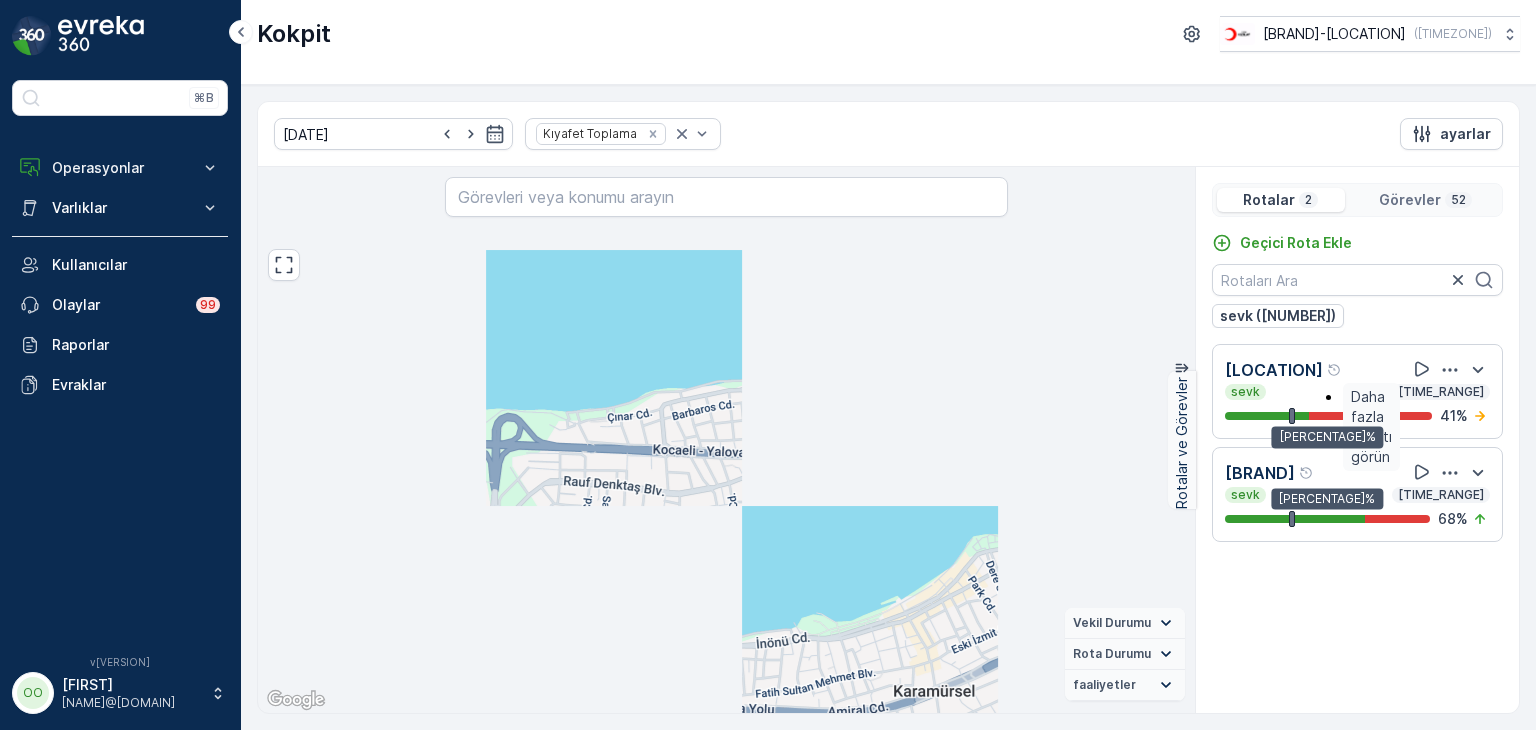 click on "Daha fazla ayrıntı görün" at bounding box center (1371, 427) 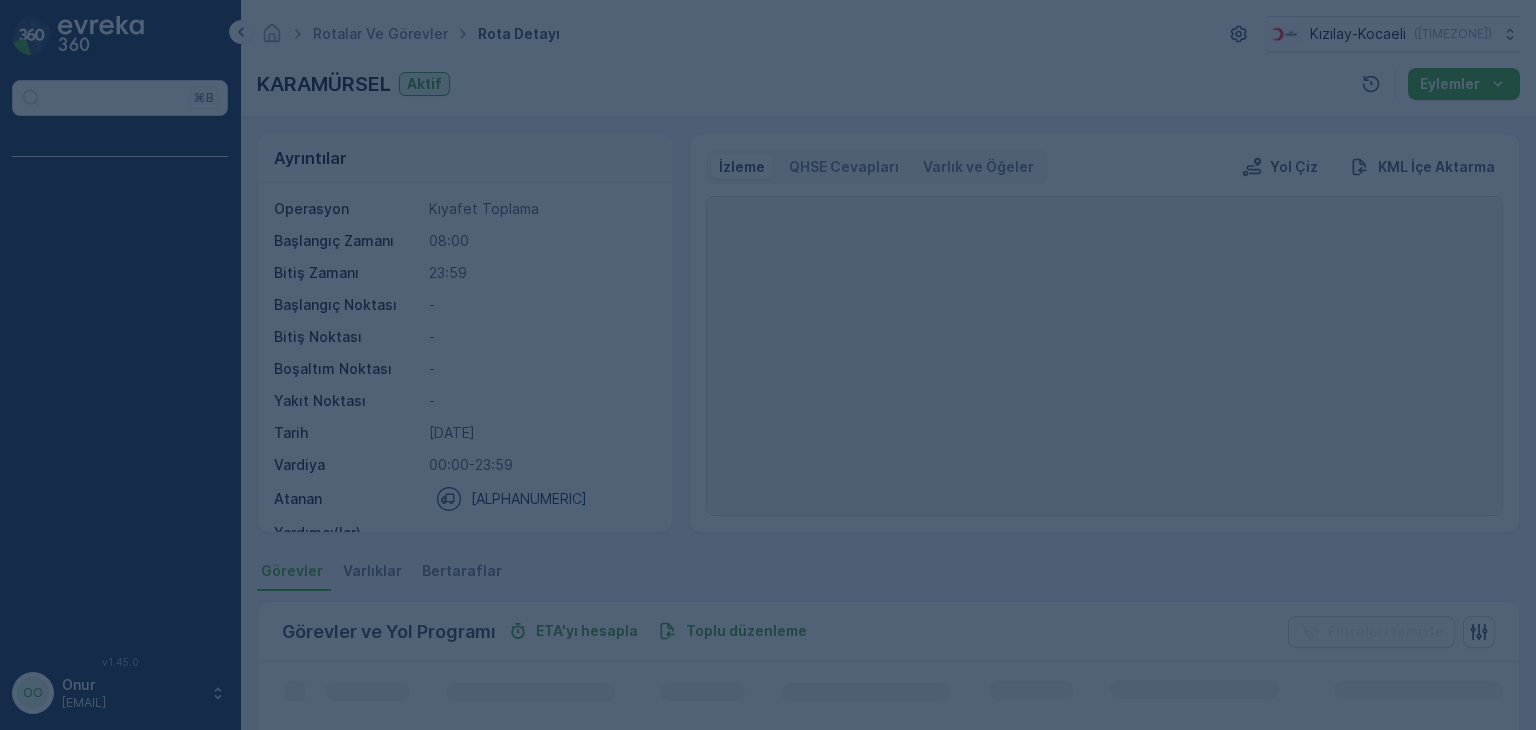 scroll, scrollTop: 0, scrollLeft: 0, axis: both 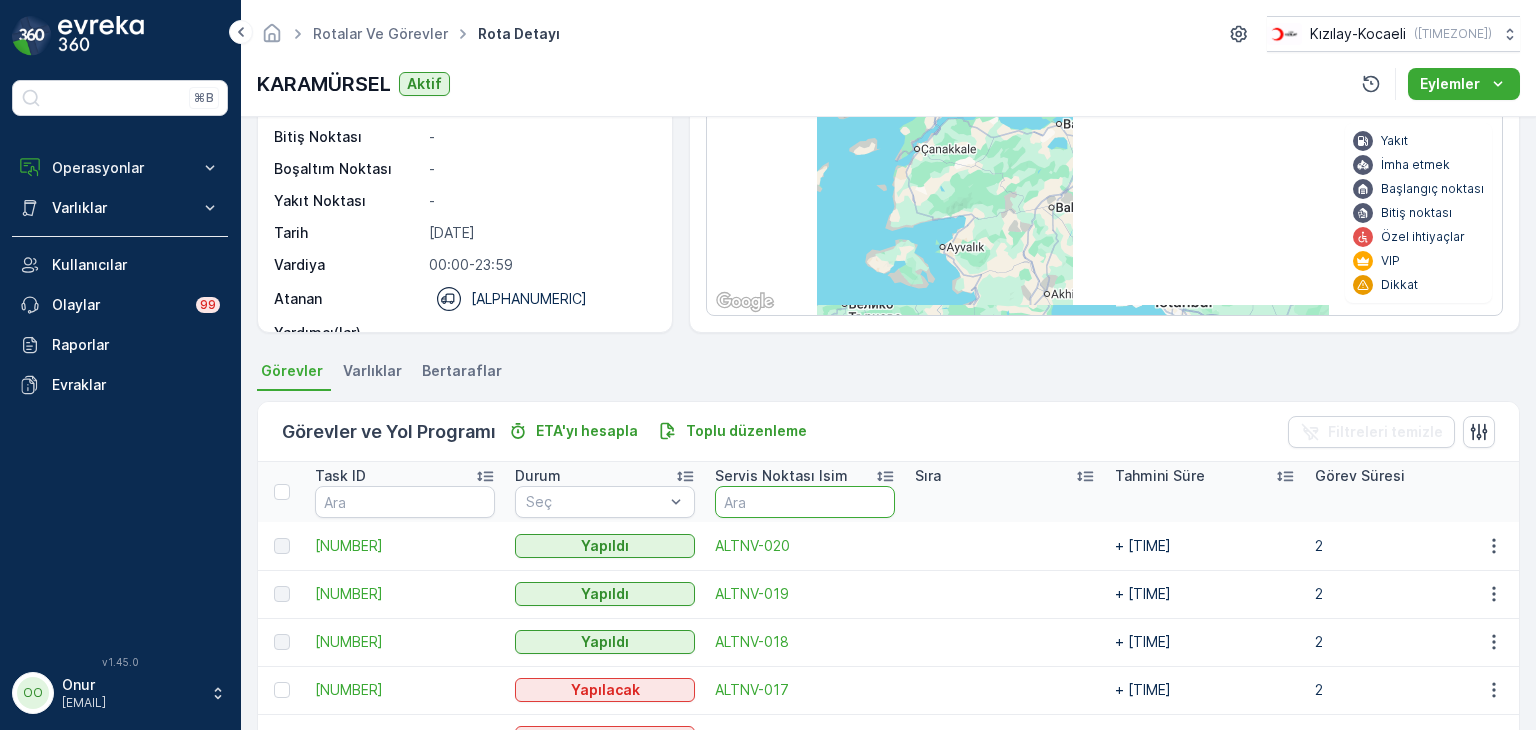 click at bounding box center [805, 502] 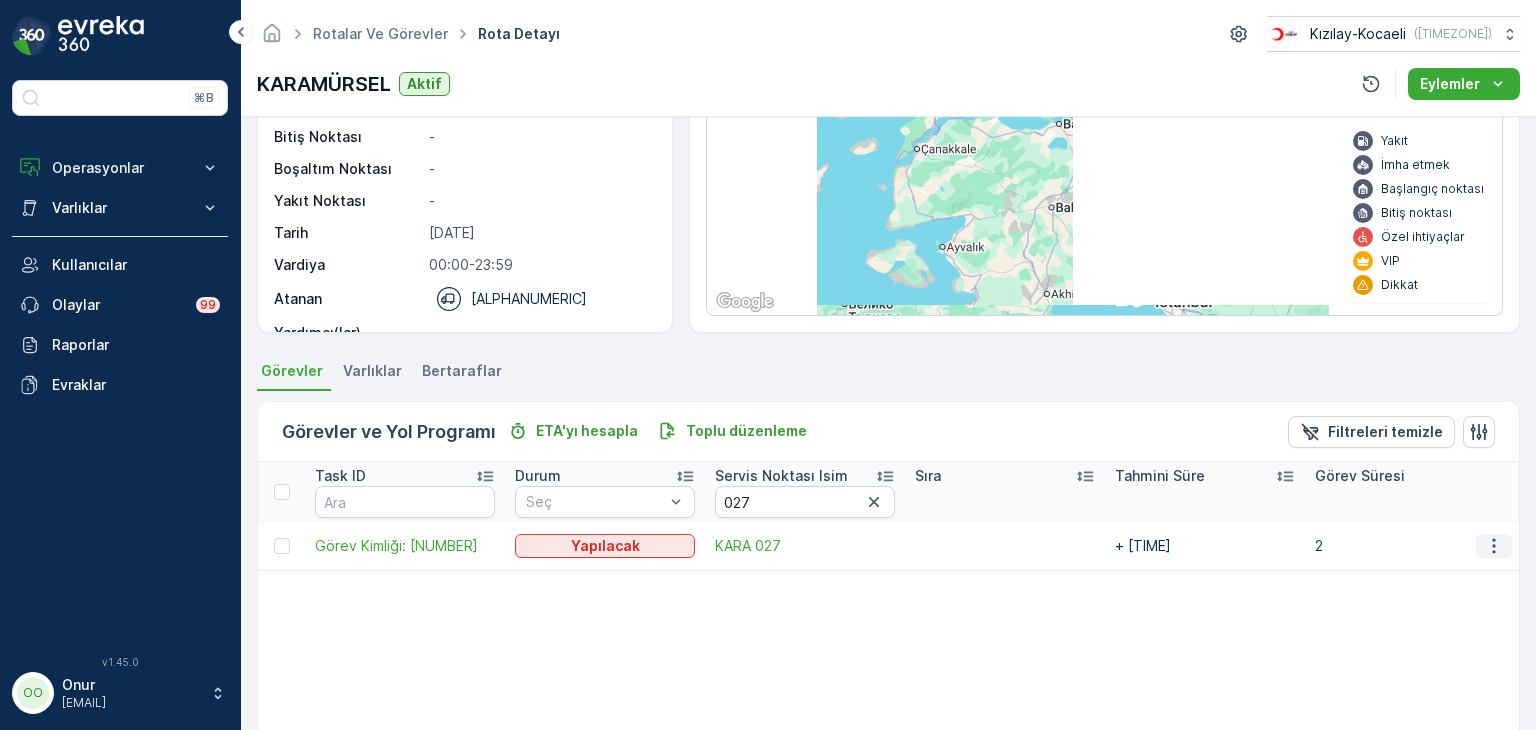 click at bounding box center (1494, 546) 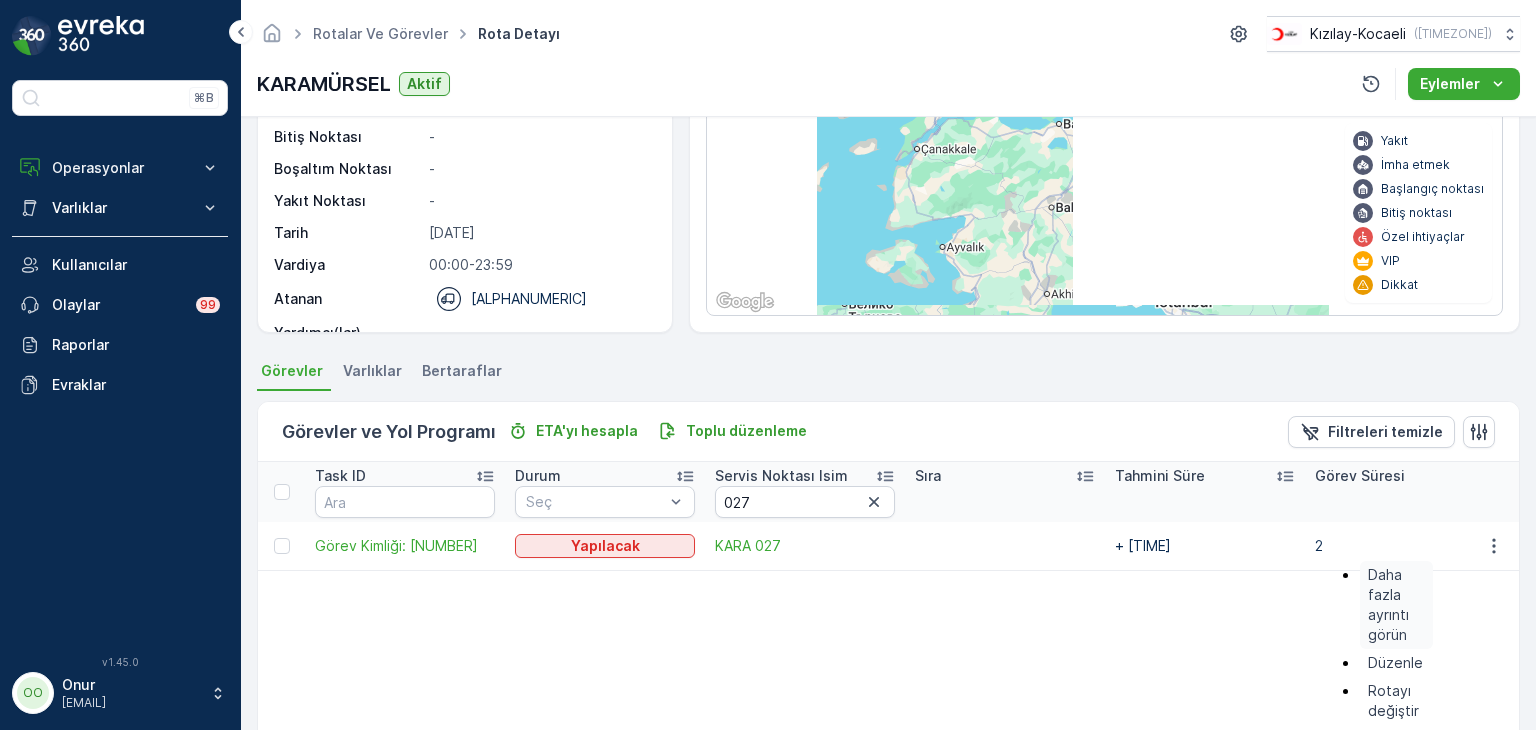click on "Daha fazla ayrıntı görün" at bounding box center (1396, 605) 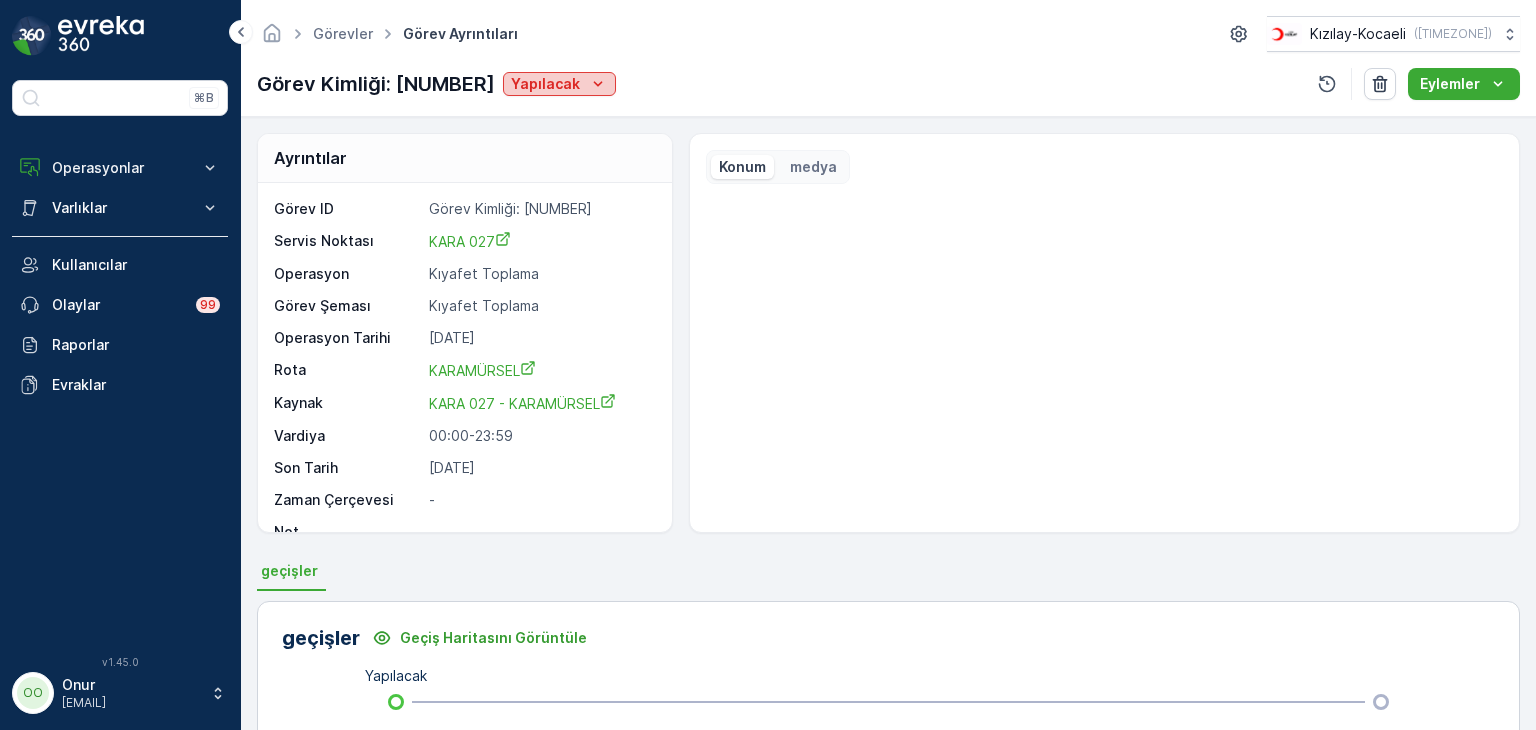 click on "Yapılacak" at bounding box center [545, 84] 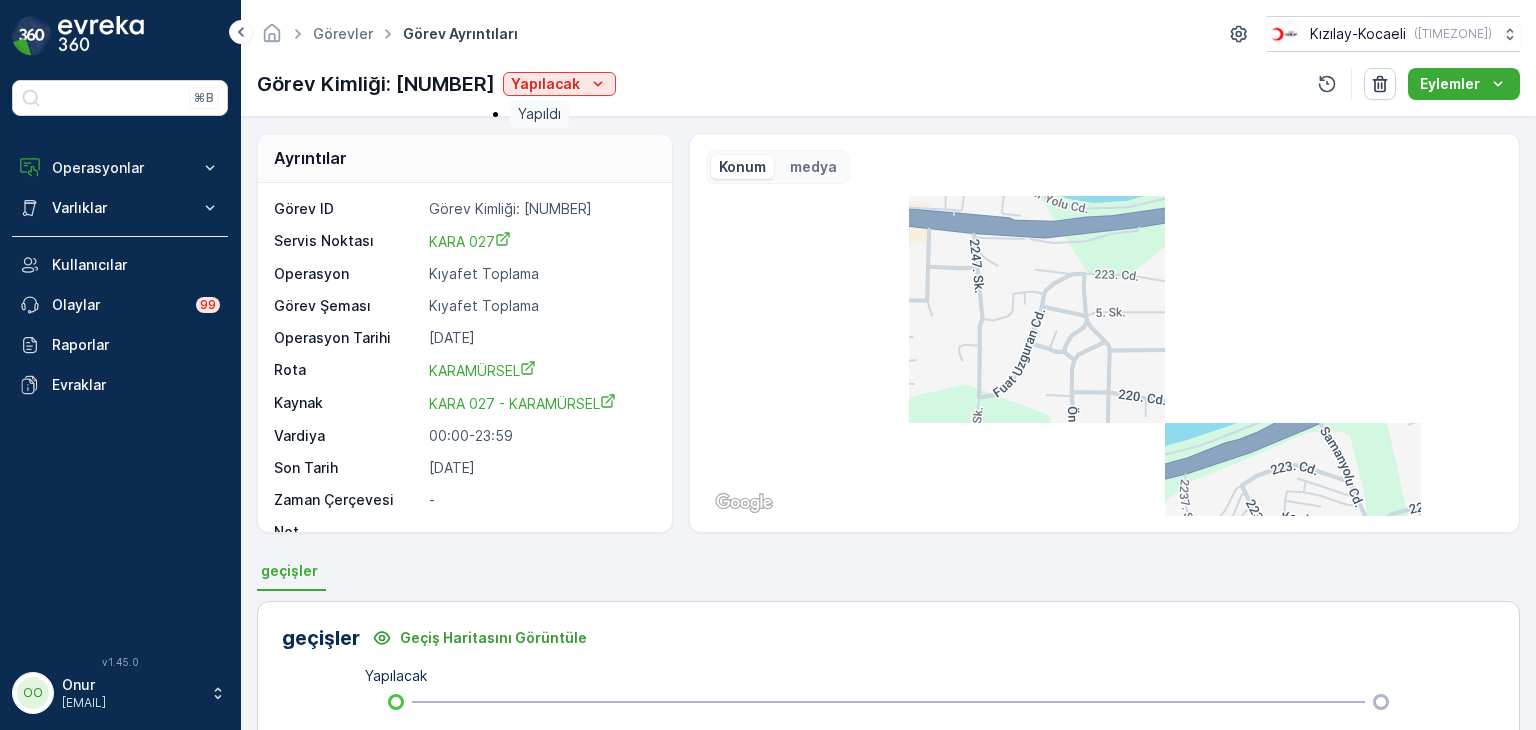 click on "Yapıldı" at bounding box center [539, 114] 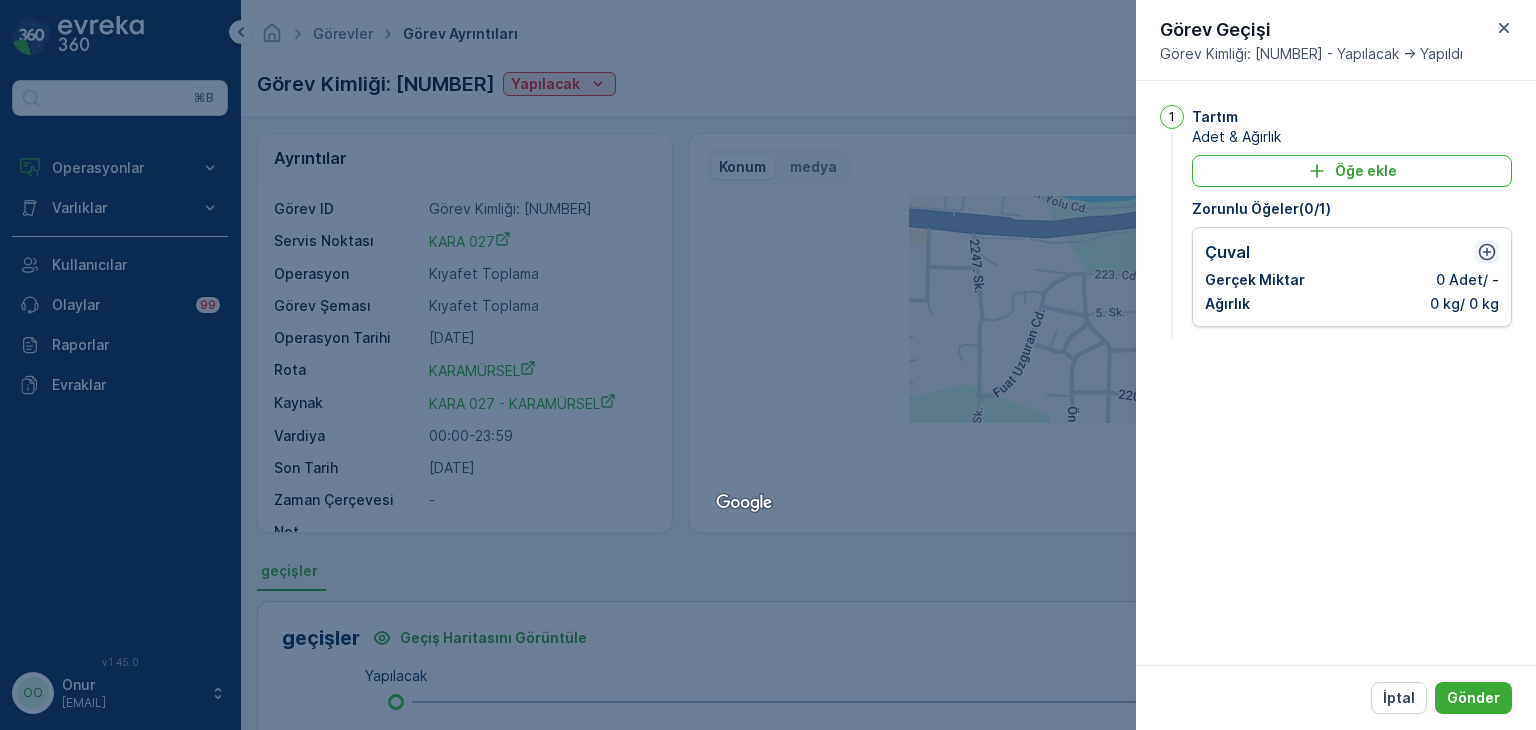 click at bounding box center (1487, 252) 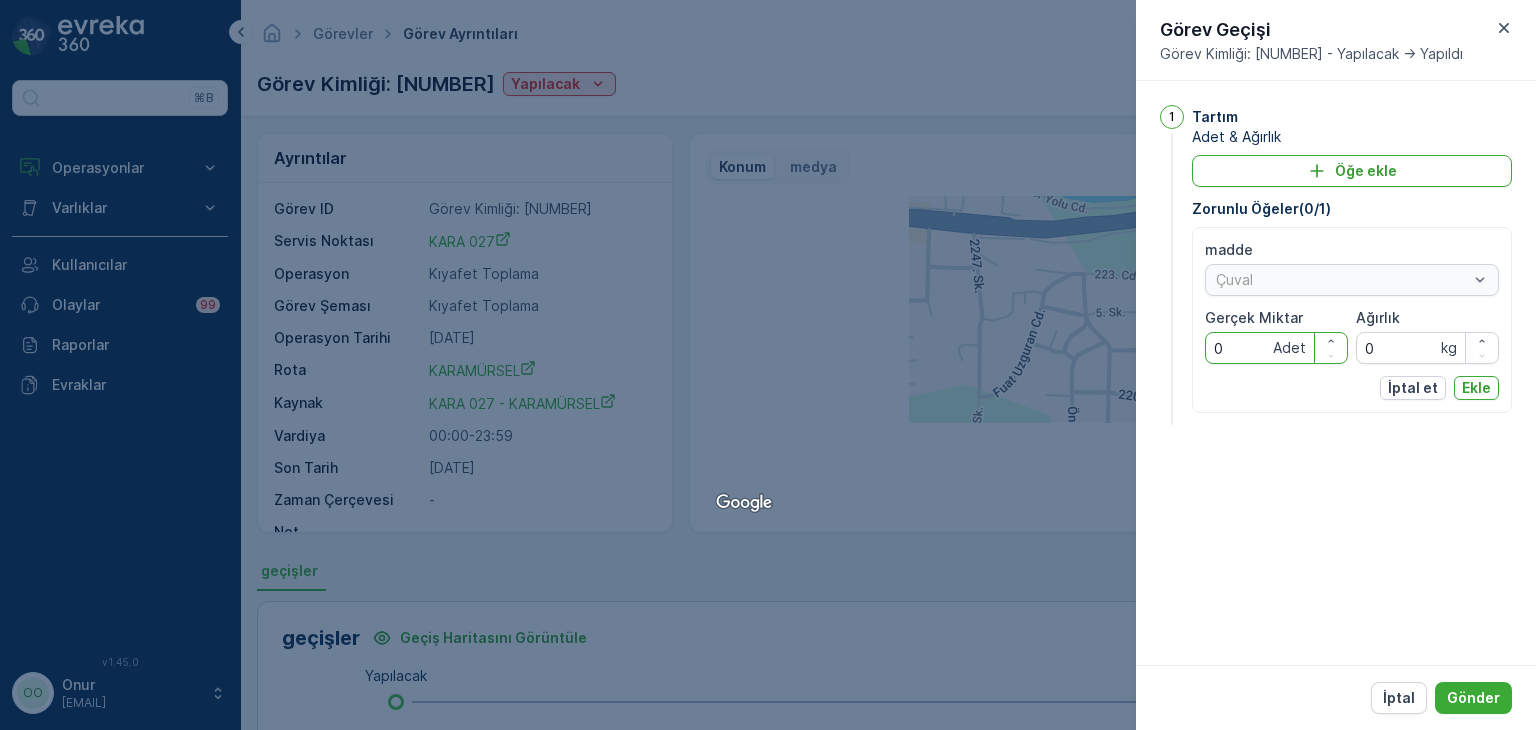 drag, startPoint x: 1245, startPoint y: 346, endPoint x: 1197, endPoint y: 345, distance: 48.010414 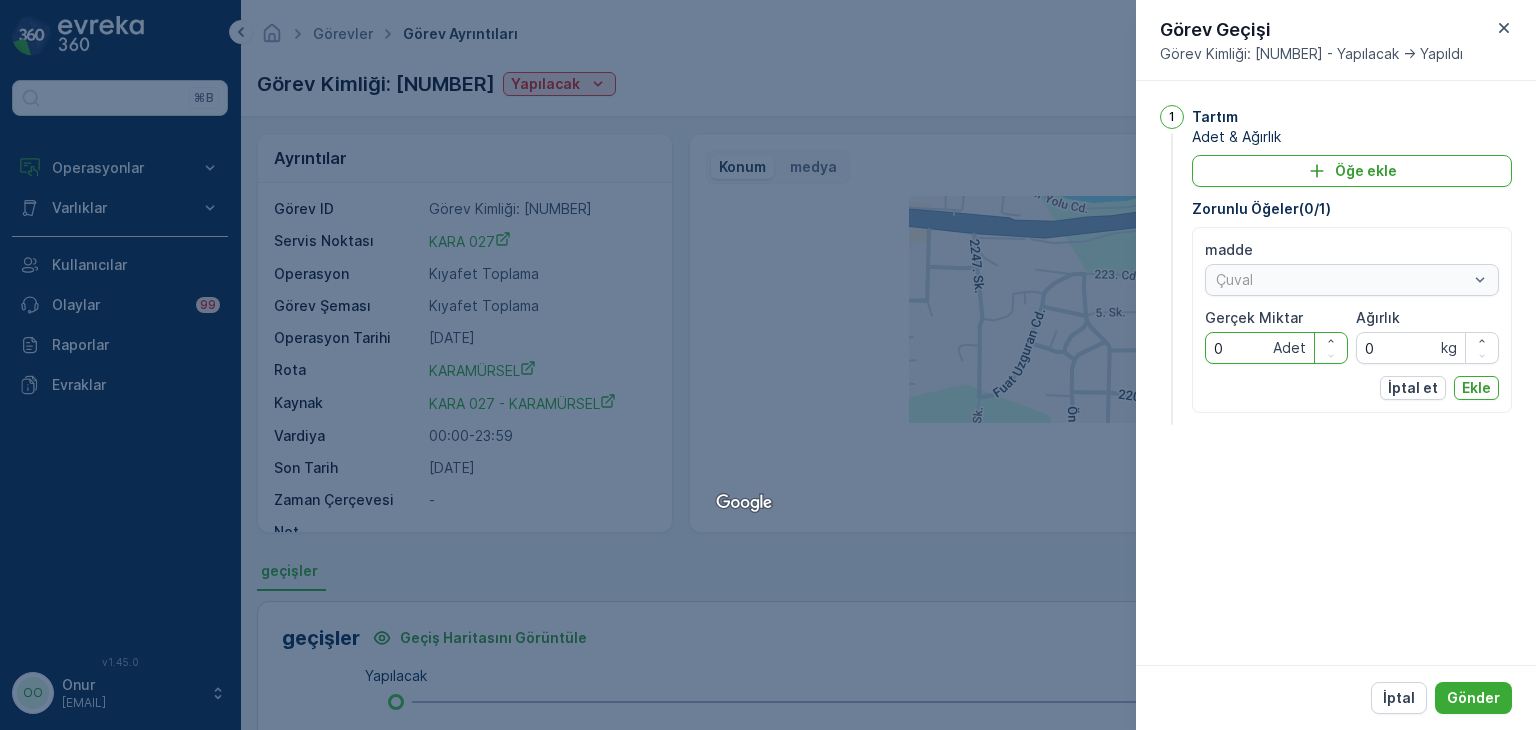 click on "madde Çuval Gerçek Miktar 0 Adet Ağırlık 0 kg İptal et Ekle" at bounding box center [1352, 320] 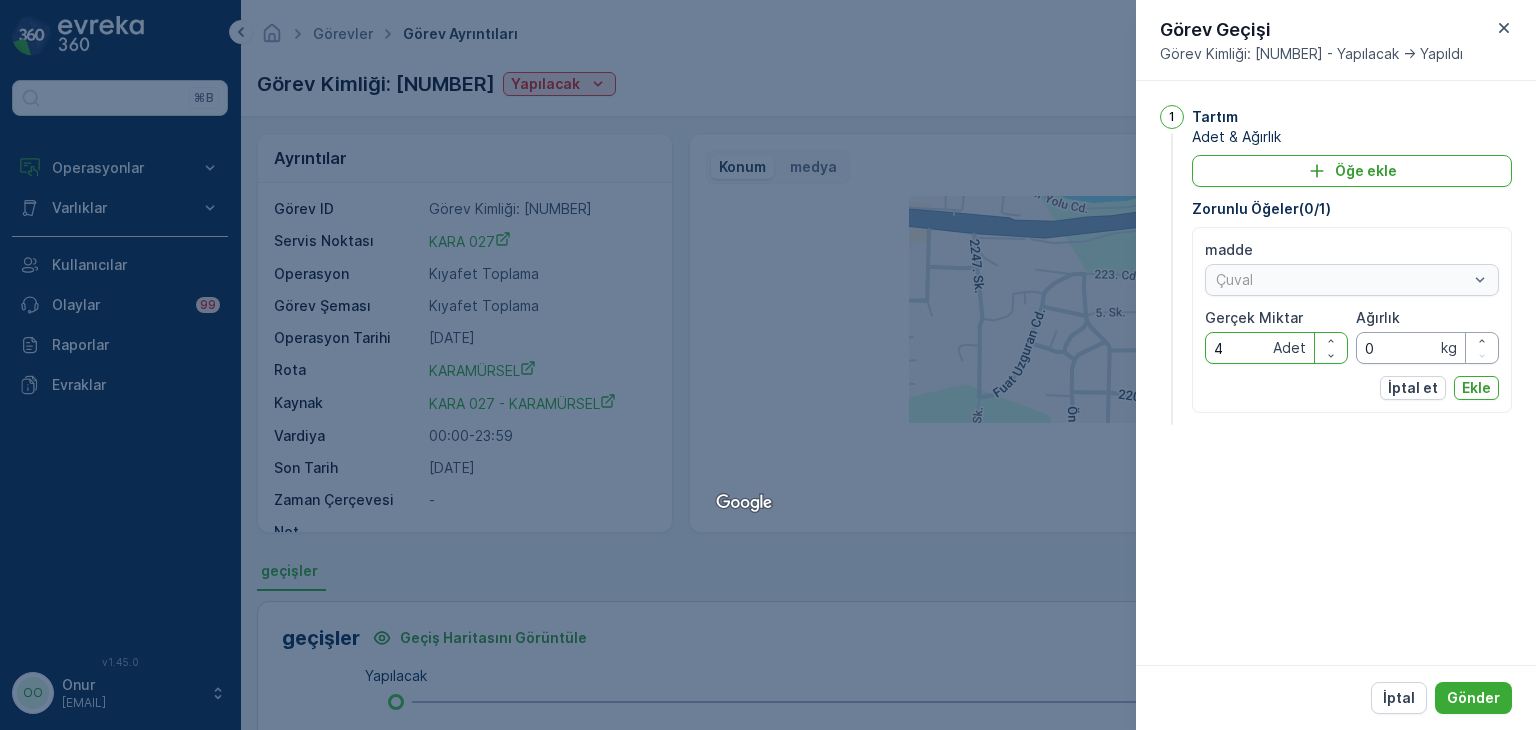 type on "4" 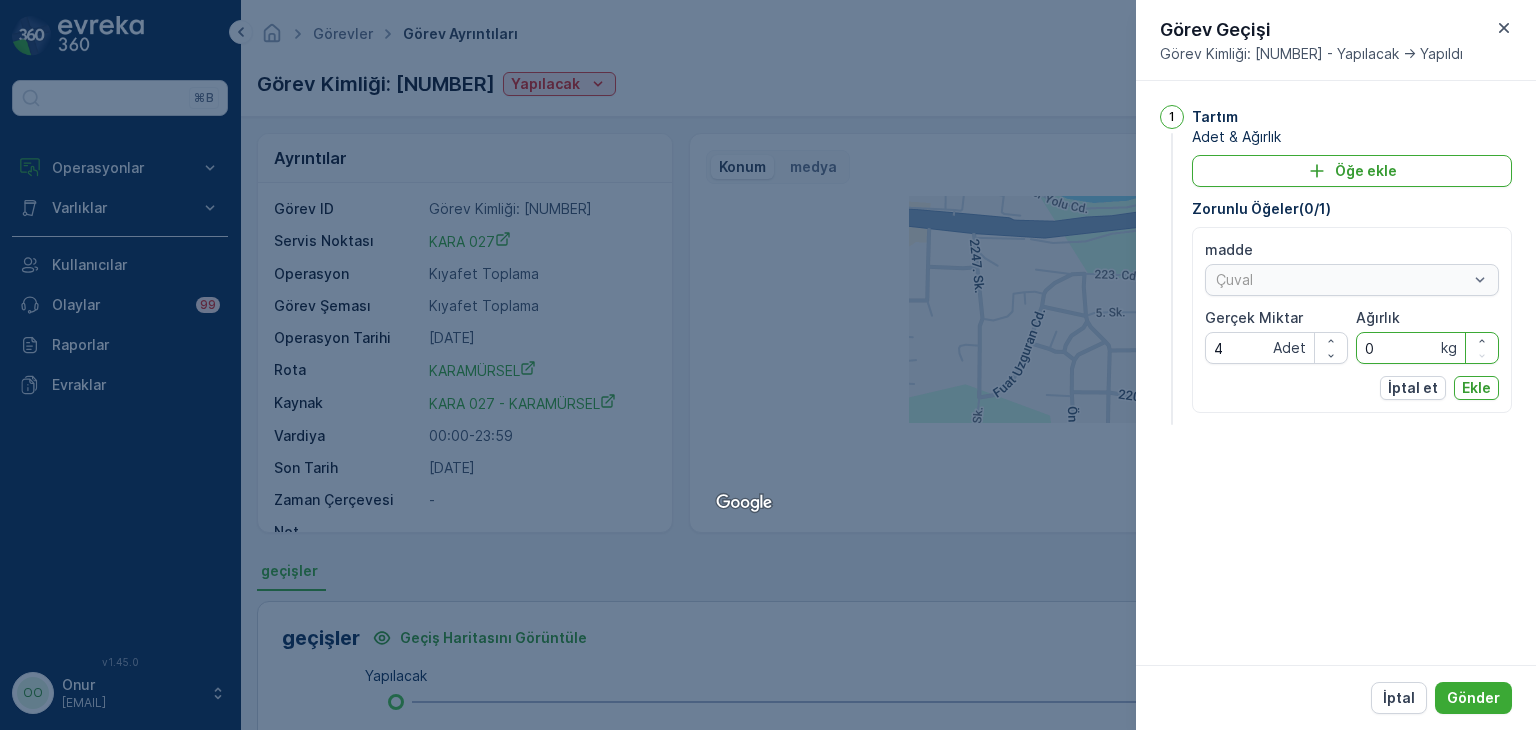 drag, startPoint x: 1389, startPoint y: 347, endPoint x: 1363, endPoint y: 348, distance: 26.019224 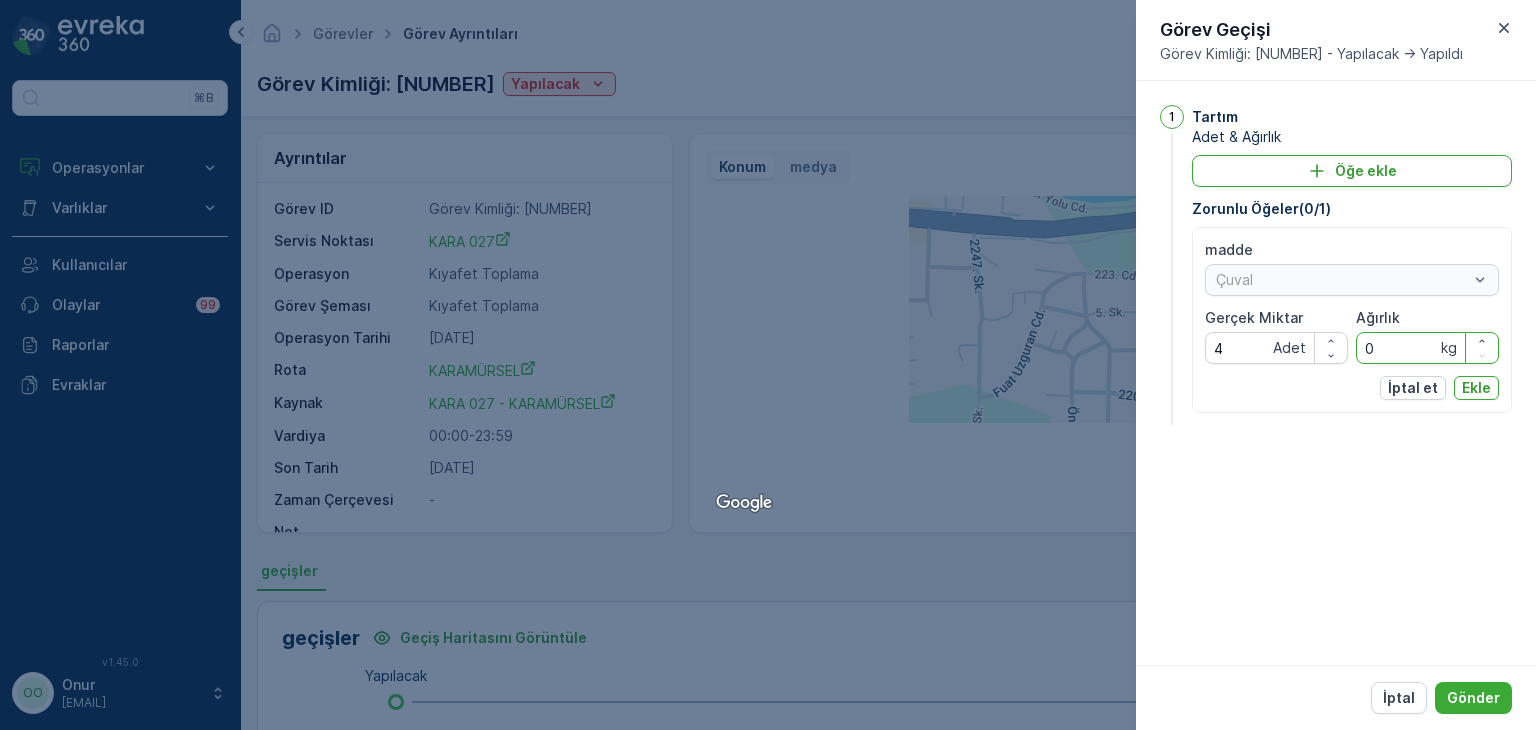 click on "0" at bounding box center [1427, 348] 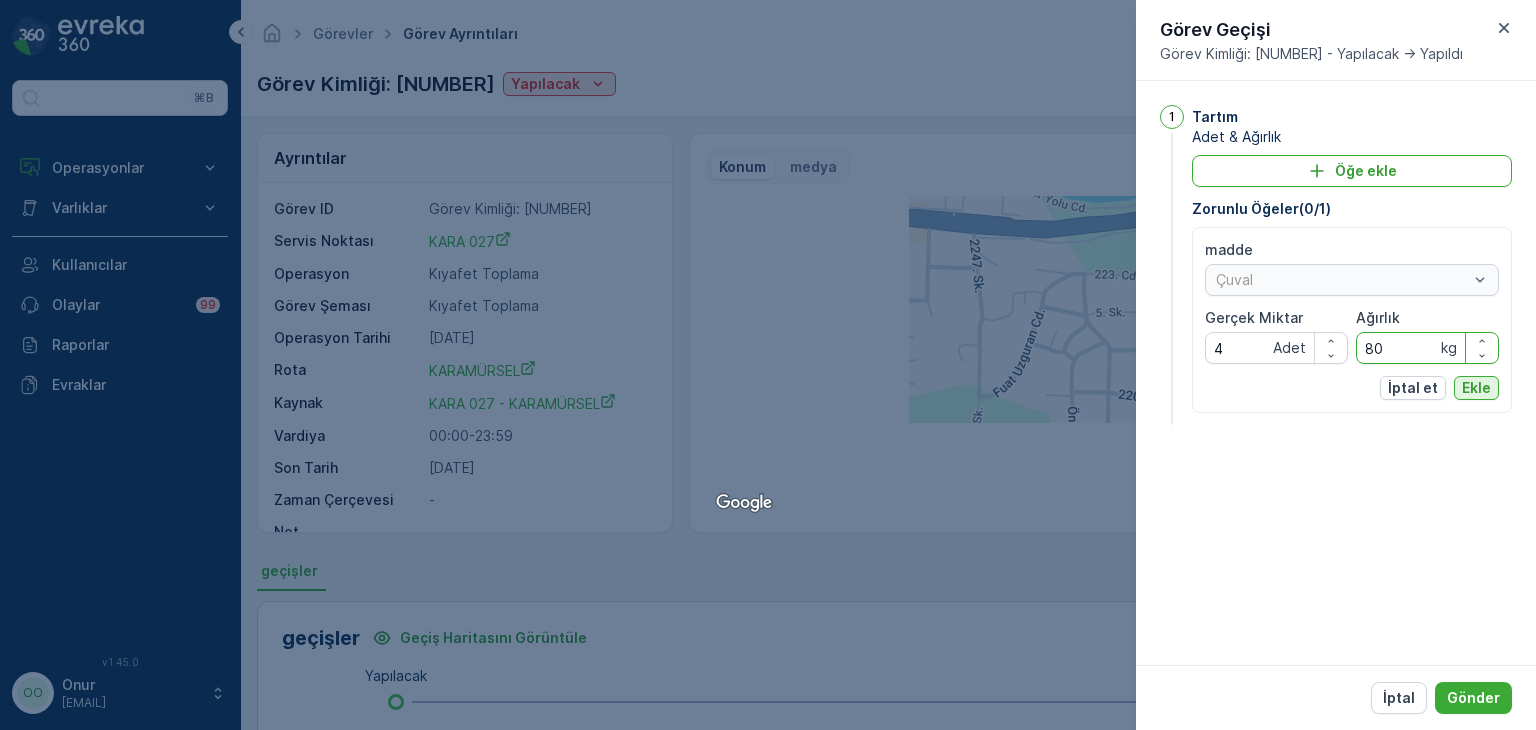 type on "80" 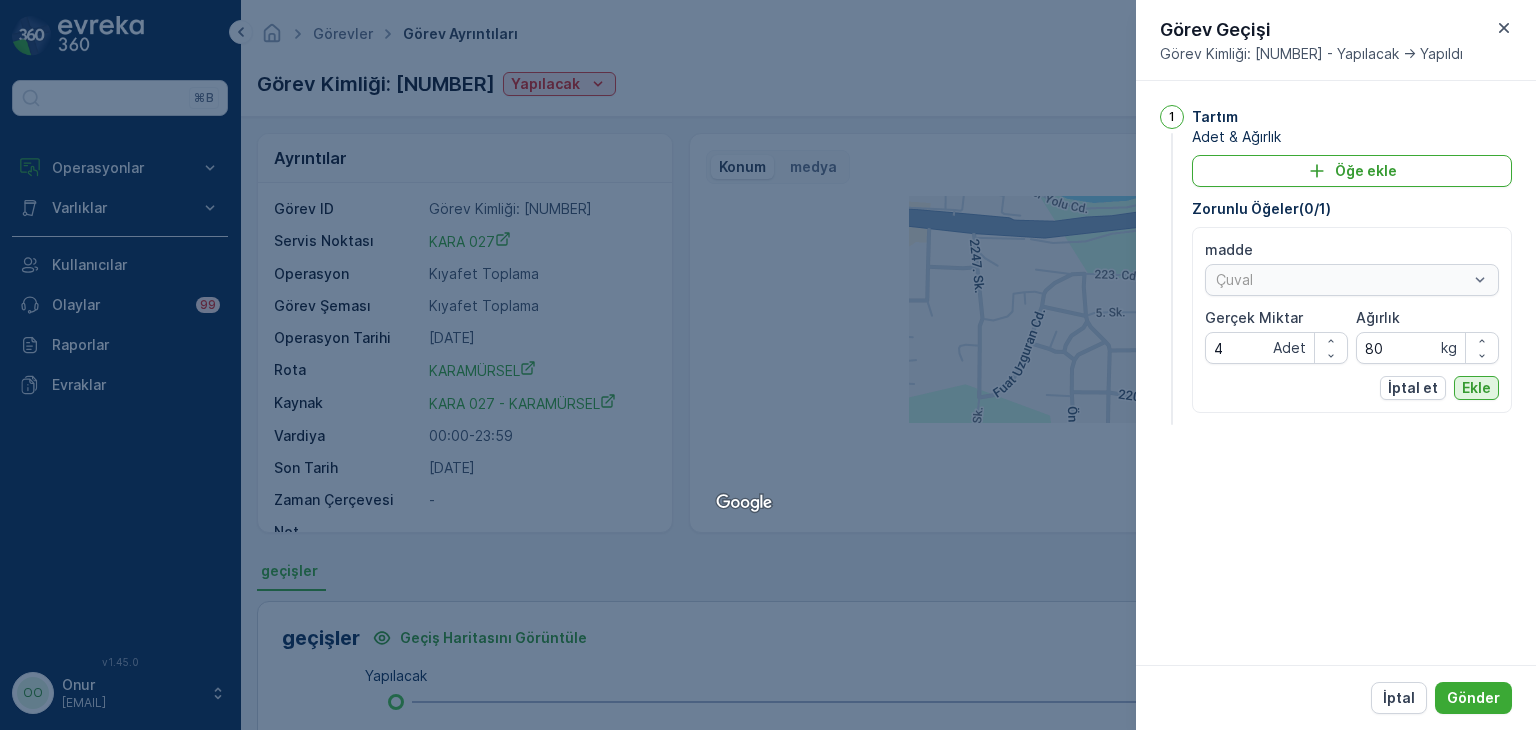 click on "Ekle" at bounding box center (1476, 388) 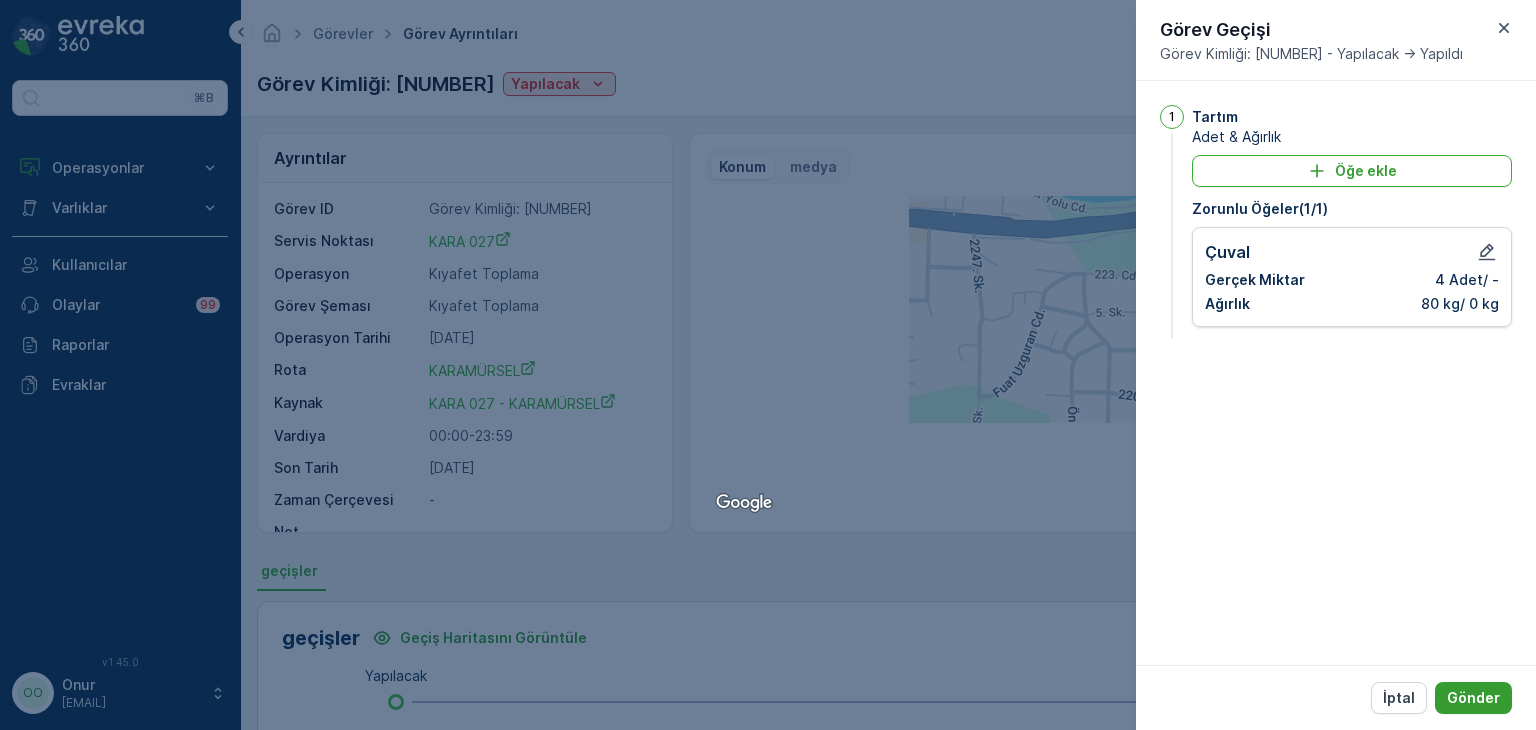 click on "Gönder" at bounding box center (1473, 698) 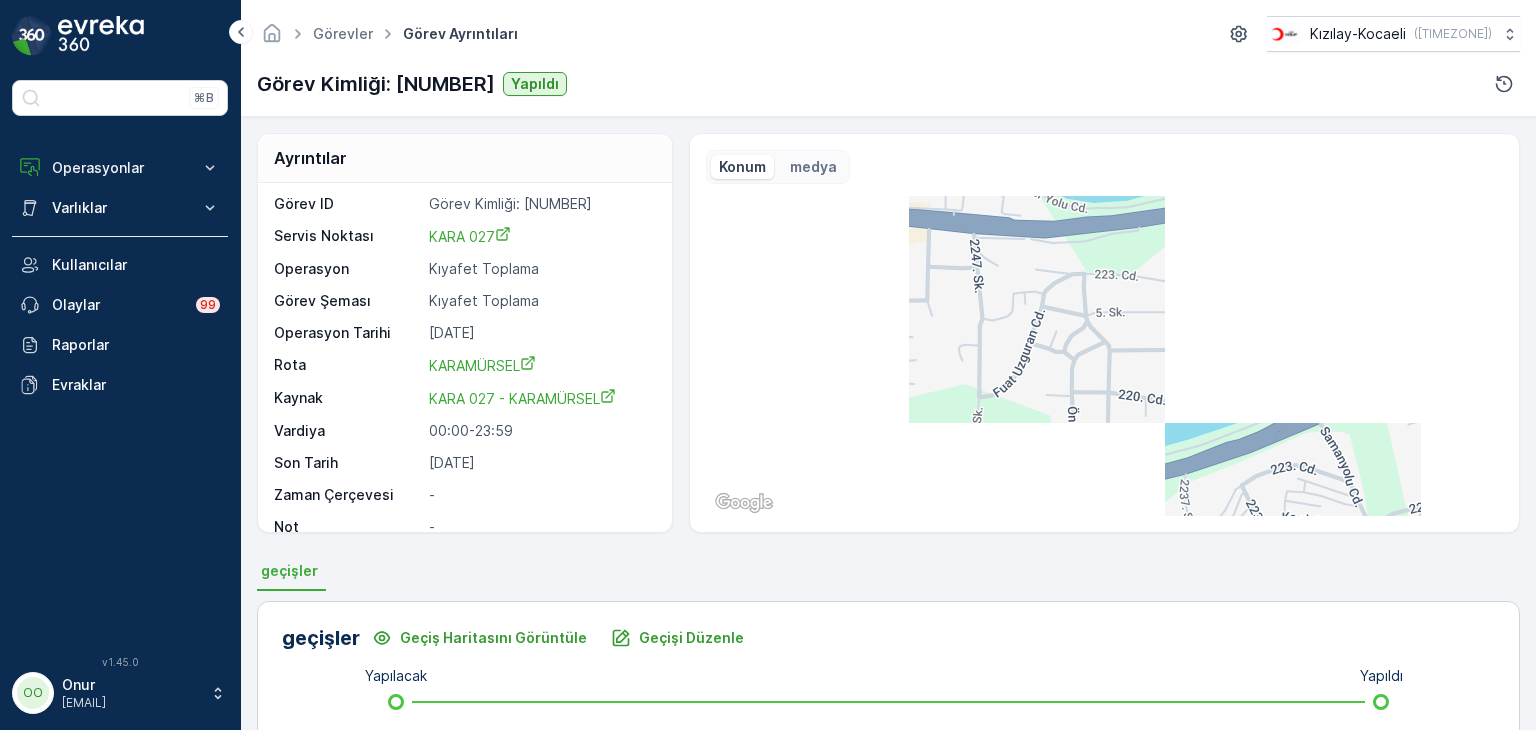 scroll, scrollTop: 0, scrollLeft: 0, axis: both 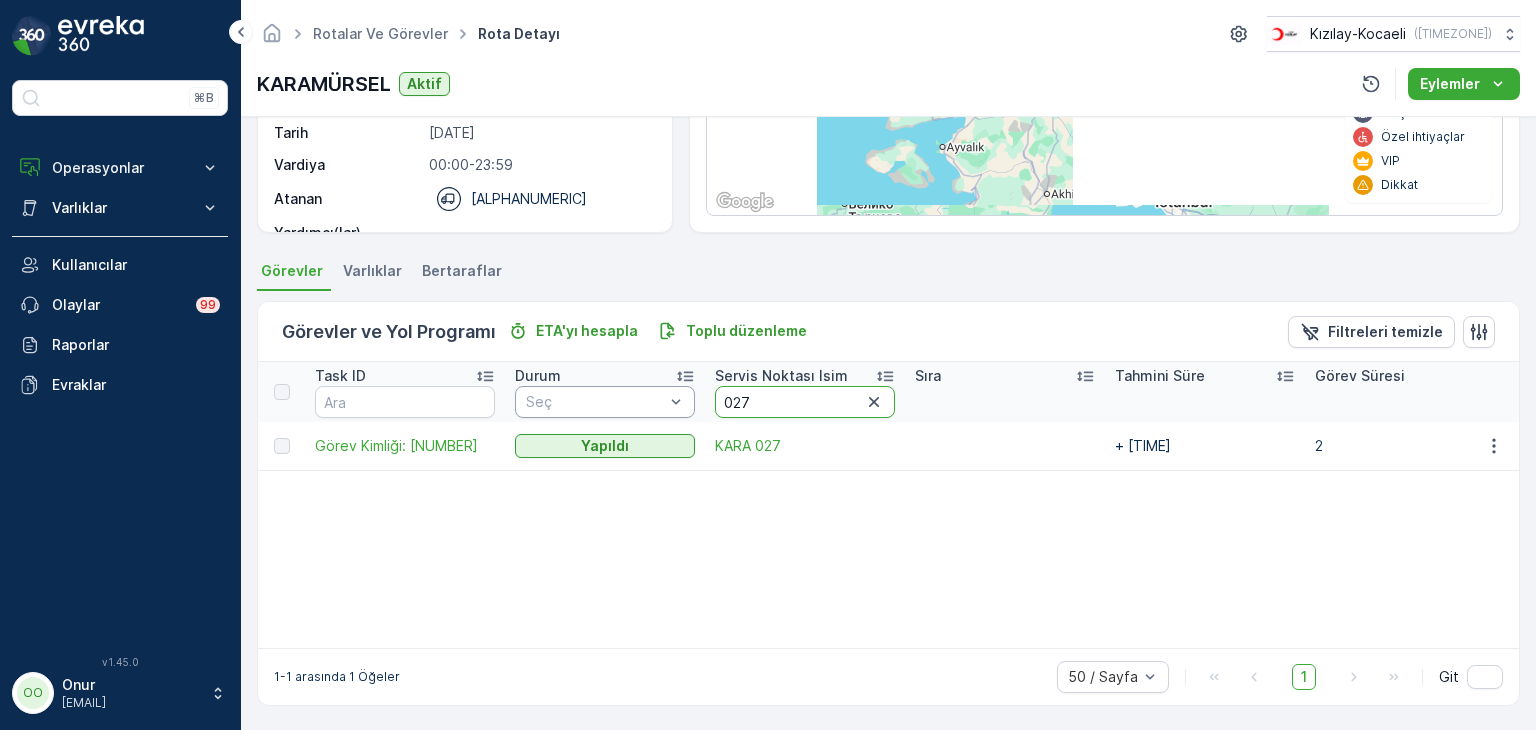 drag, startPoint x: 772, startPoint y: 406, endPoint x: 656, endPoint y: 388, distance: 117.388245 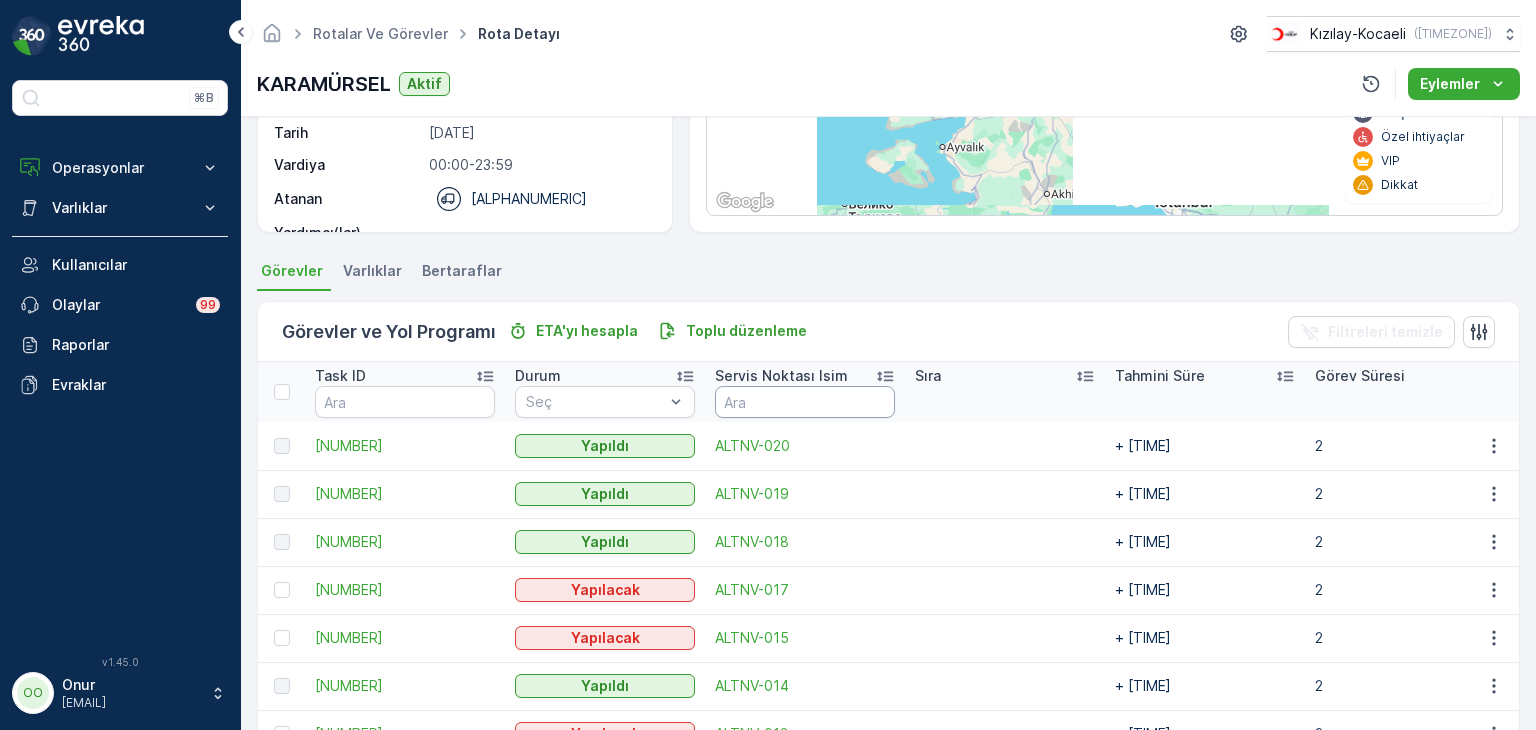 click at bounding box center [805, 402] 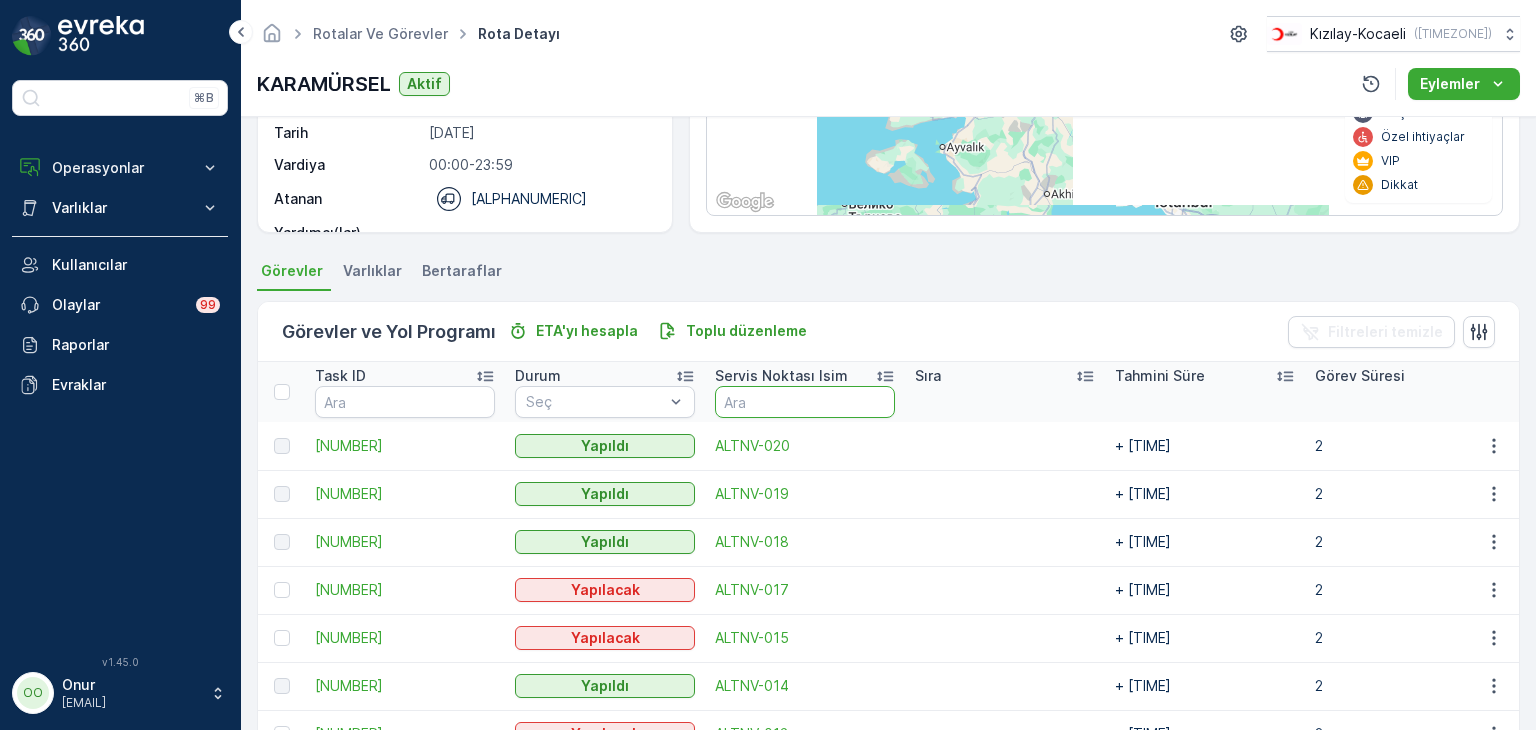 type on "0" 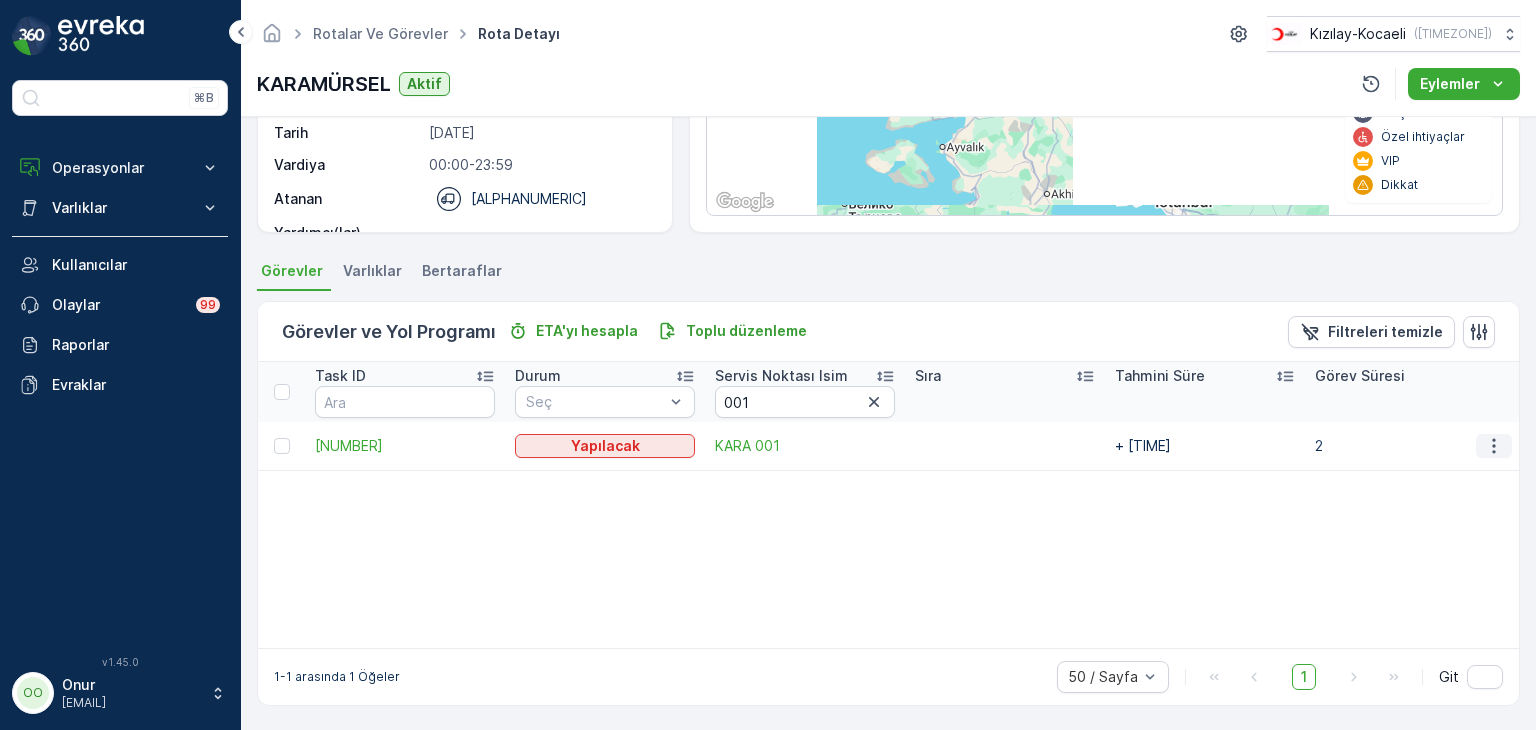 click at bounding box center (1494, 446) 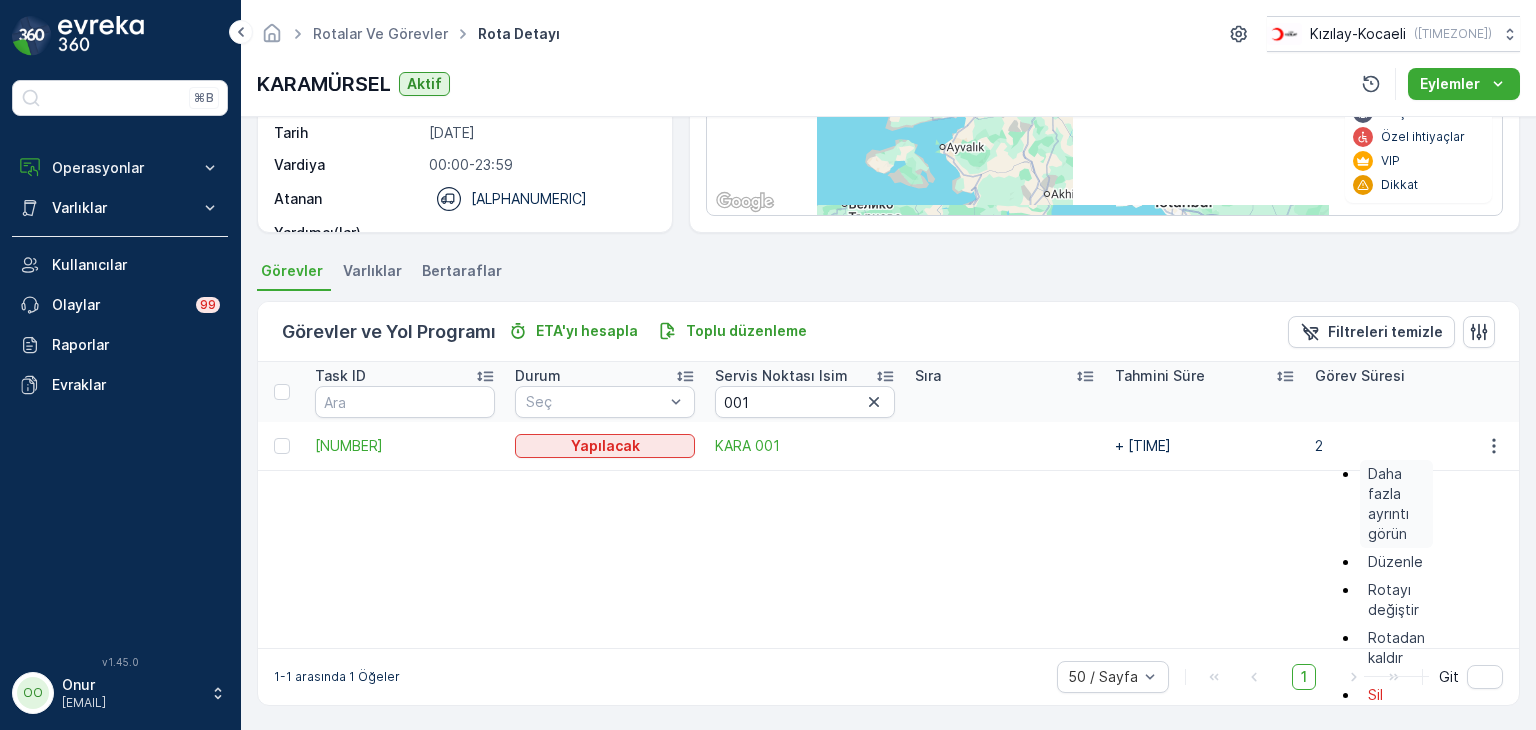 click on "Daha fazla ayrıntı görün Düzenle Rotayı değiştir Rotadan kaldır Sil" at bounding box center (1396, 584) 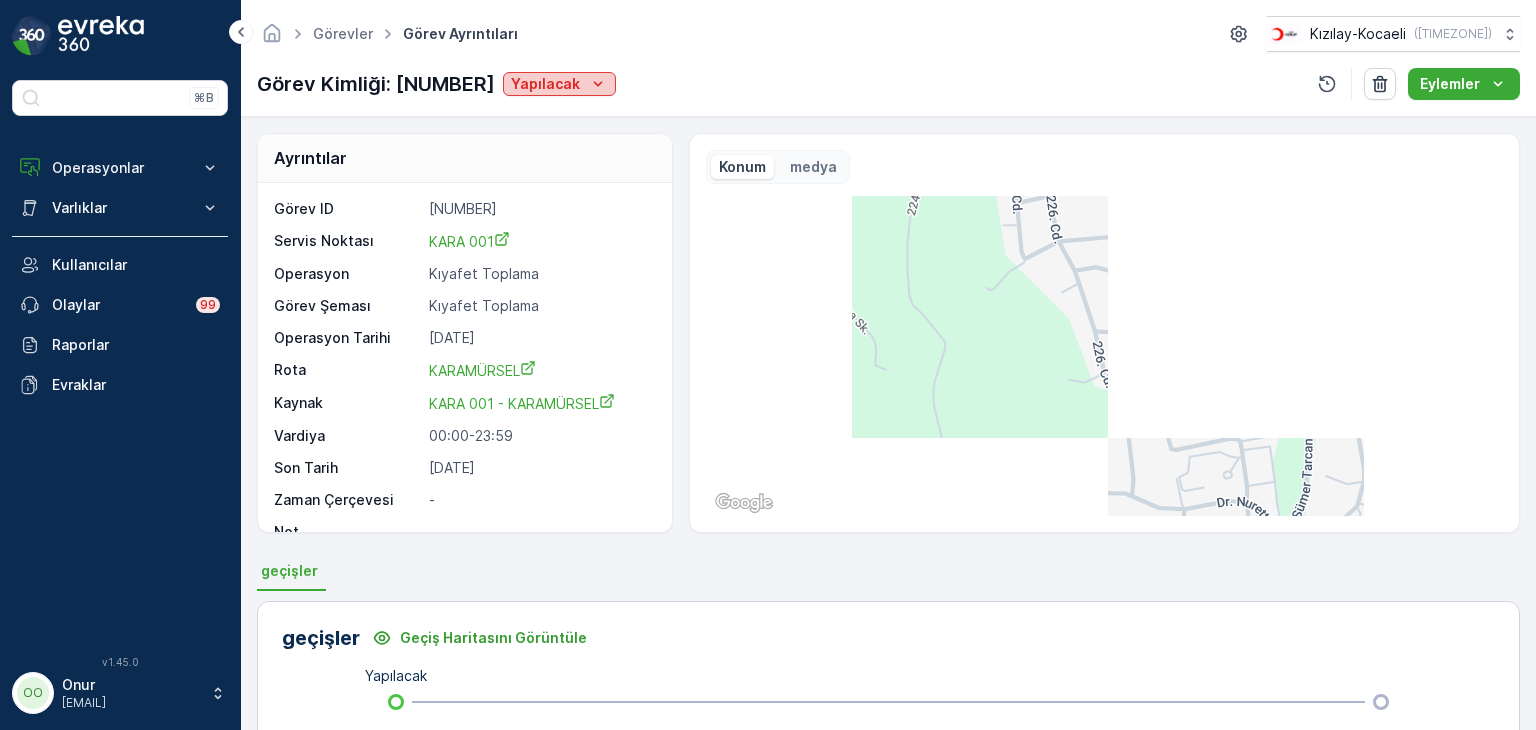 click at bounding box center [598, 84] 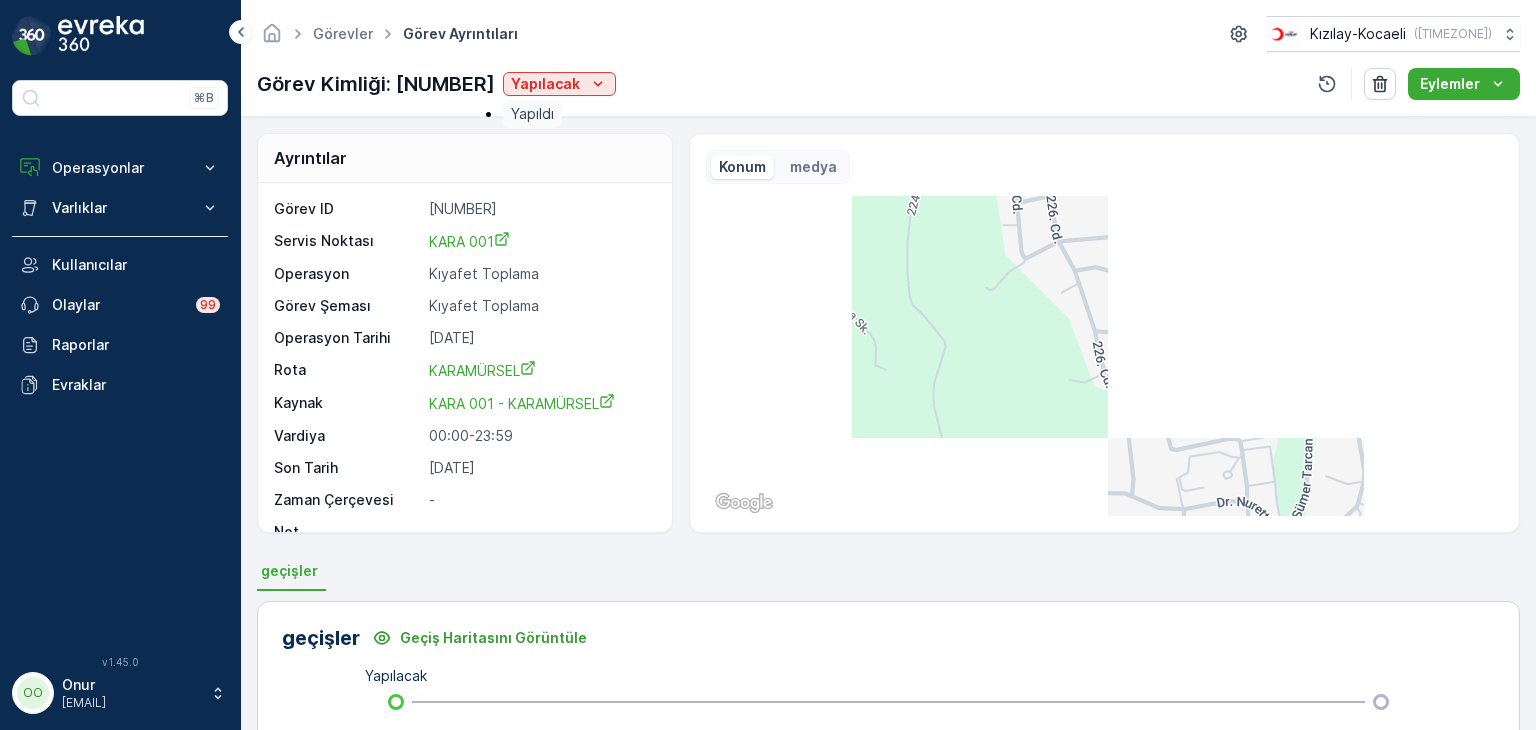 click on "Yapıldı" at bounding box center [532, 114] 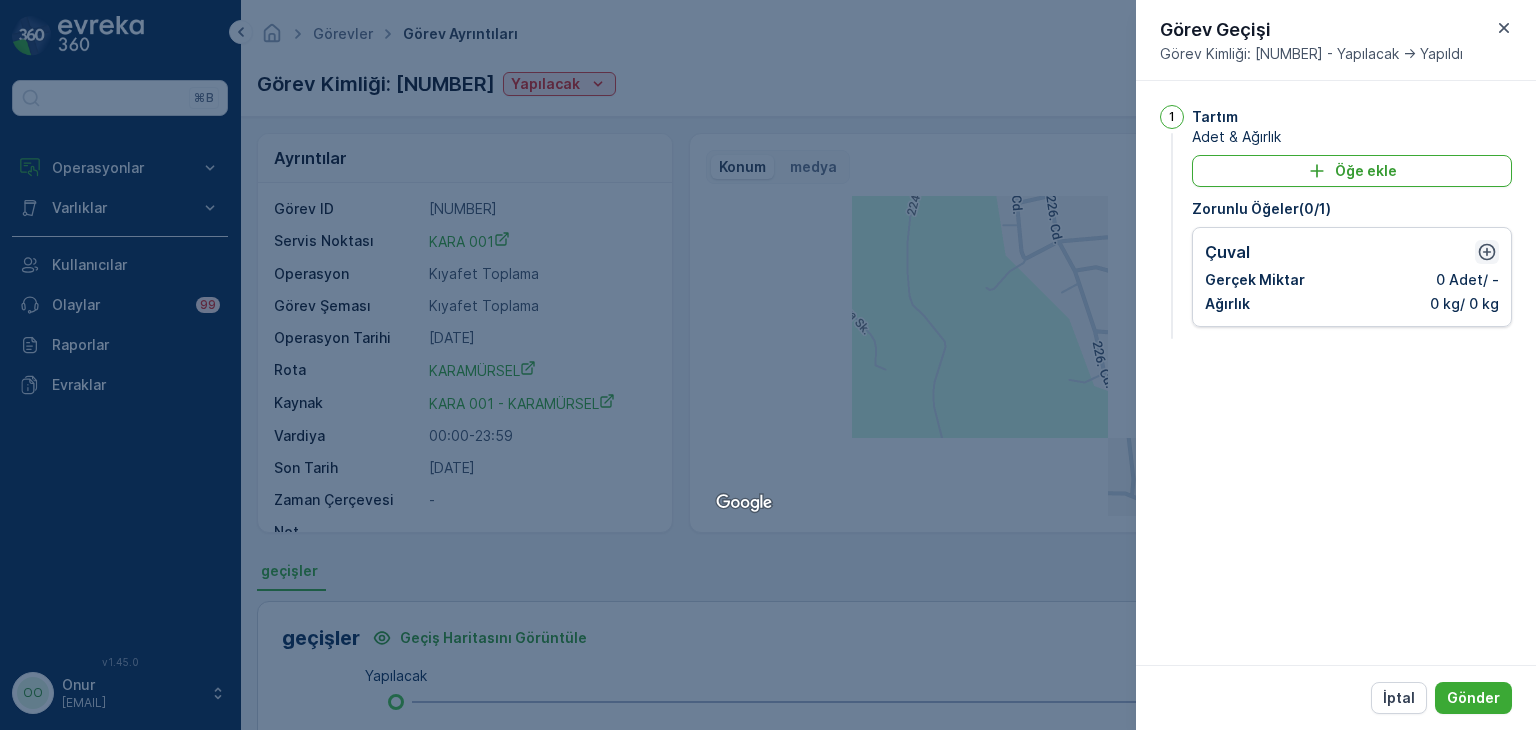 click at bounding box center (1487, 252) 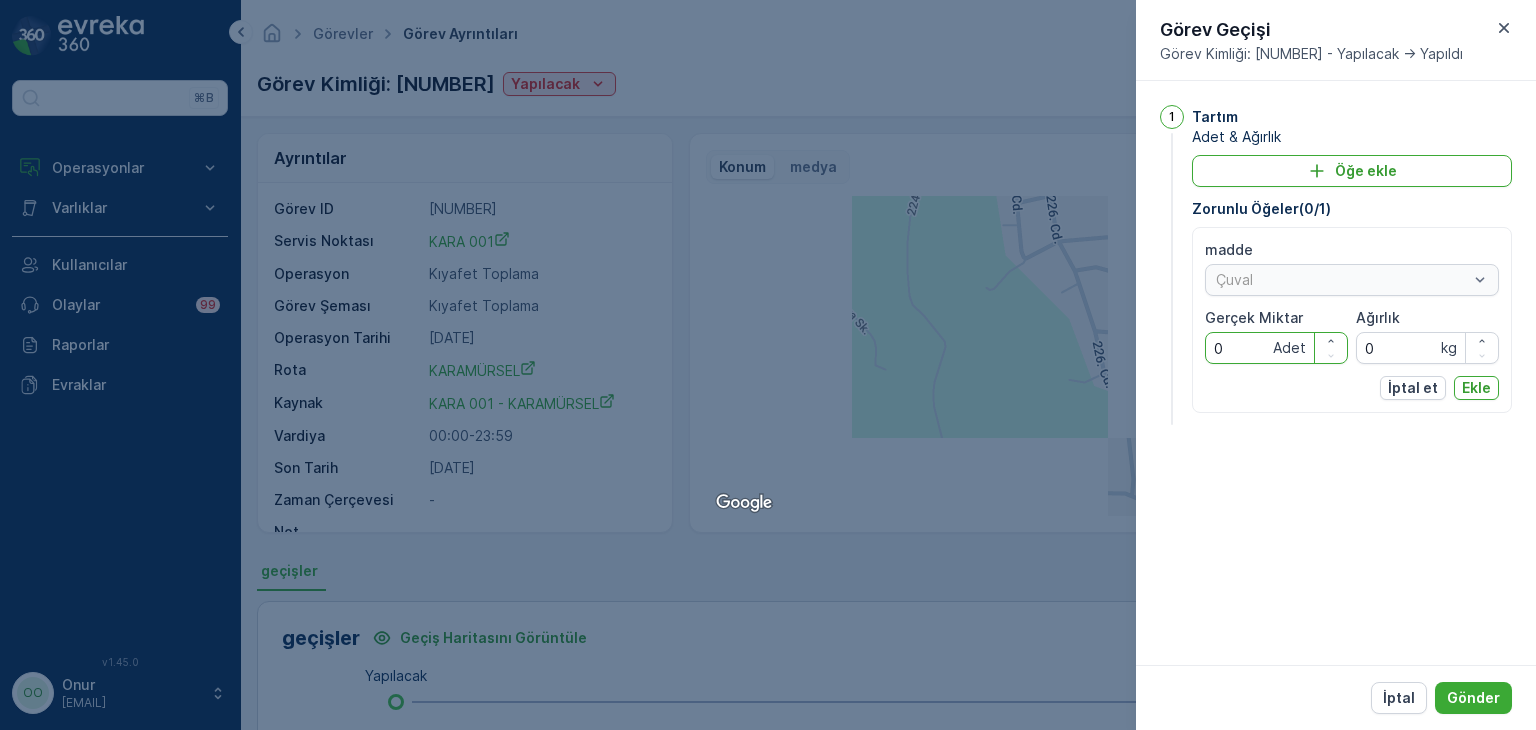 drag, startPoint x: 1240, startPoint y: 355, endPoint x: 1162, endPoint y: 358, distance: 78.05767 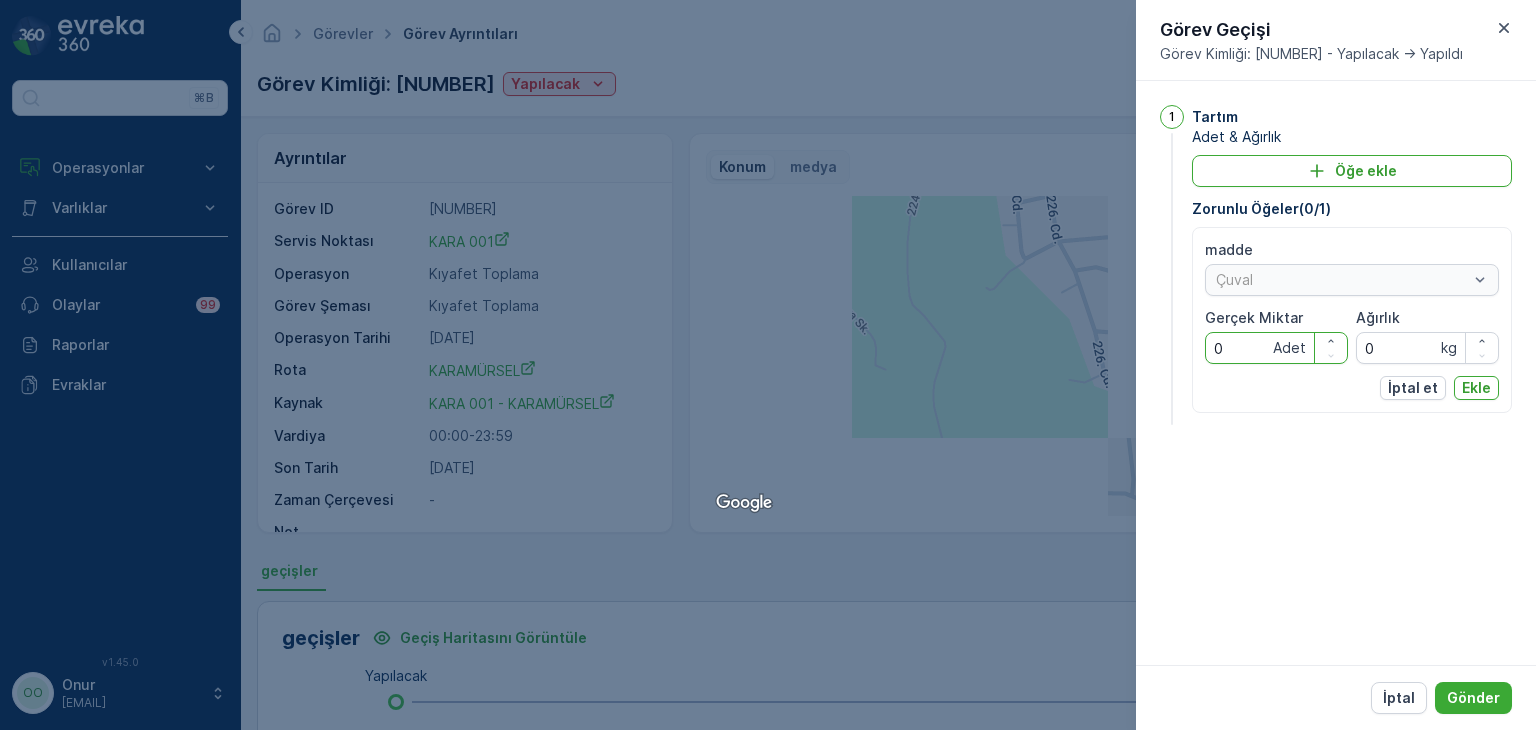 click on "1 Tartım Adet & Ağırlık Öğe ekle Zorunlu Öğeler  ( 0 / 1 ) madde Çuval Gerçek Miktar 0 Adet Ağırlık 0 kg İptal et Ekle" at bounding box center [1336, 267] 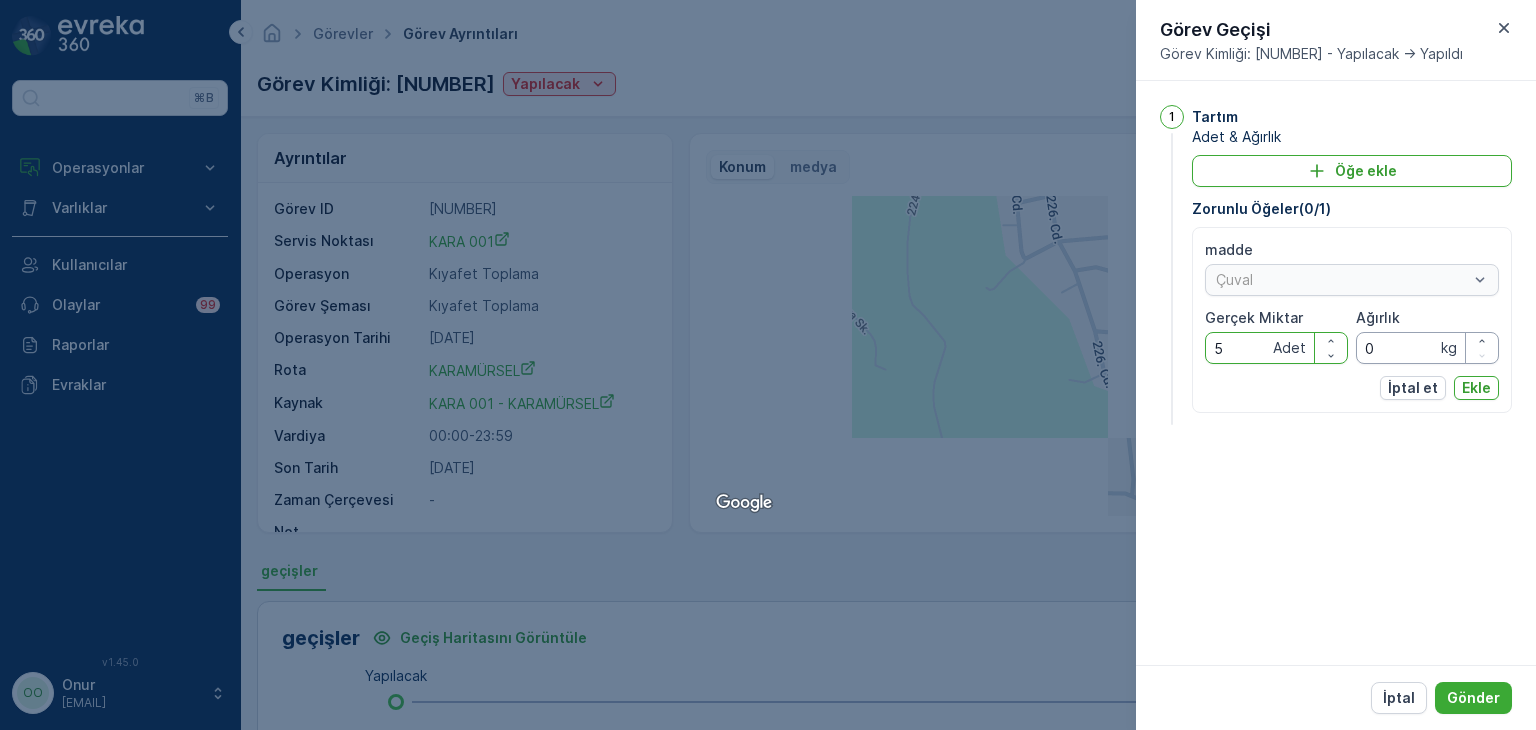 type on "5" 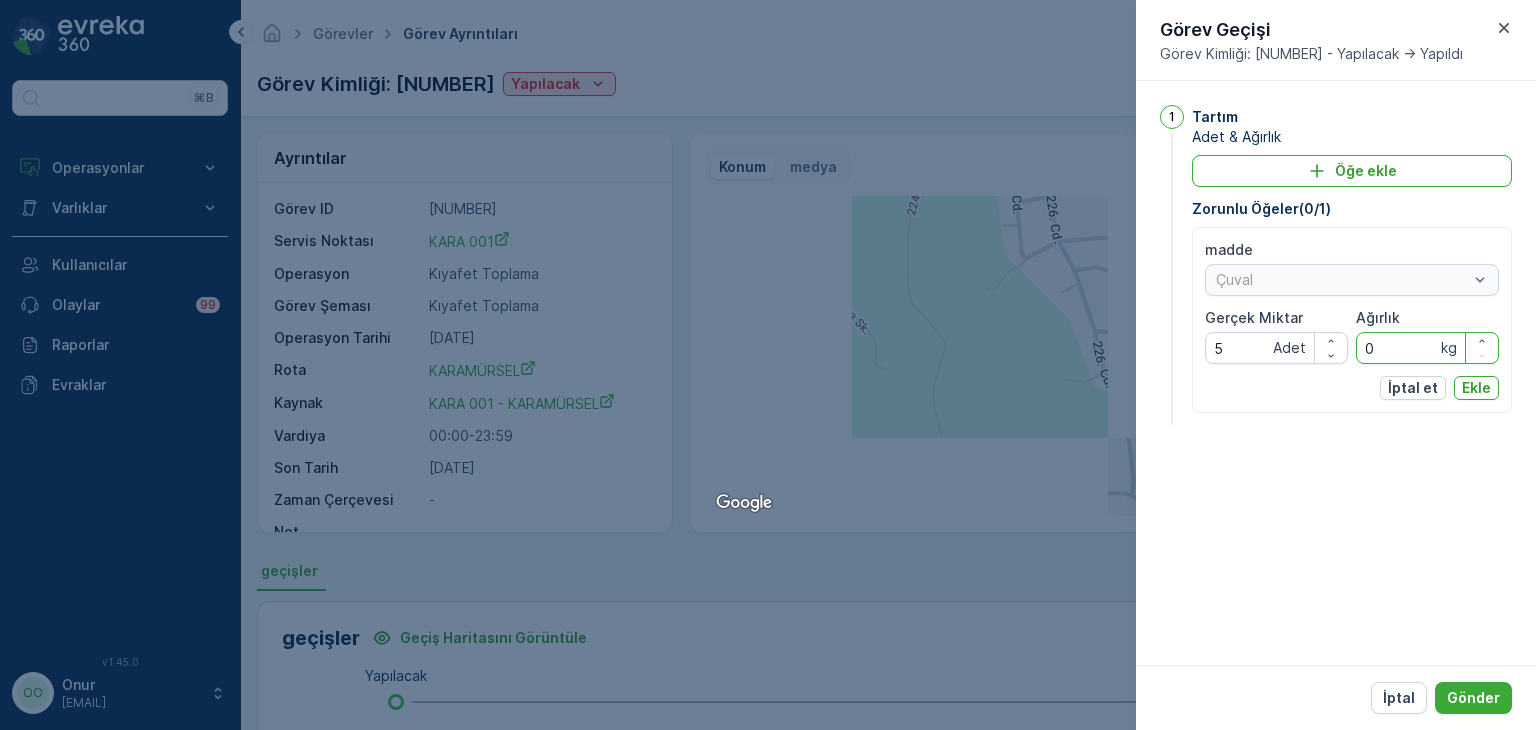 drag, startPoint x: 1381, startPoint y: 351, endPoint x: 1365, endPoint y: 351, distance: 16 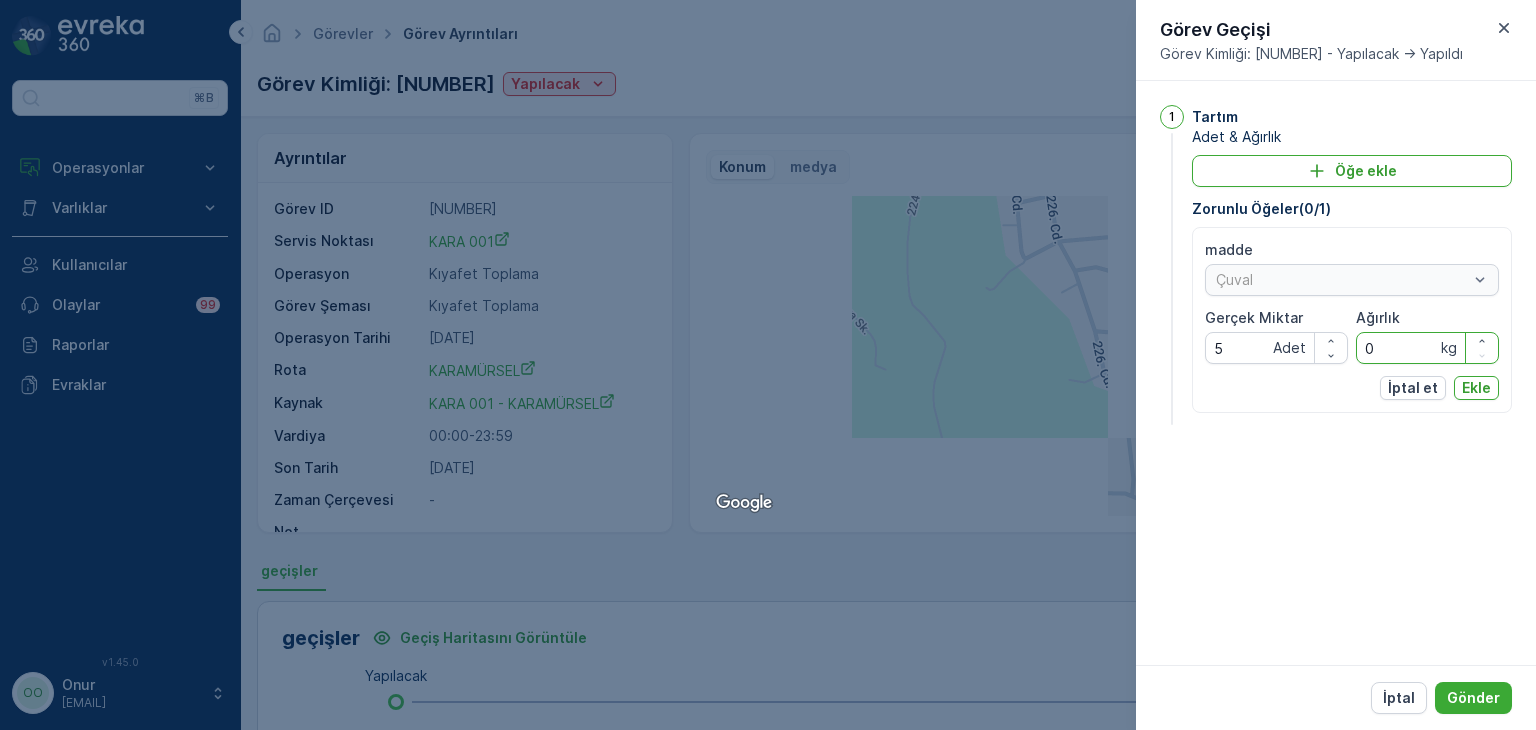 click on "0" at bounding box center (1427, 348) 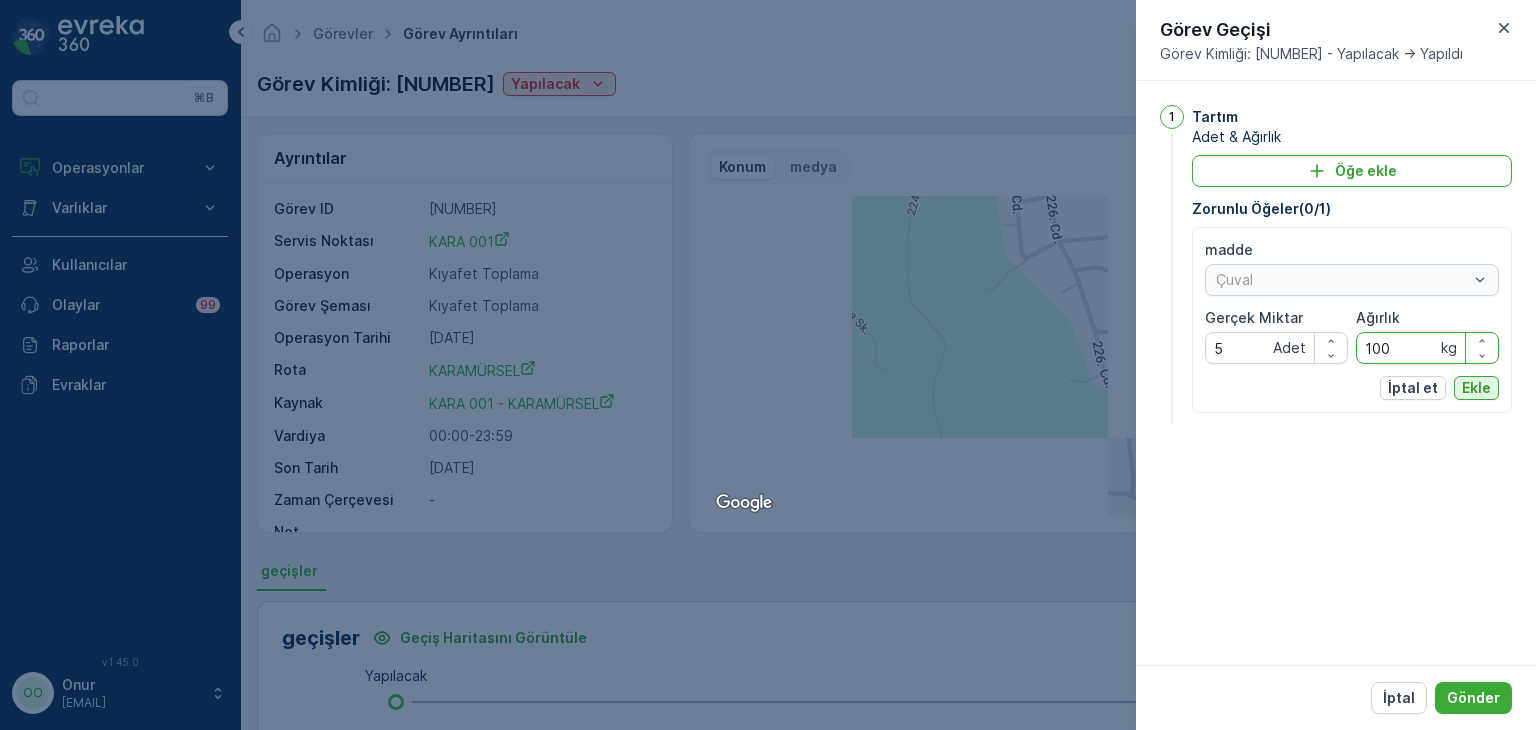 type on "100" 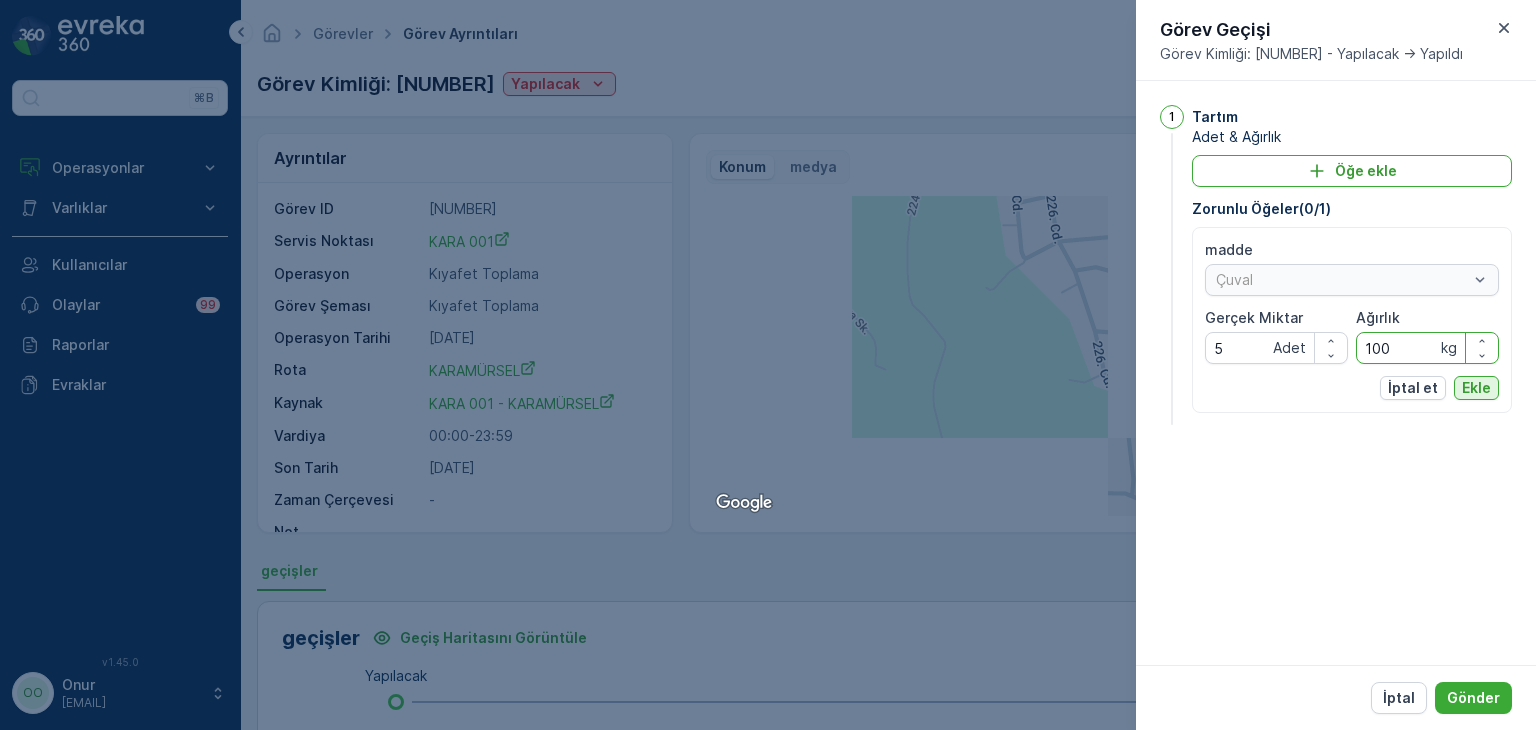 click on "Ekle" at bounding box center [1476, 388] 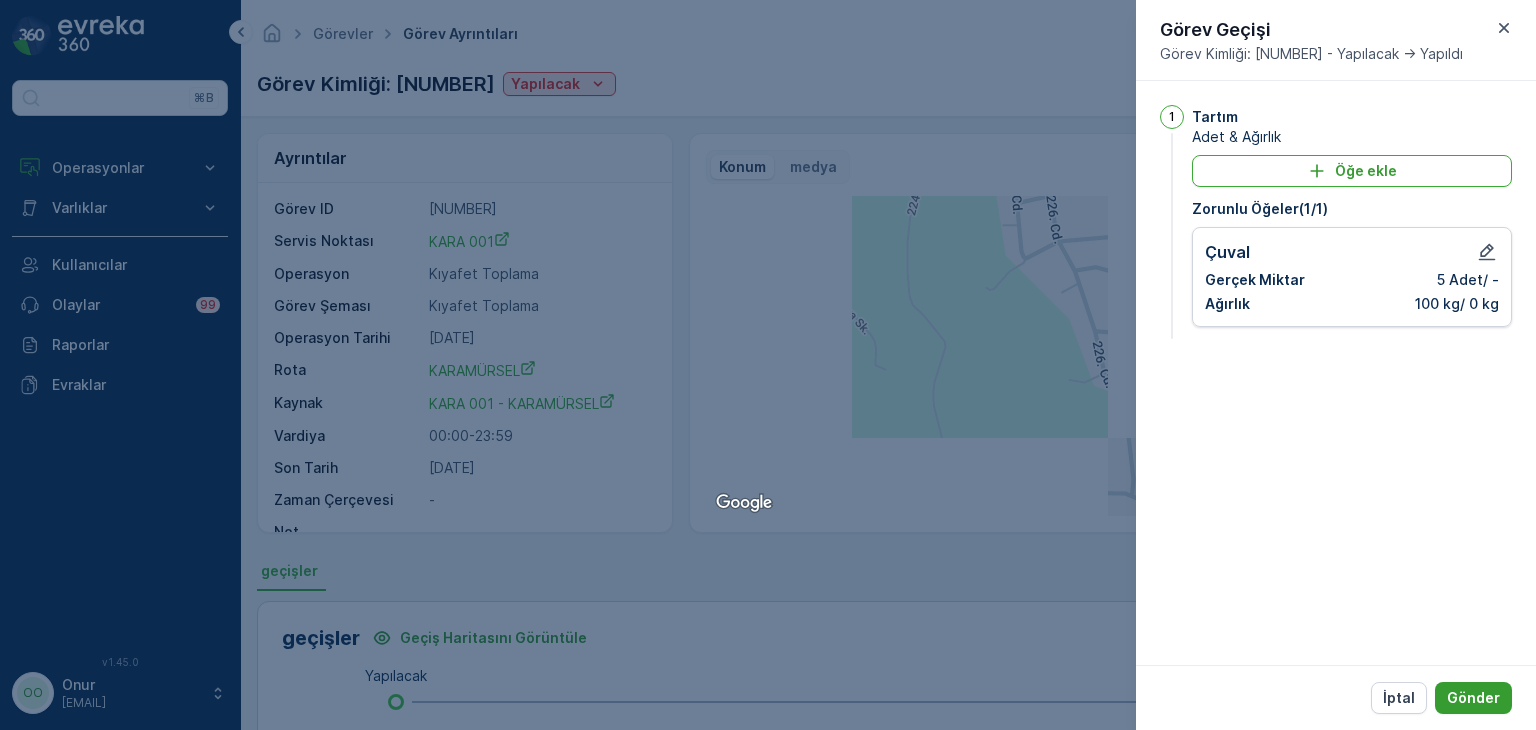 click on "Gönder" at bounding box center [1473, 698] 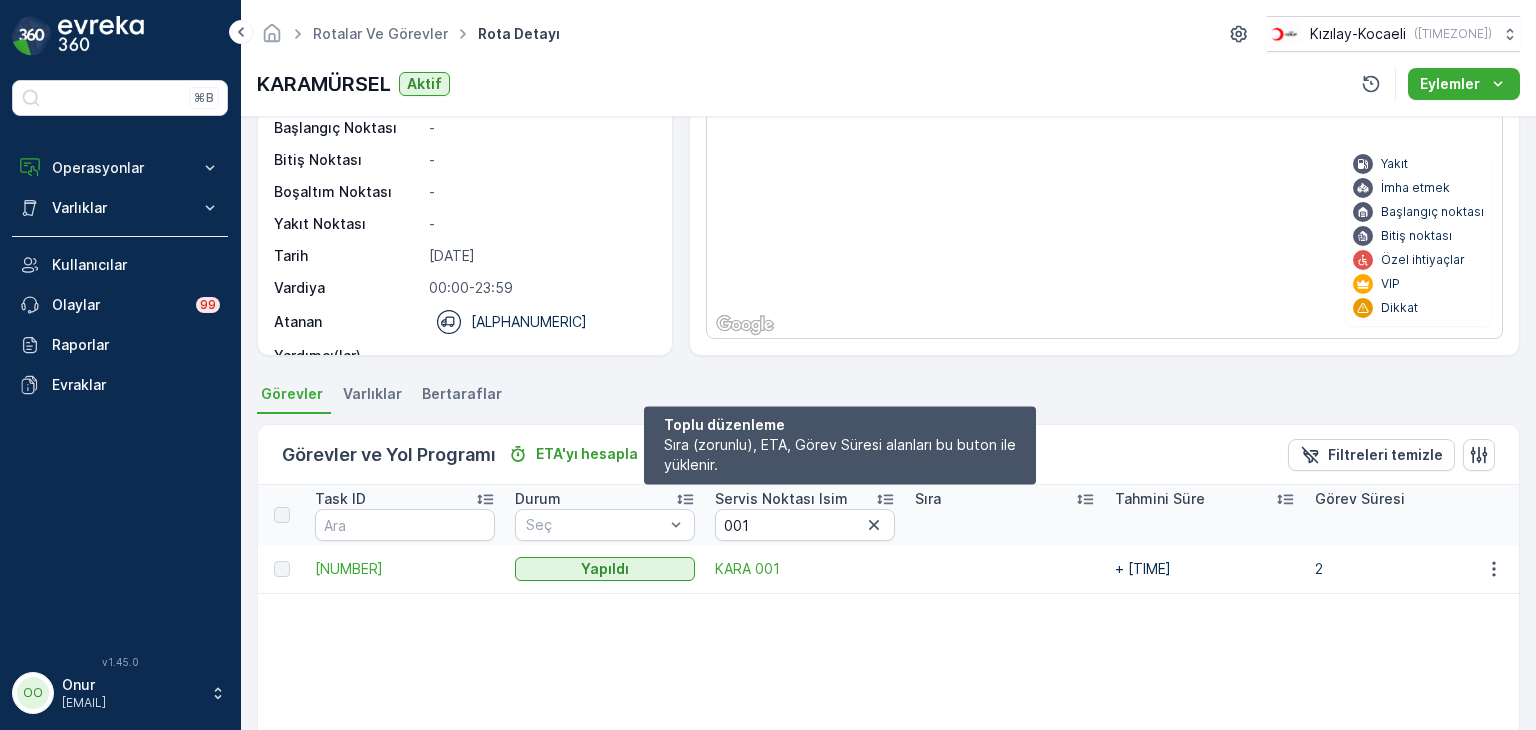 scroll, scrollTop: 200, scrollLeft: 0, axis: vertical 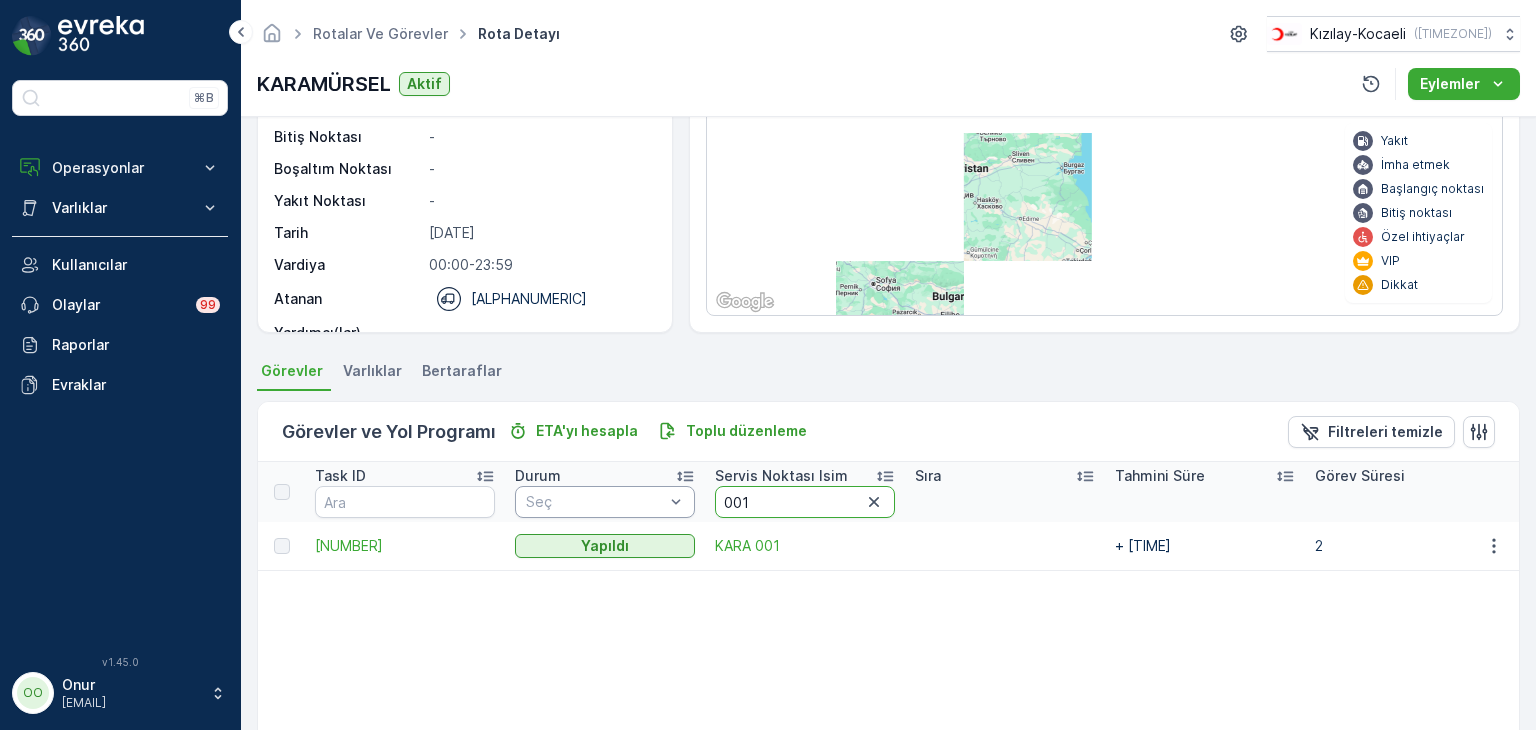 drag, startPoint x: 710, startPoint y: 499, endPoint x: 686, endPoint y: 497, distance: 24.083189 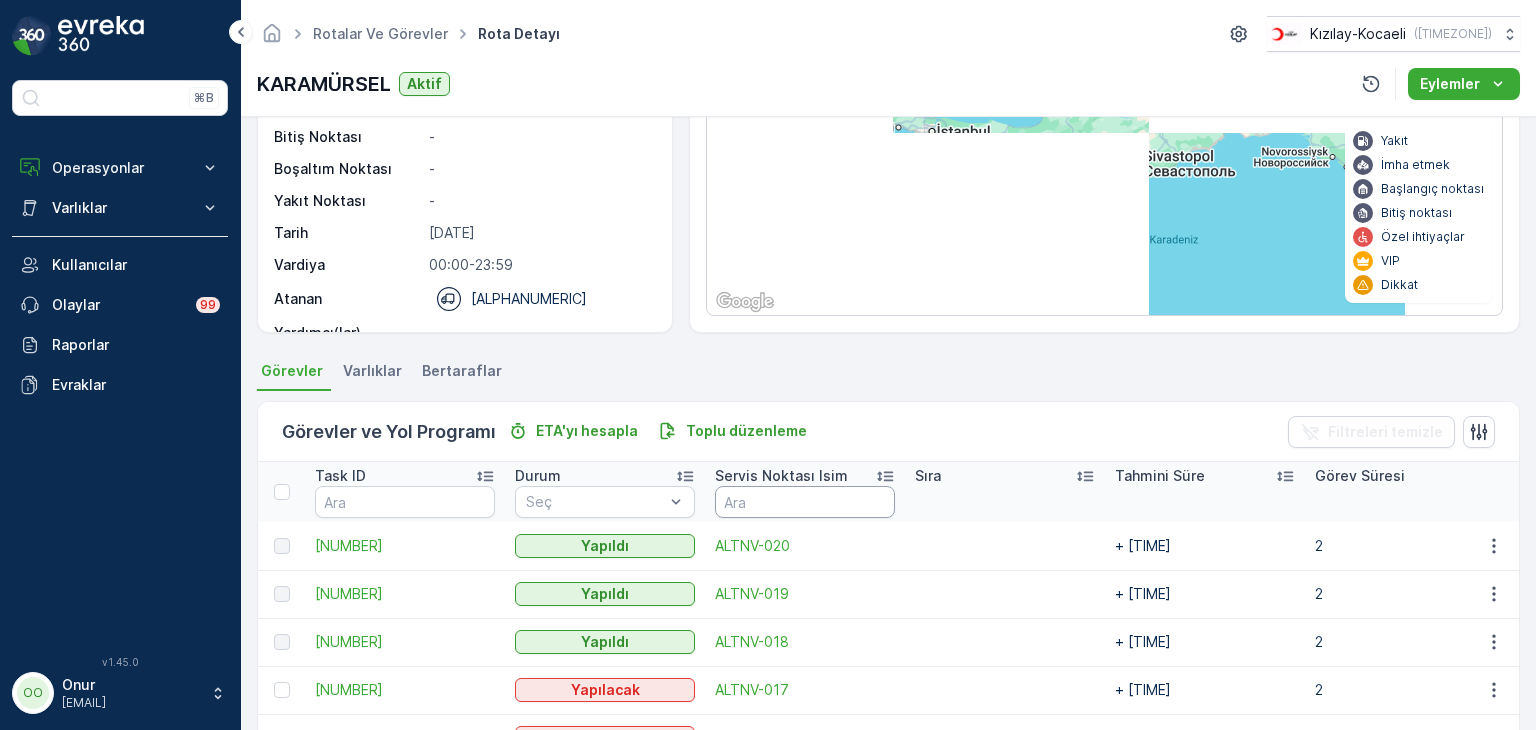 click at bounding box center (805, 502) 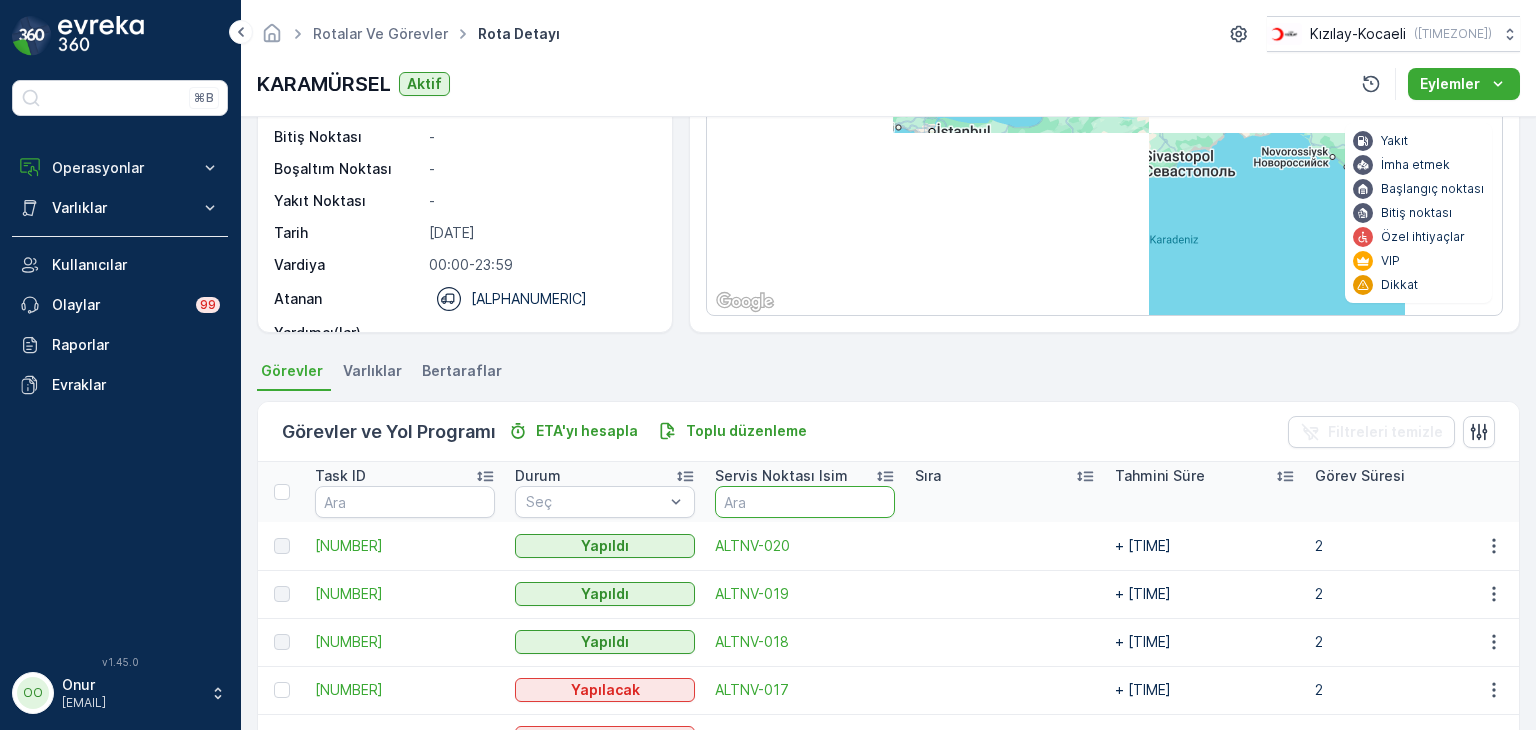 type on "0" 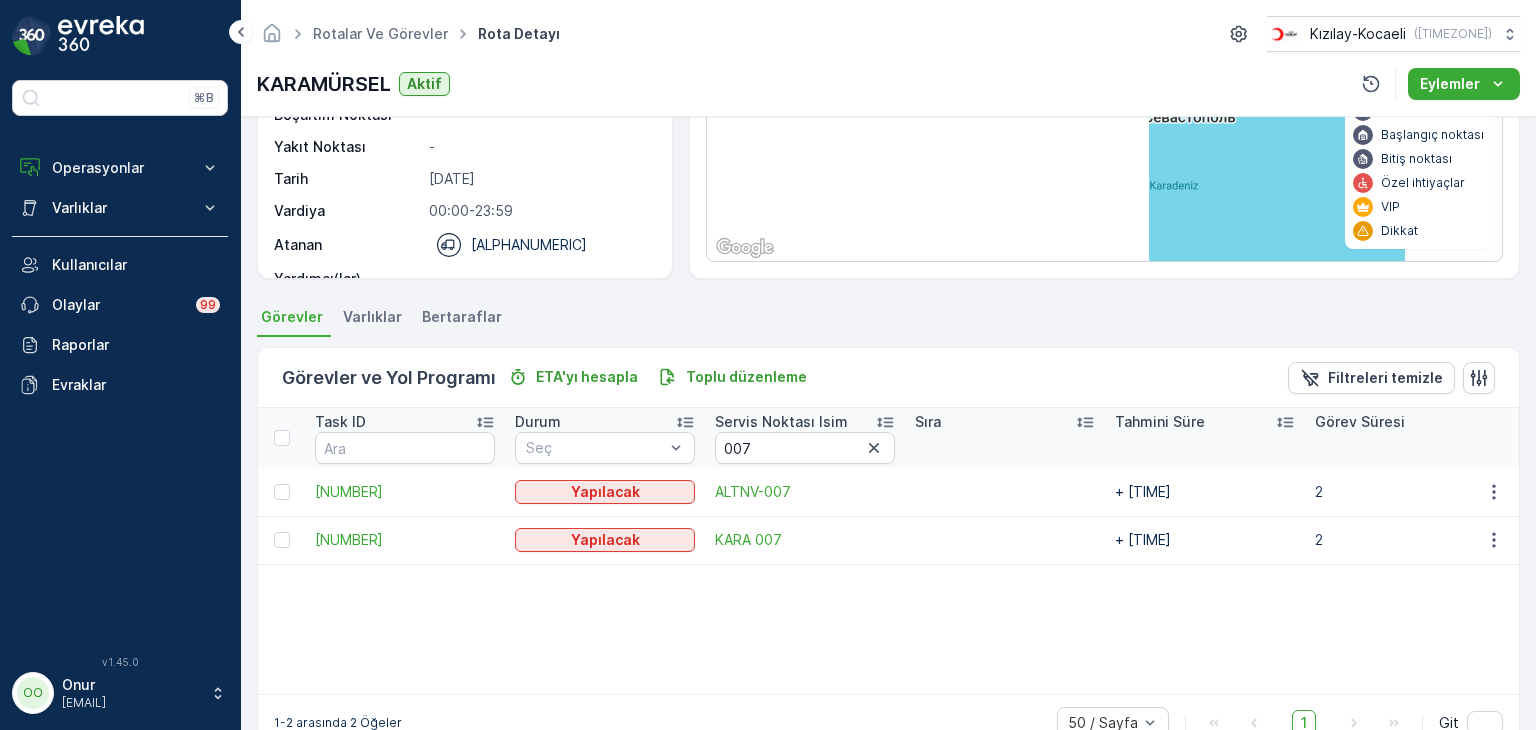 scroll, scrollTop: 300, scrollLeft: 0, axis: vertical 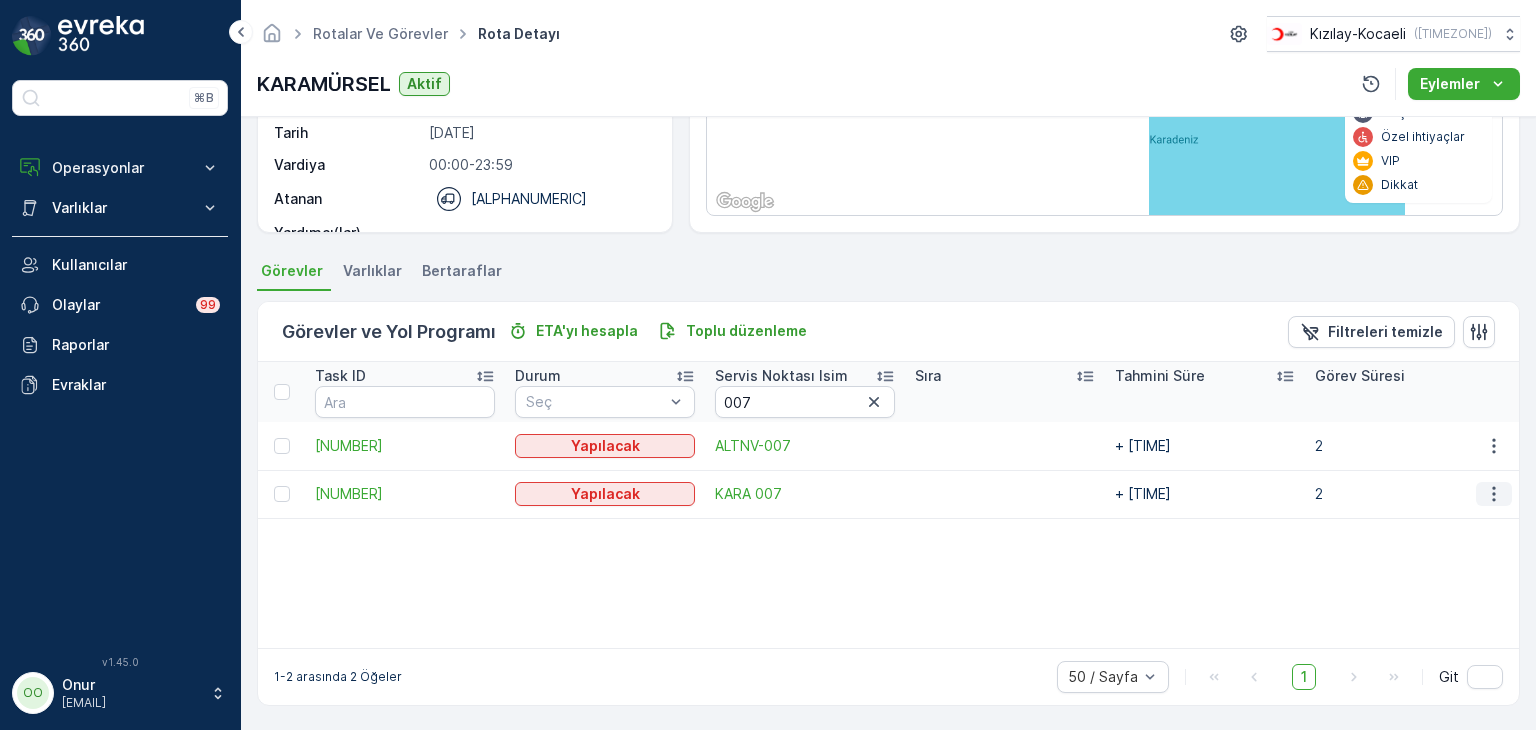 click at bounding box center [1494, 494] 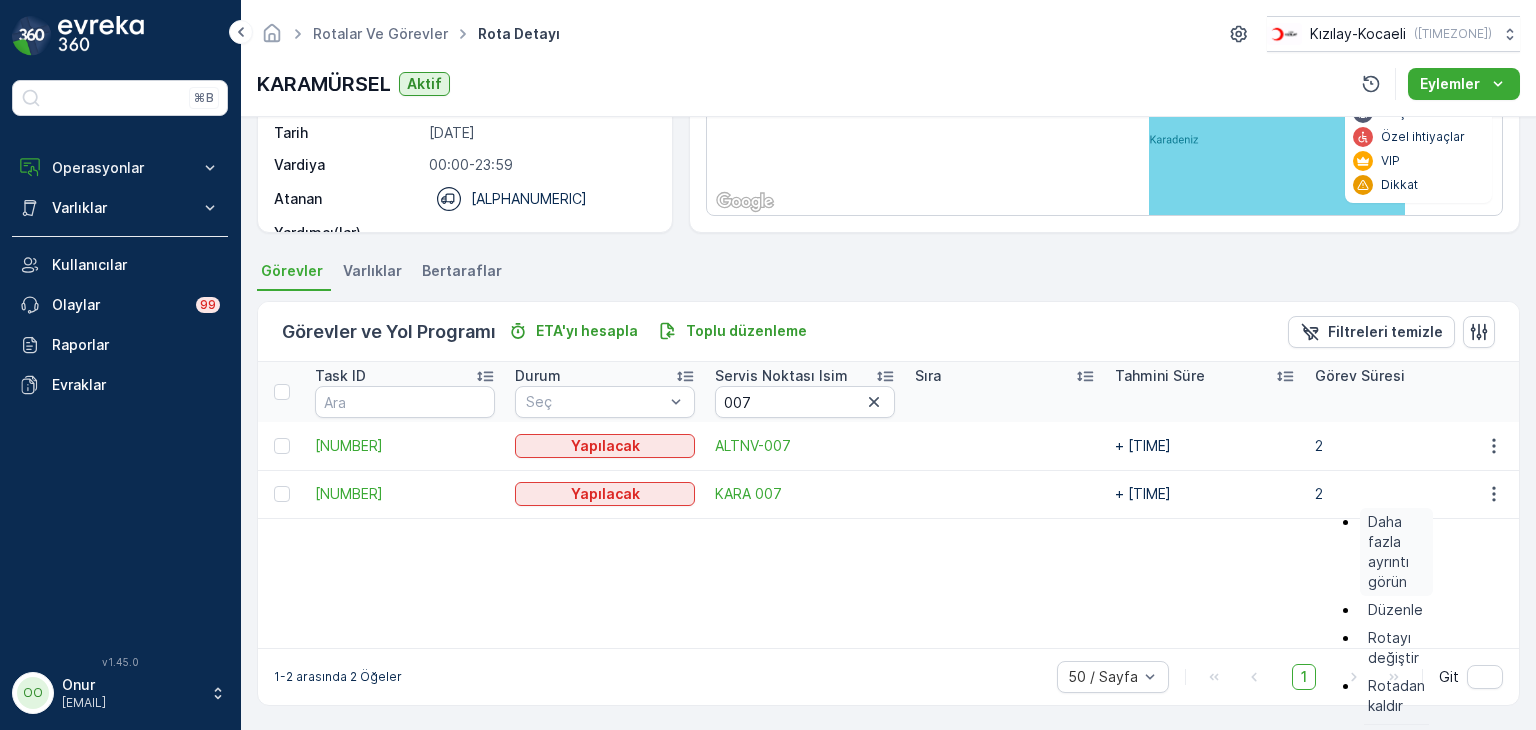 click on "Daha fazla ayrıntı görün" at bounding box center (1396, 552) 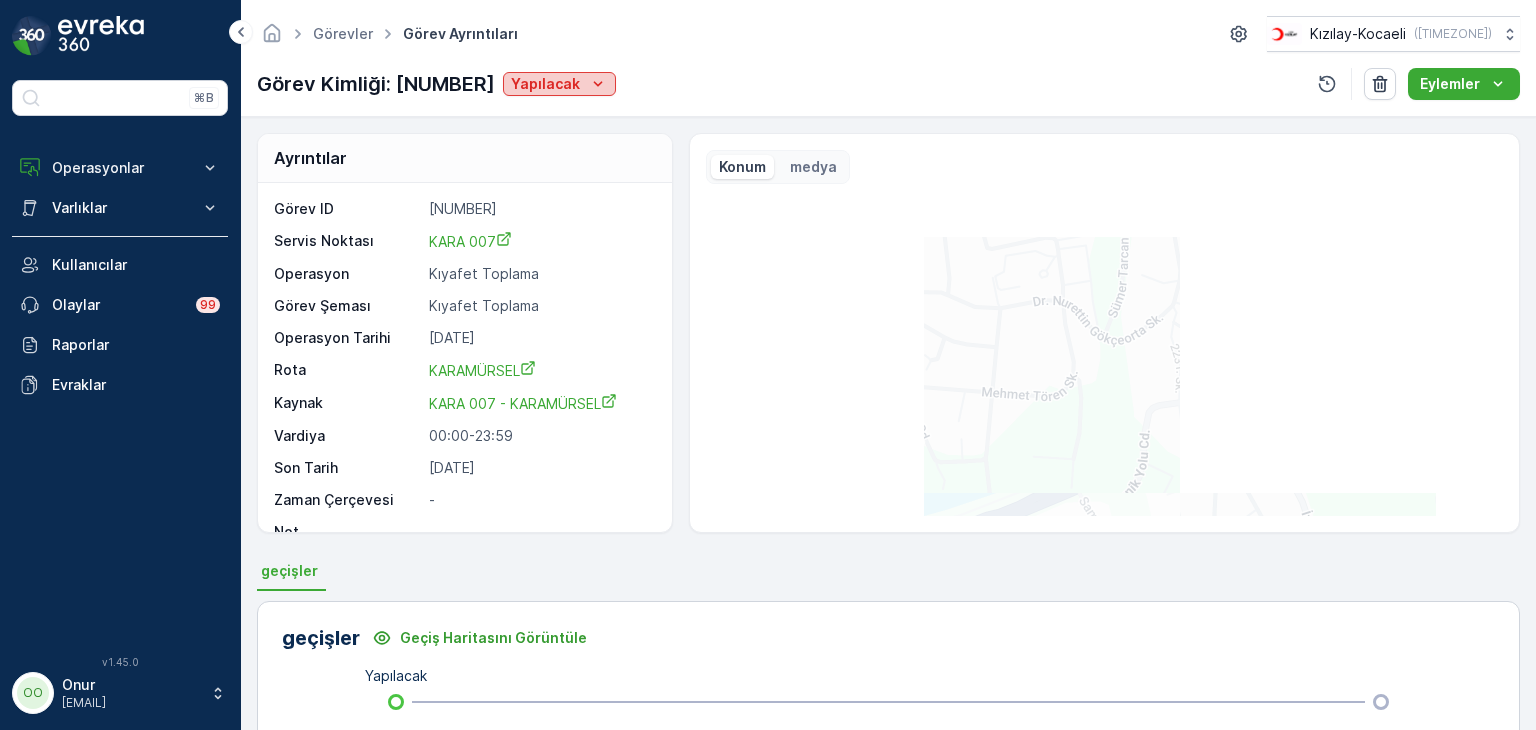 click at bounding box center [598, 84] 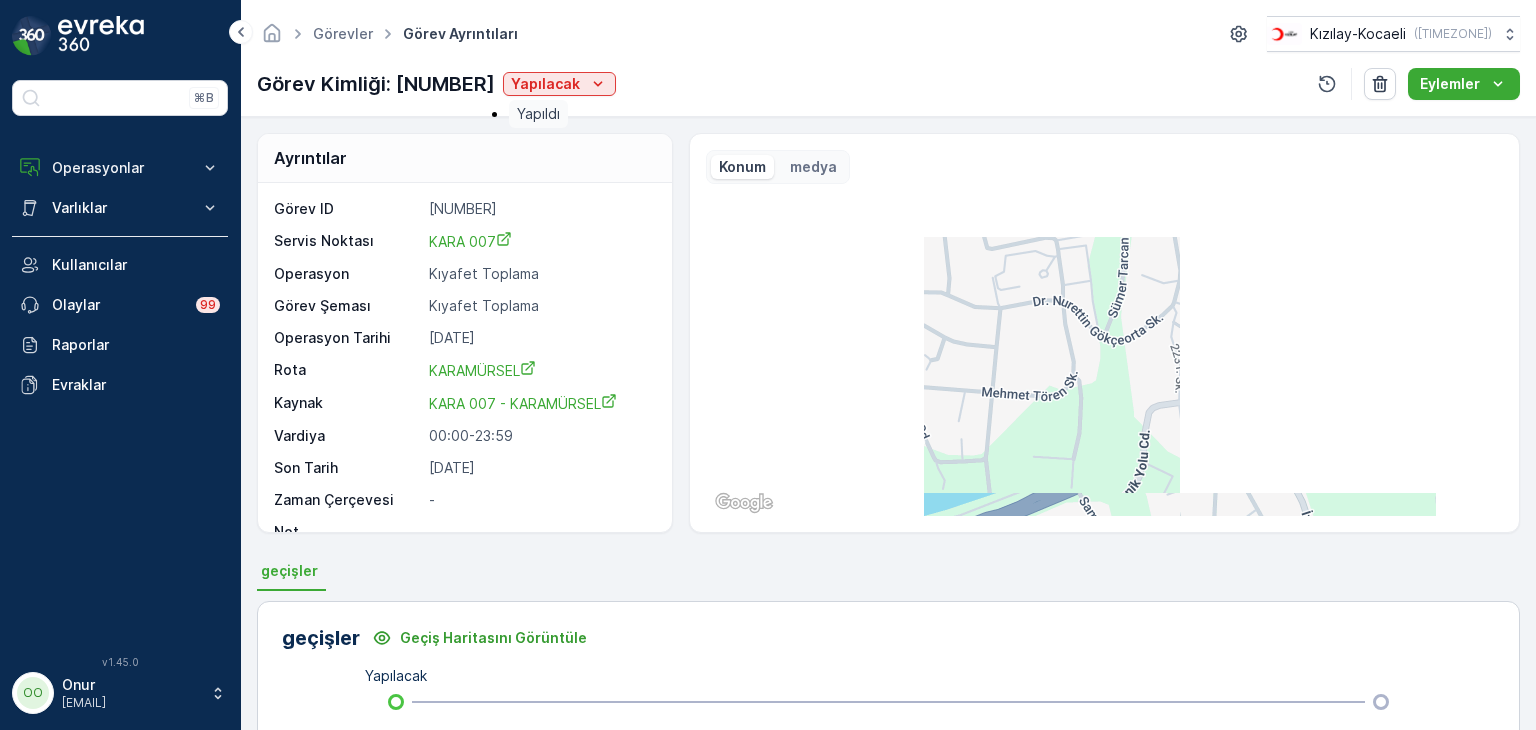 click on "Yapıldı" at bounding box center (538, 114) 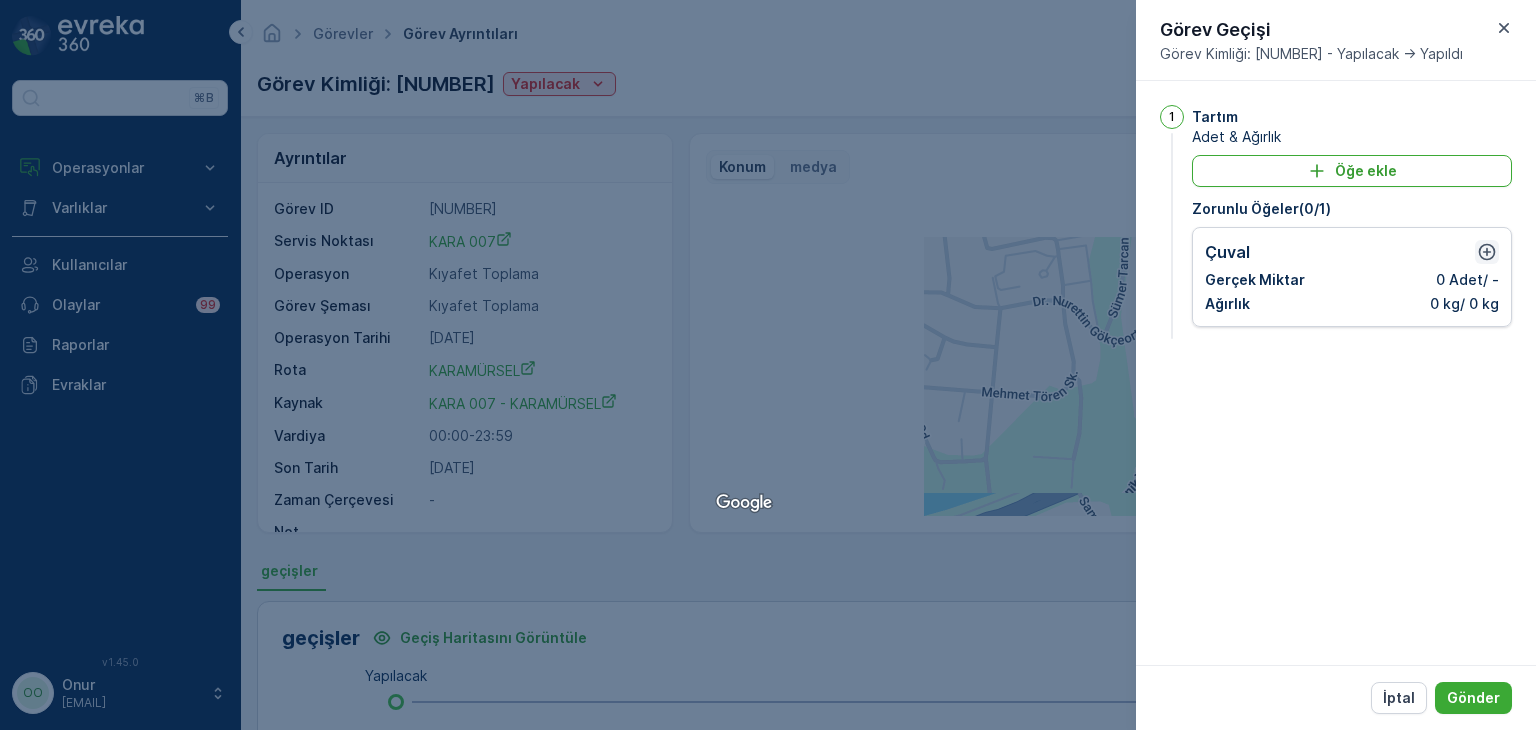 click at bounding box center [1487, 252] 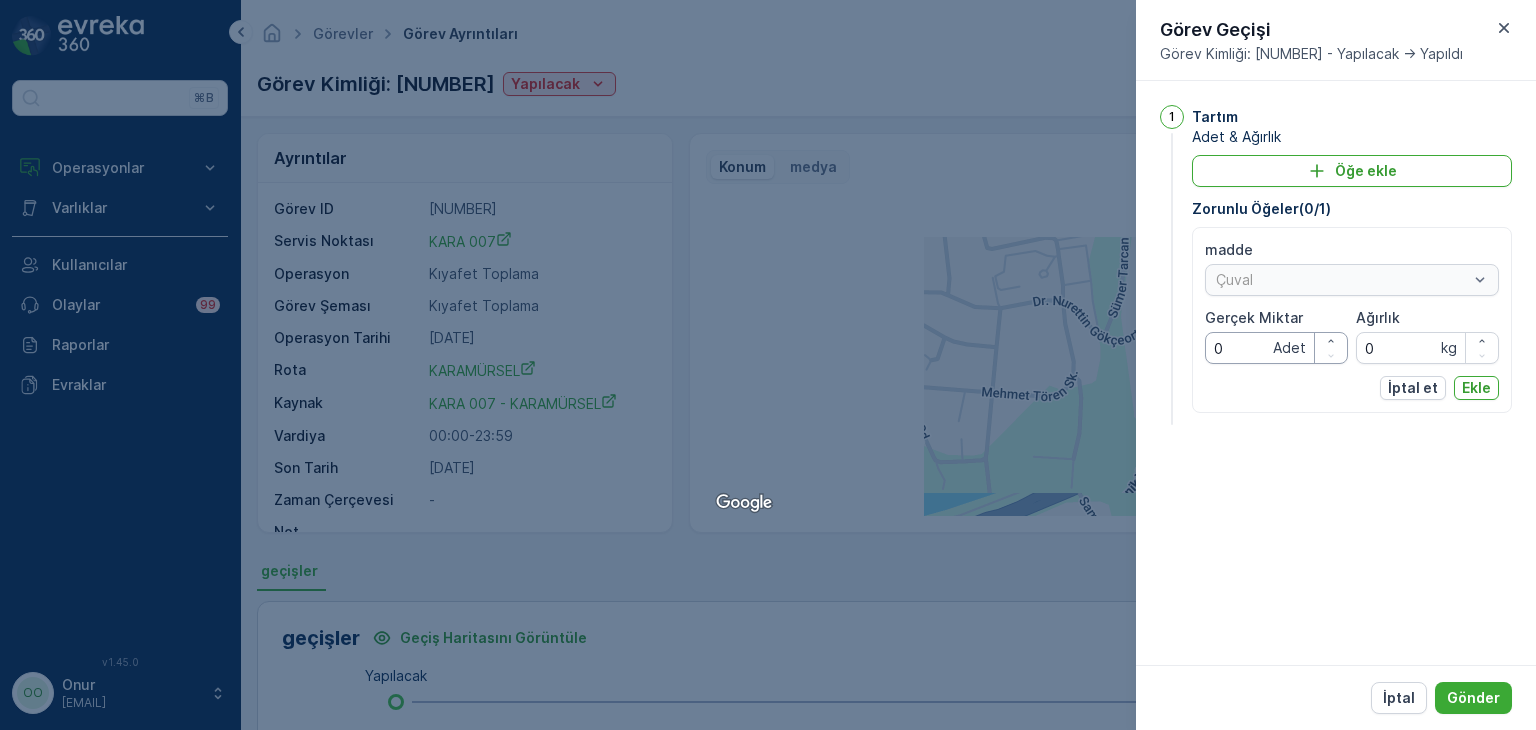 click on "0" at bounding box center [1276, 348] 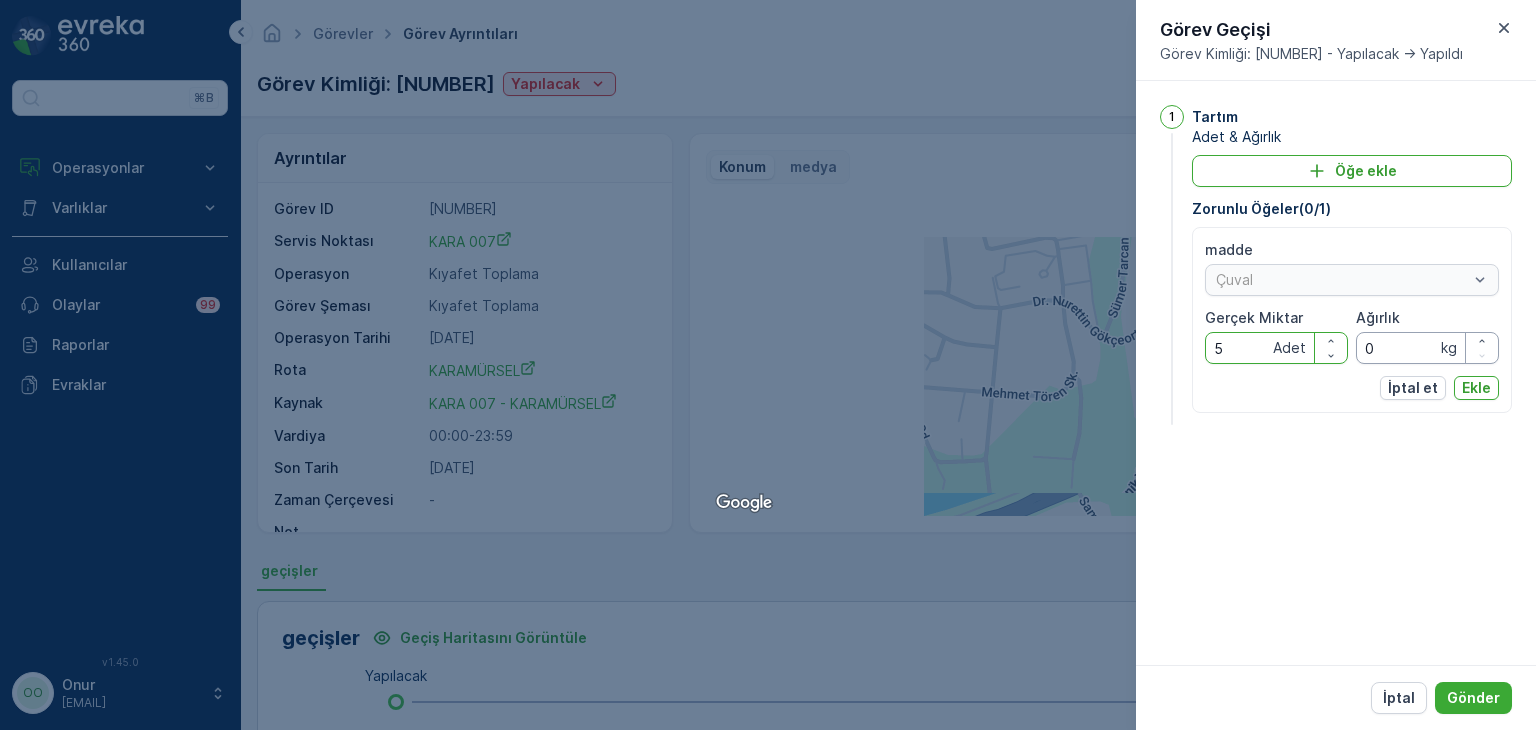type on "5" 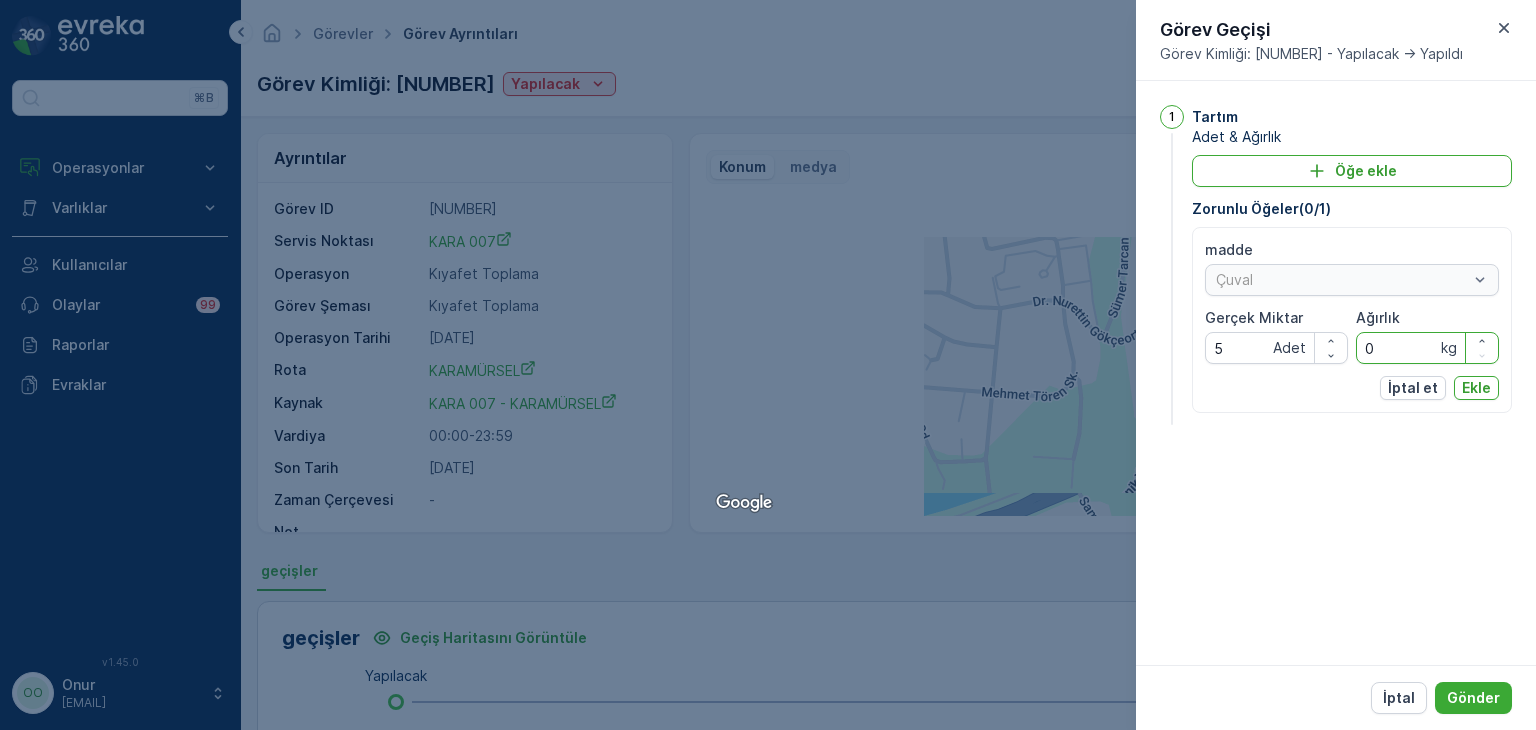 drag, startPoint x: 1376, startPoint y: 341, endPoint x: 1356, endPoint y: 344, distance: 20.22375 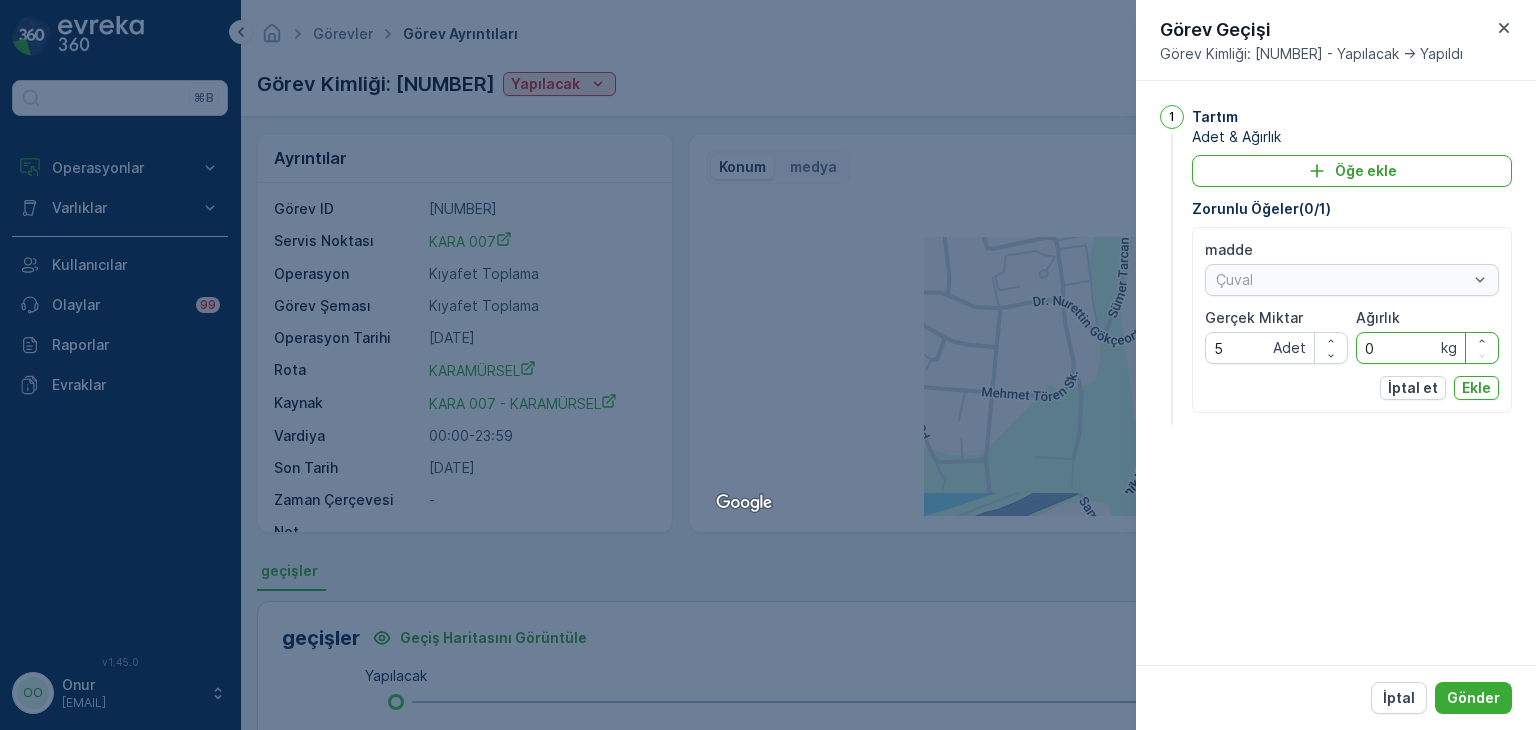 click on "0" at bounding box center (1427, 348) 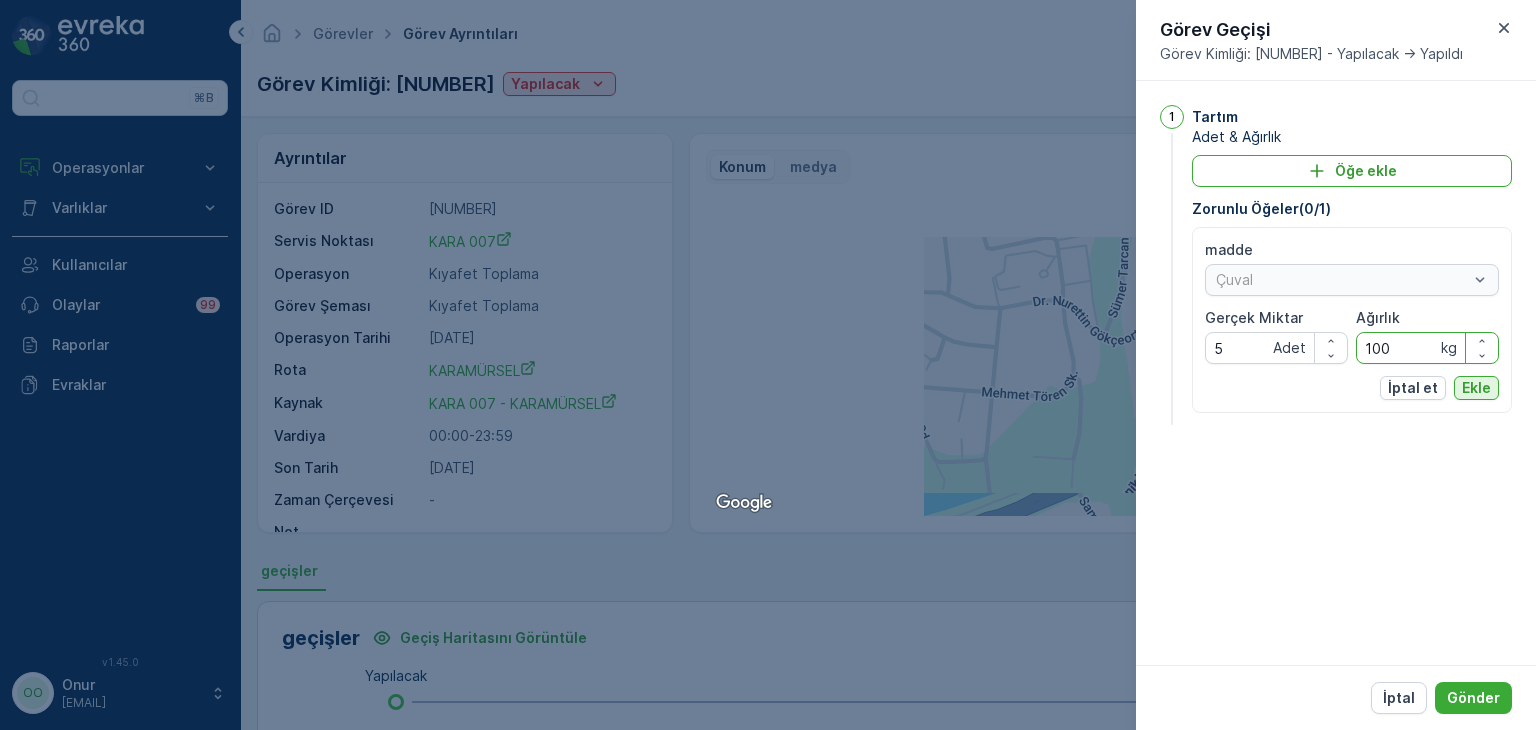 type on "100" 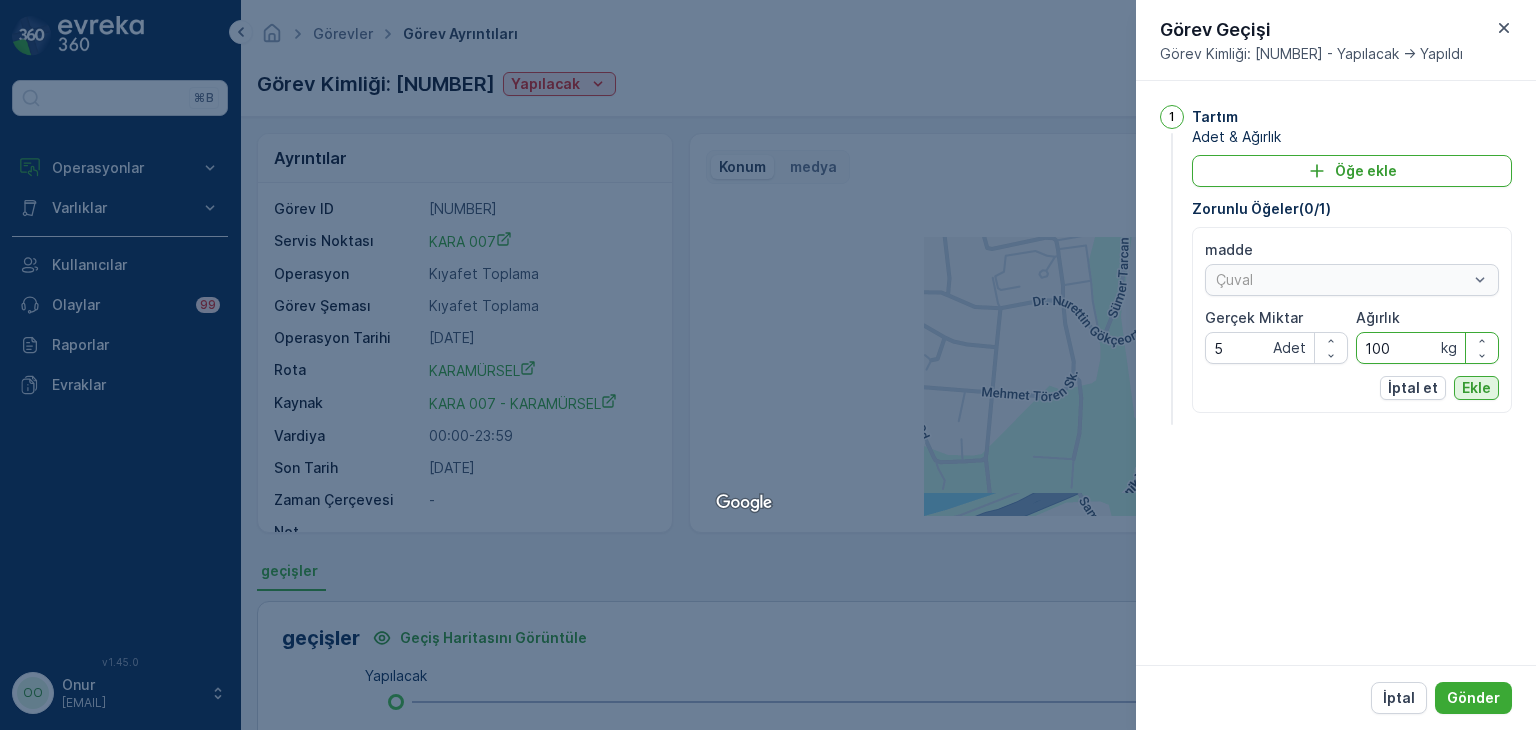 click on "Ekle" at bounding box center [1476, 388] 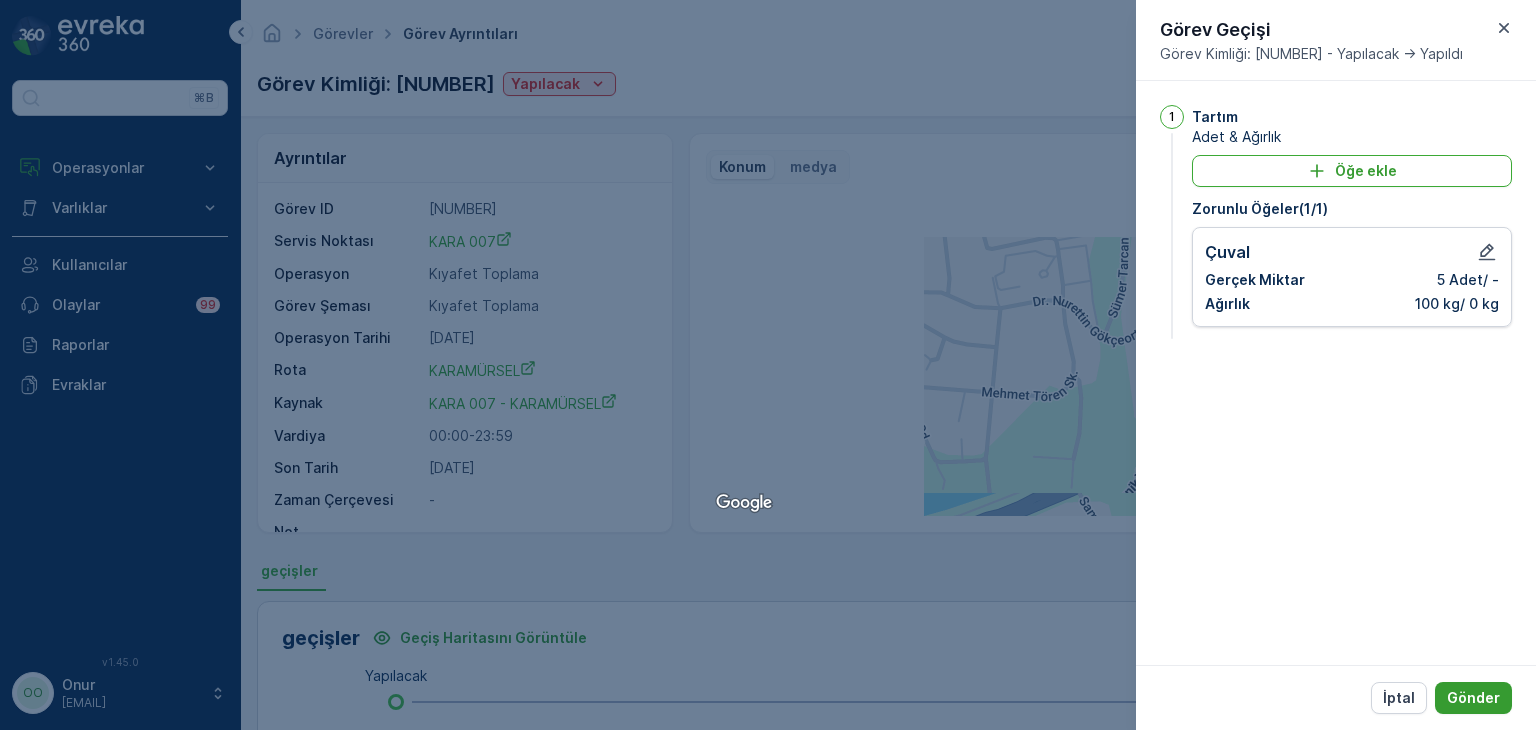 click on "Gönder" at bounding box center [1473, 698] 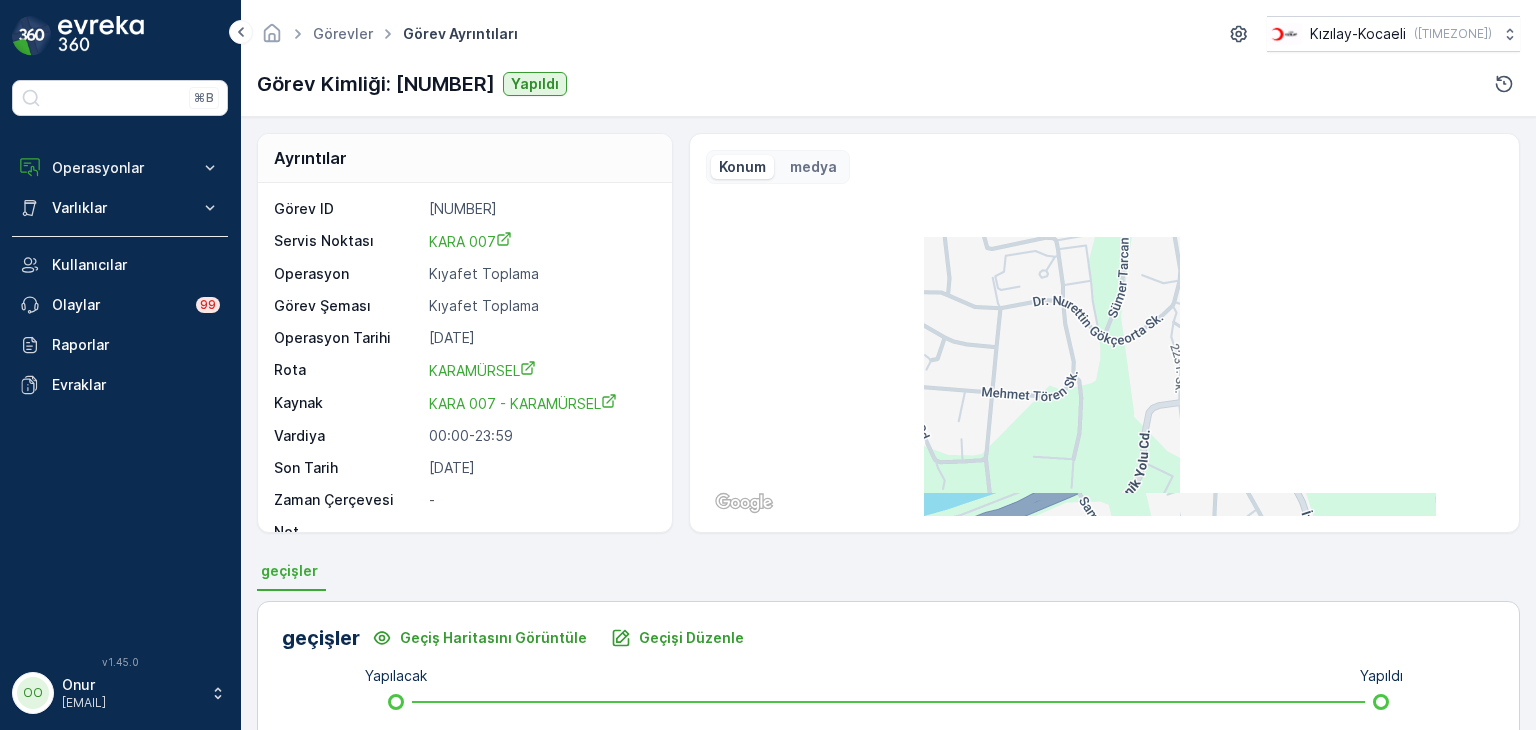 scroll, scrollTop: 24, scrollLeft: 0, axis: vertical 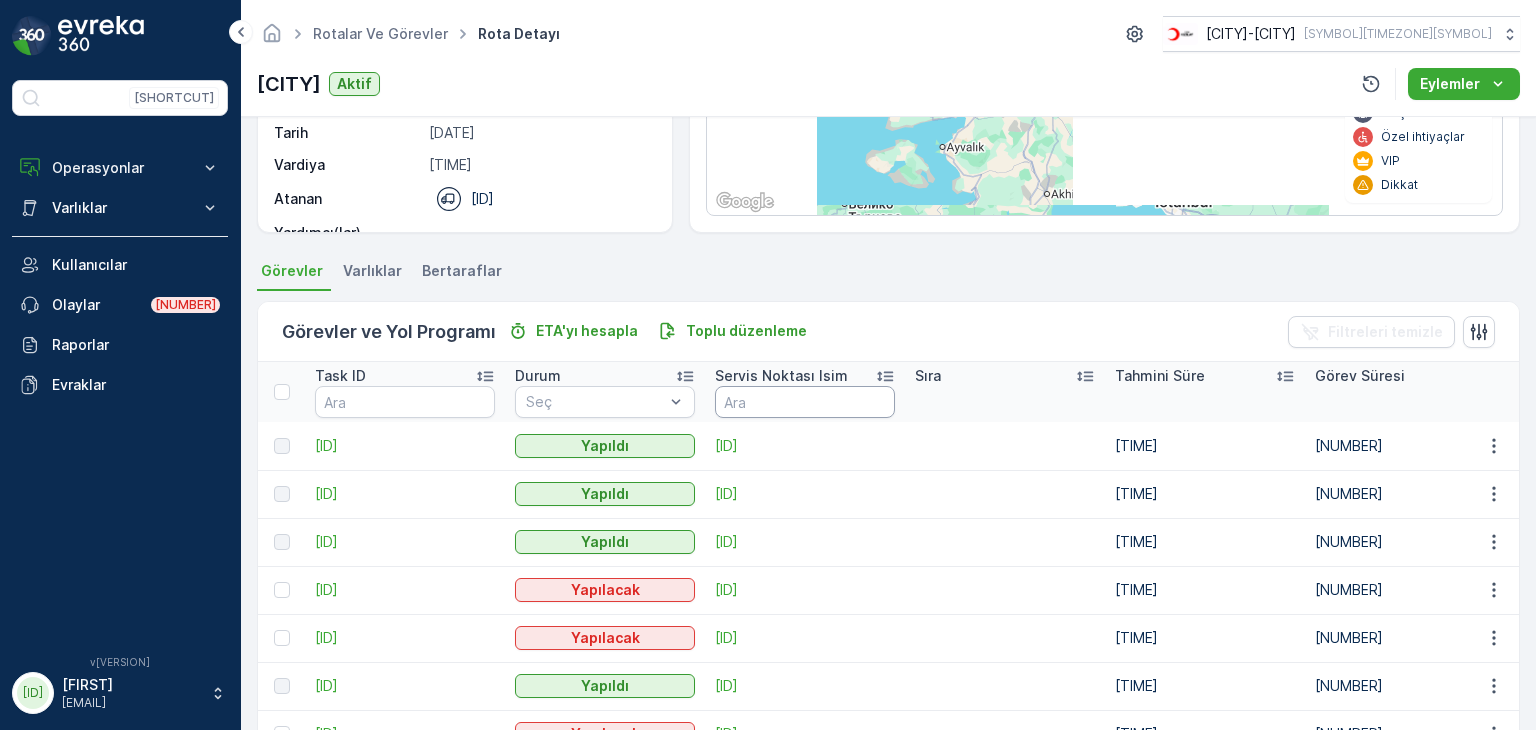 click at bounding box center [805, 402] 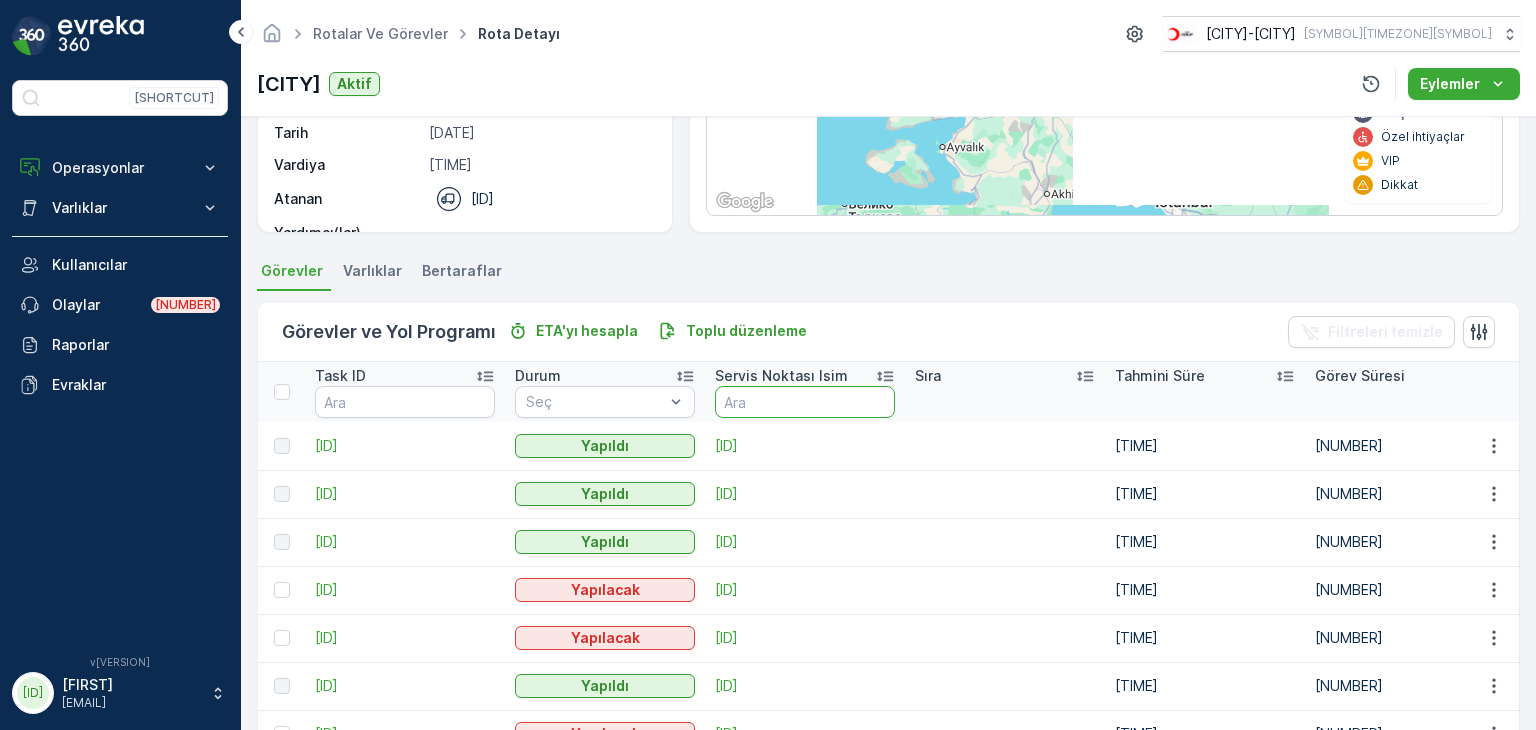 type on "K" 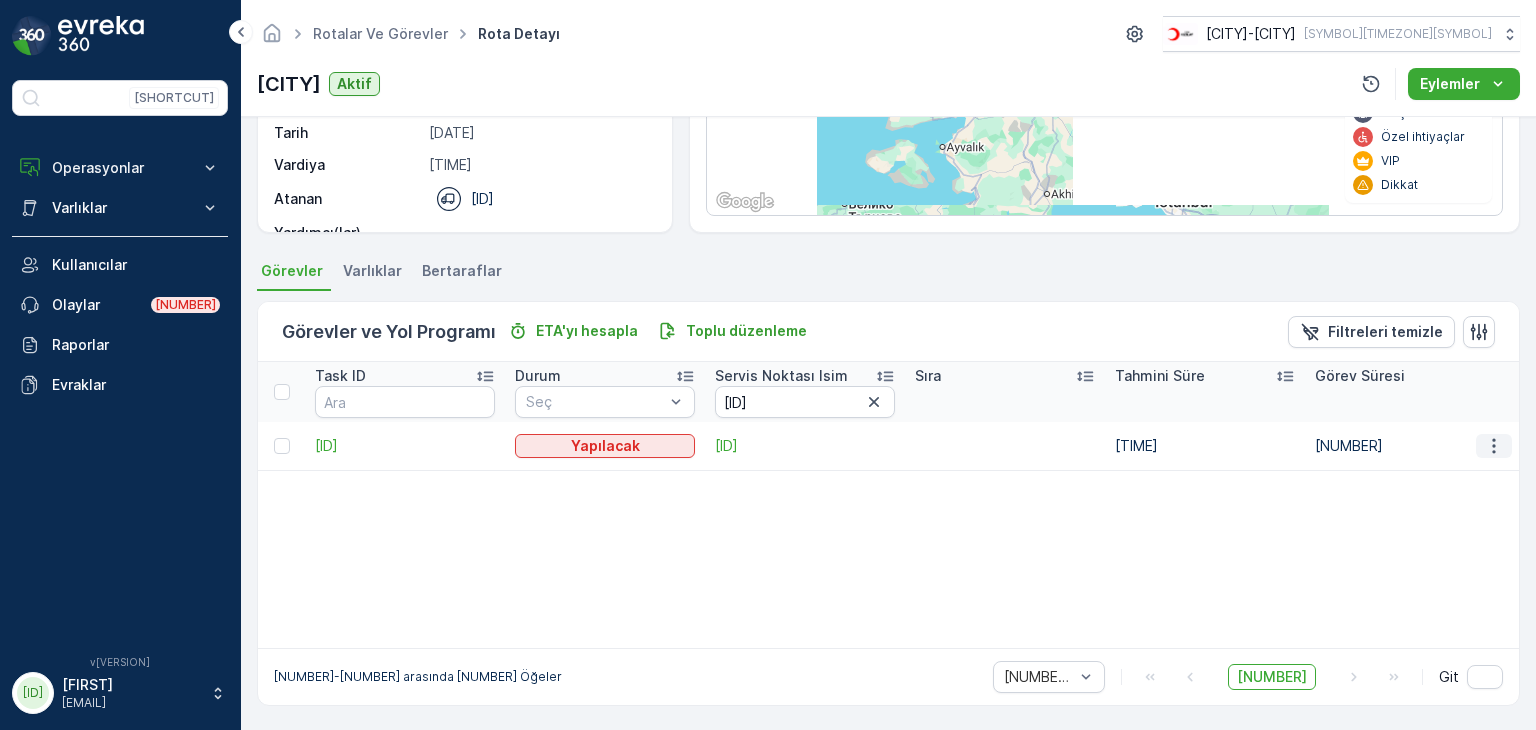 click at bounding box center (1494, 446) 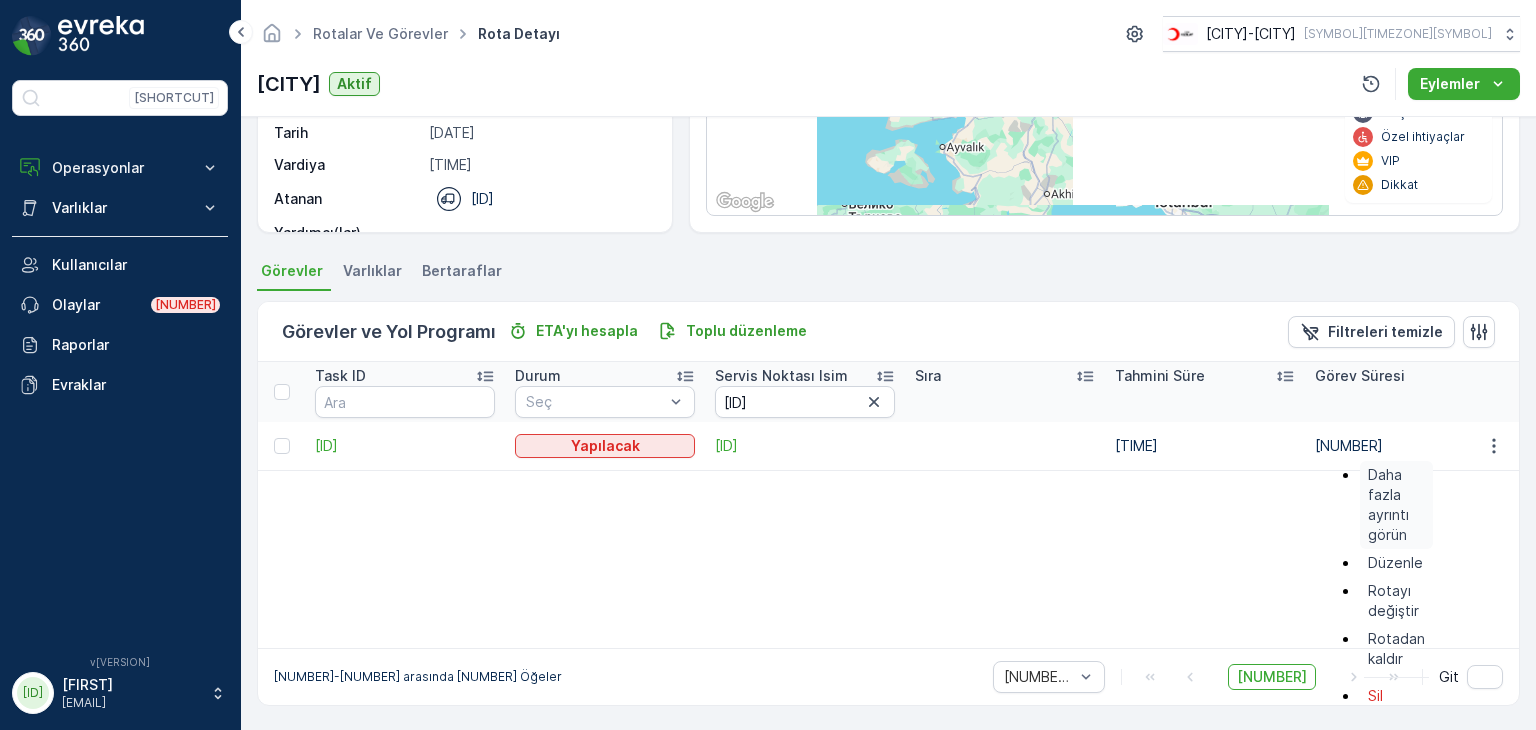 click on "Daha fazla ayrıntı görün" at bounding box center [1396, 505] 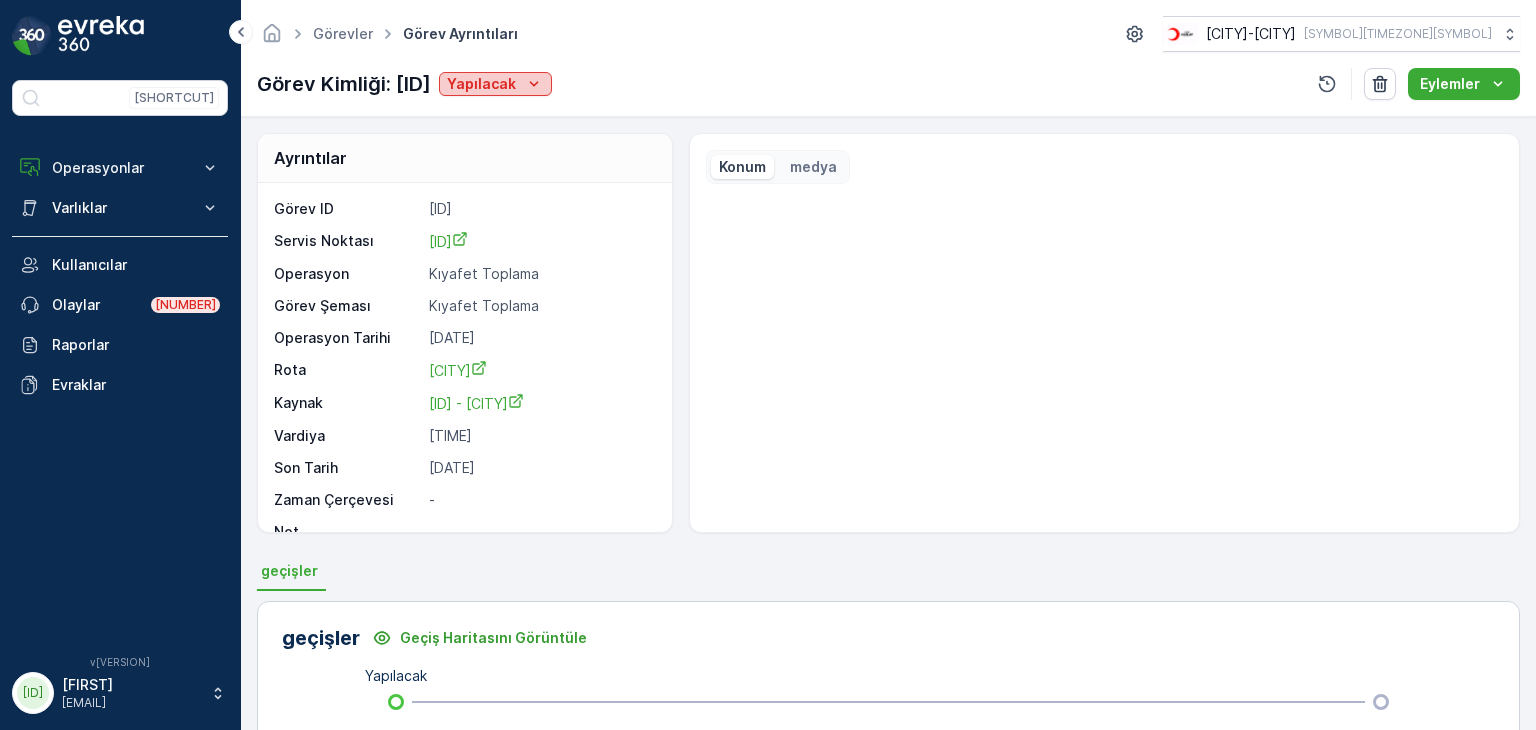 click at bounding box center (534, 84) 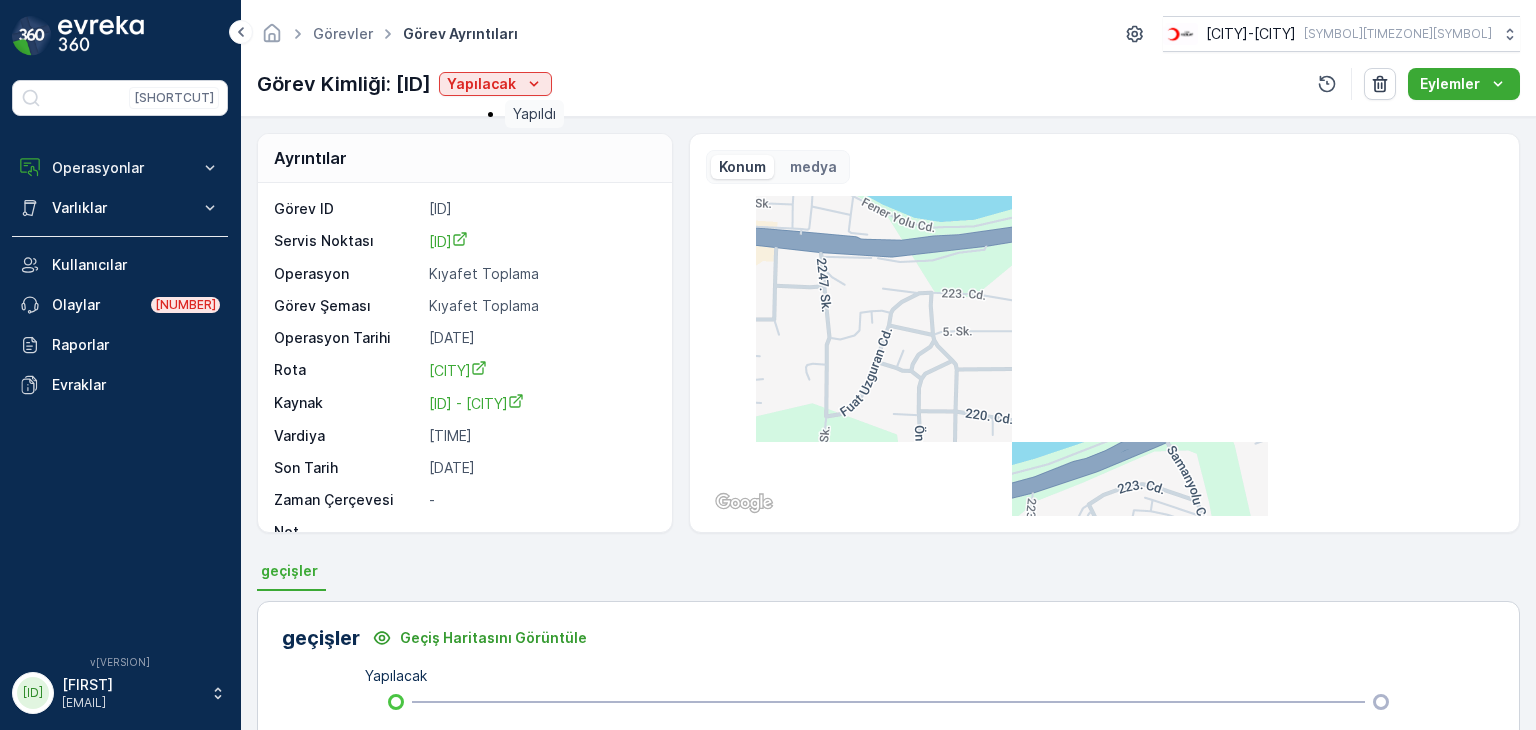click on "Yapıldı" at bounding box center [534, 114] 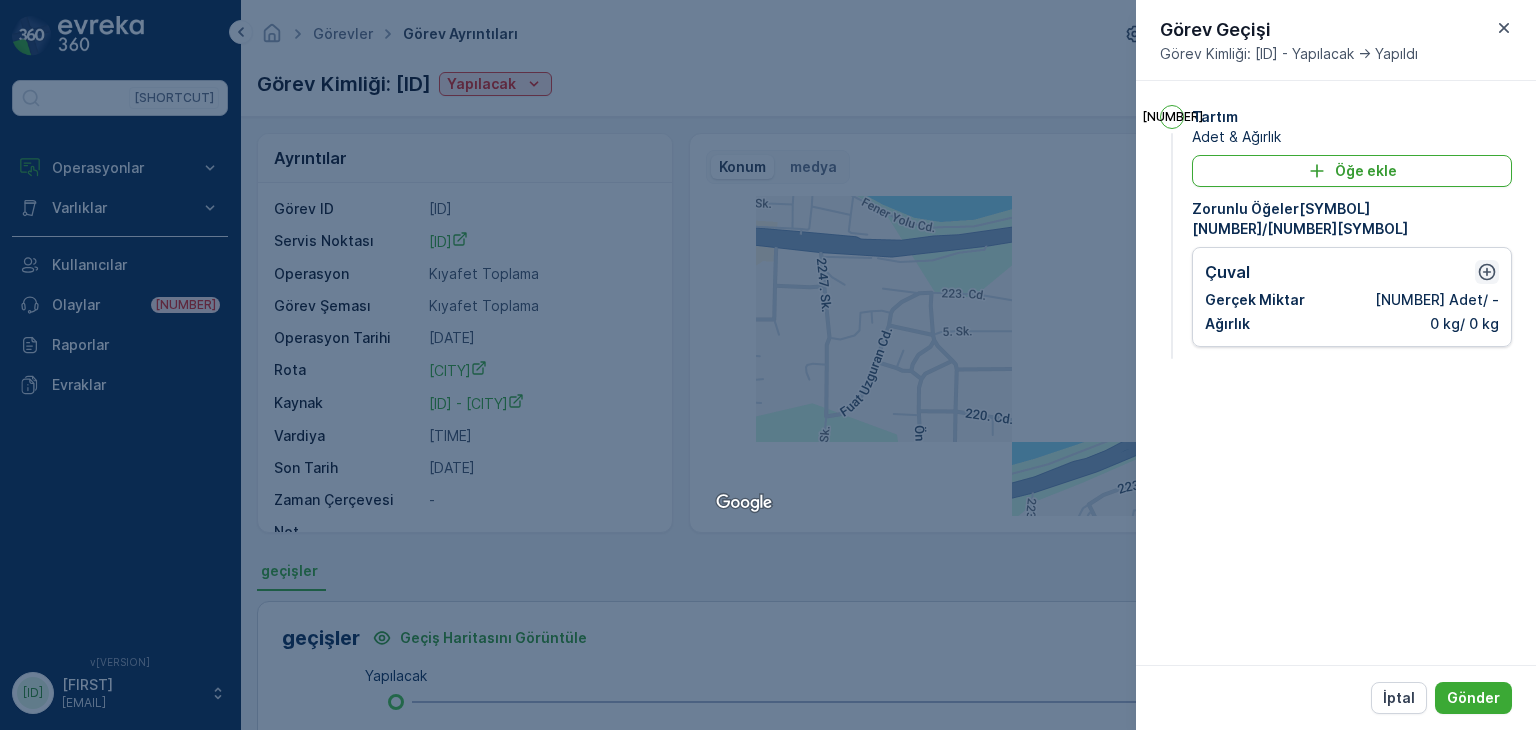click at bounding box center (1487, 272) 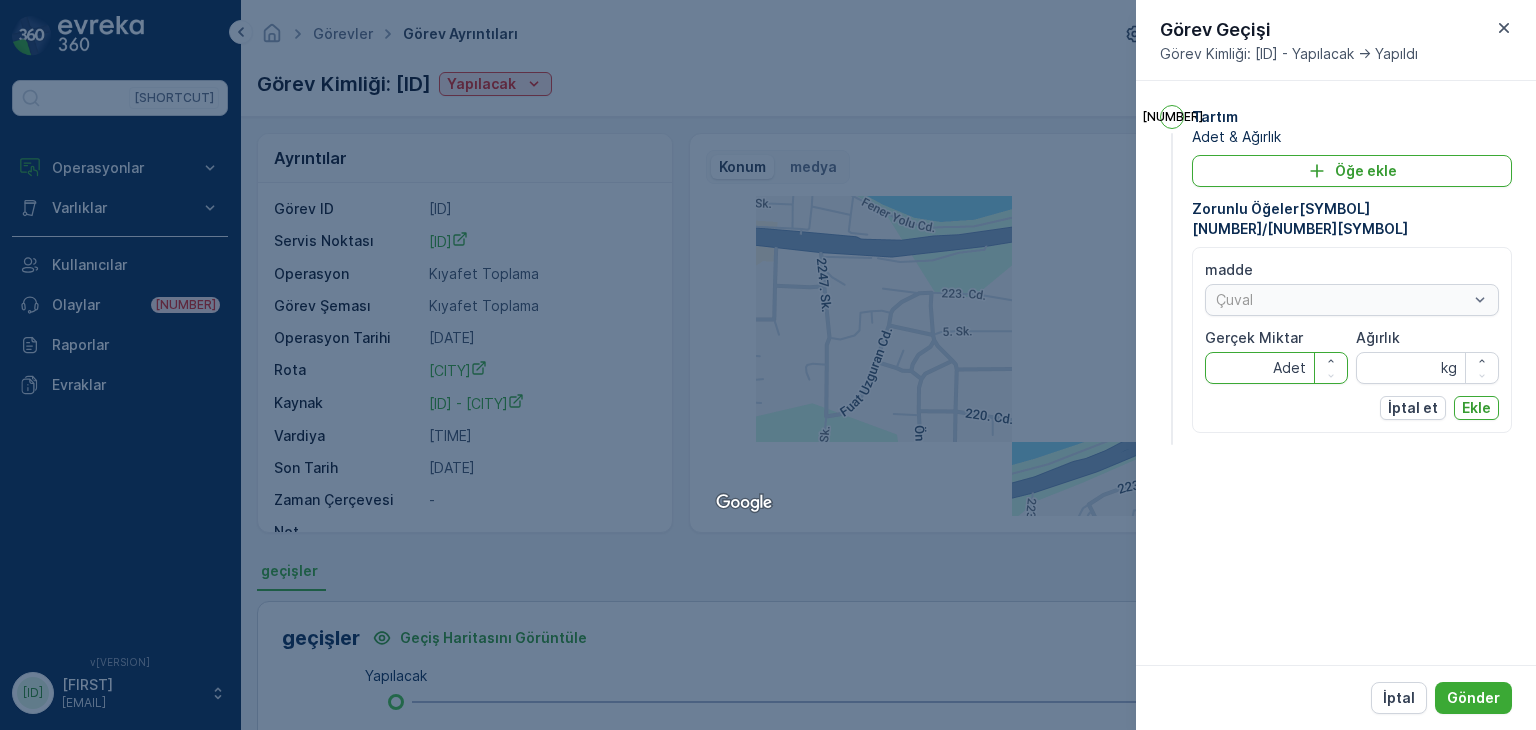 click on "0" at bounding box center (1276, 368) 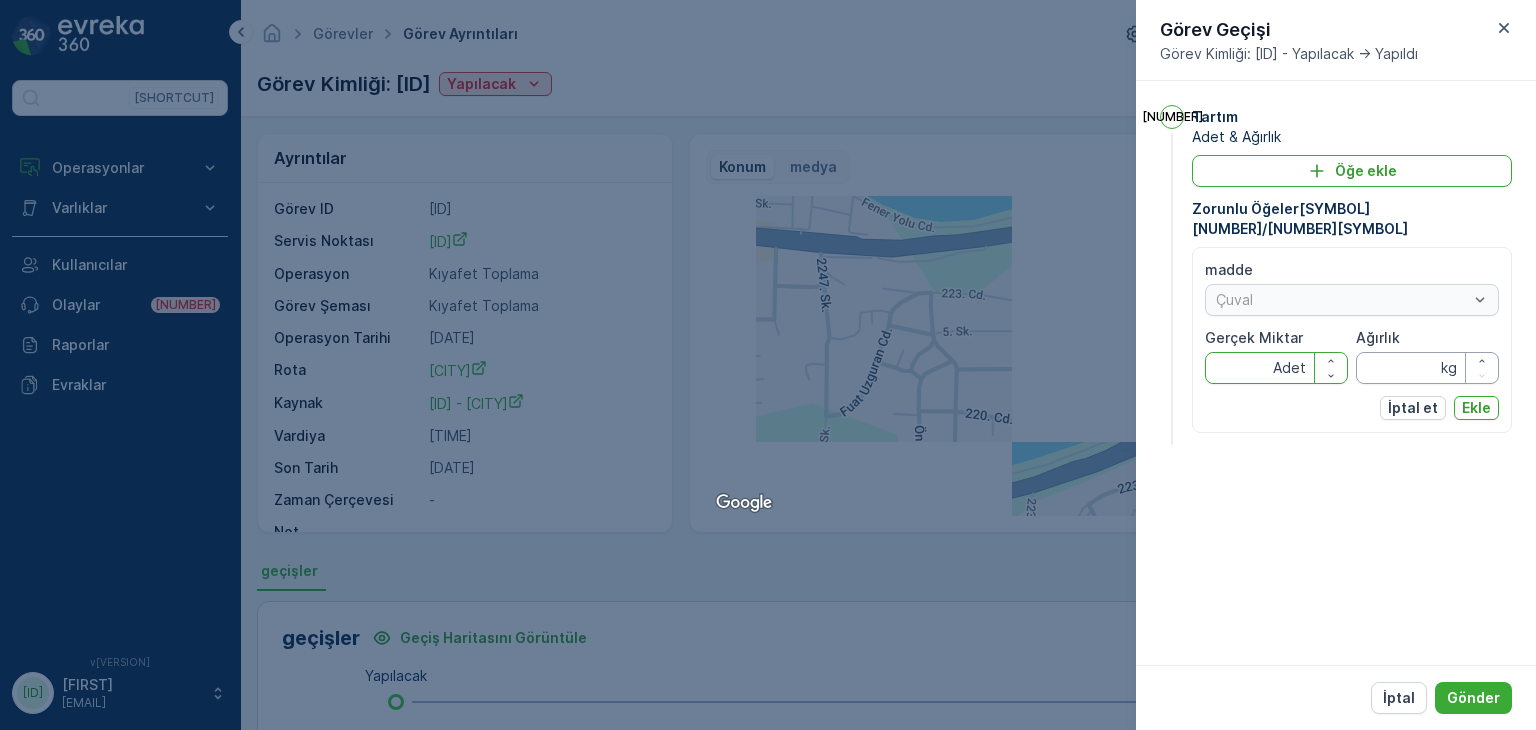 type on "5" 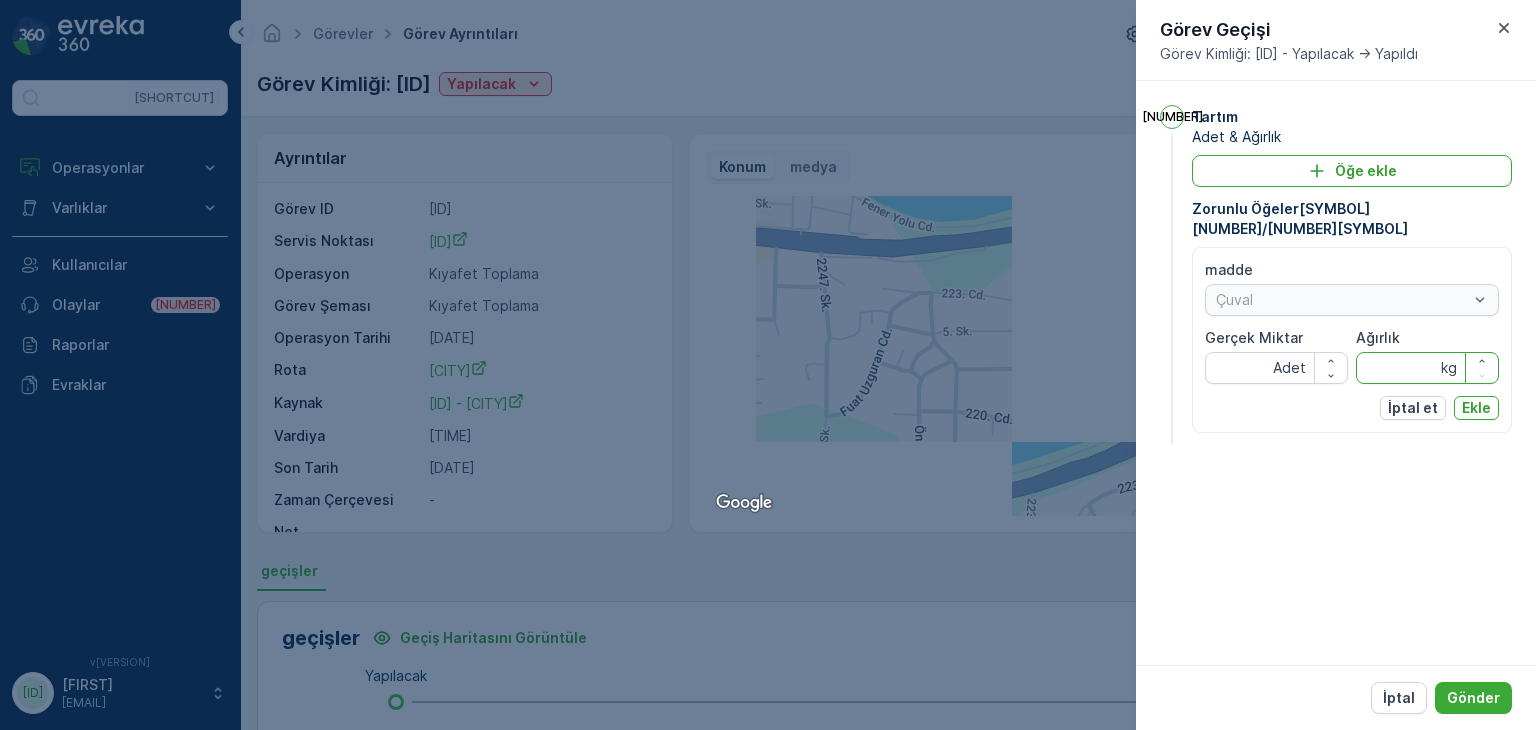 drag, startPoint x: 1379, startPoint y: 344, endPoint x: 1356, endPoint y: 345, distance: 23.021729 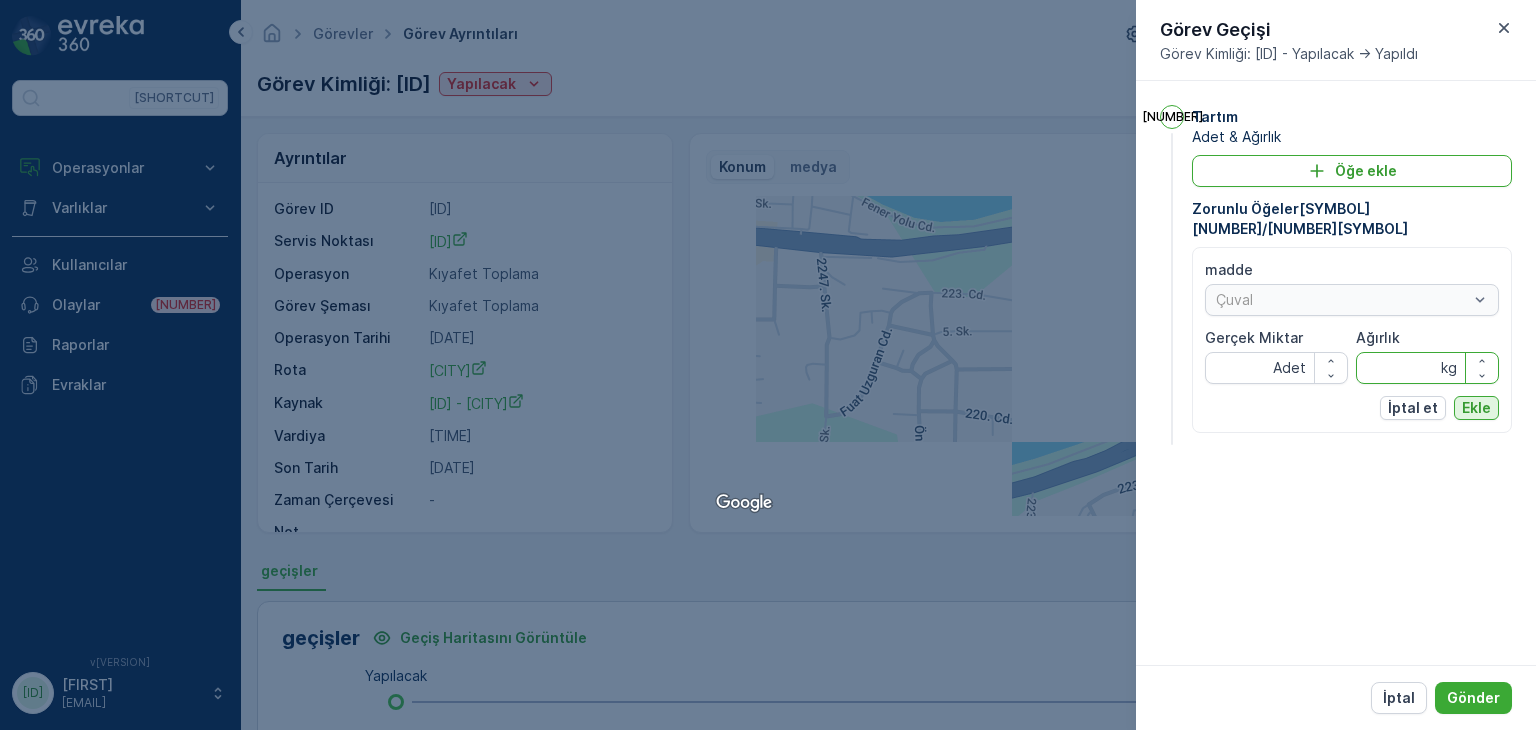 type on "100" 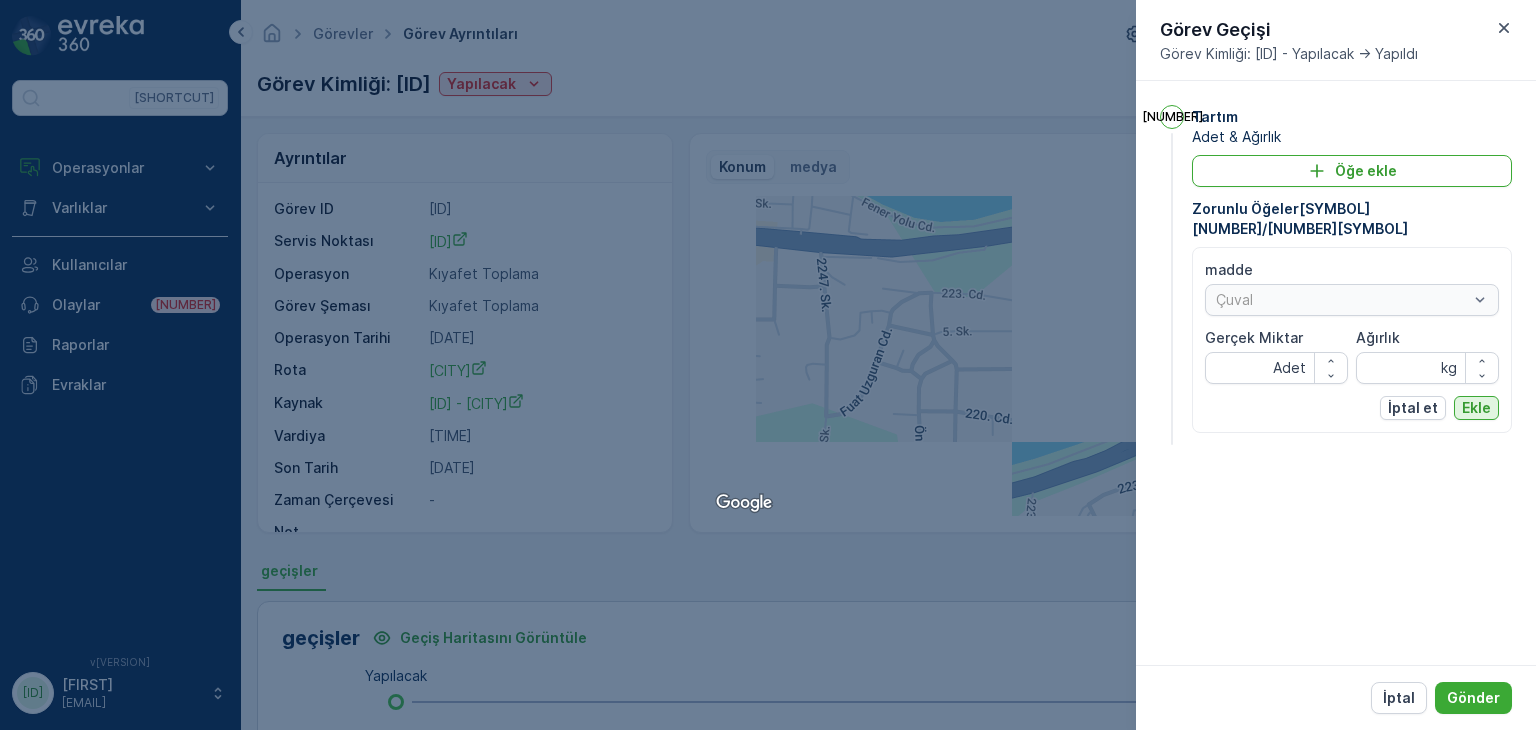 click on "Ekle" at bounding box center [1476, 408] 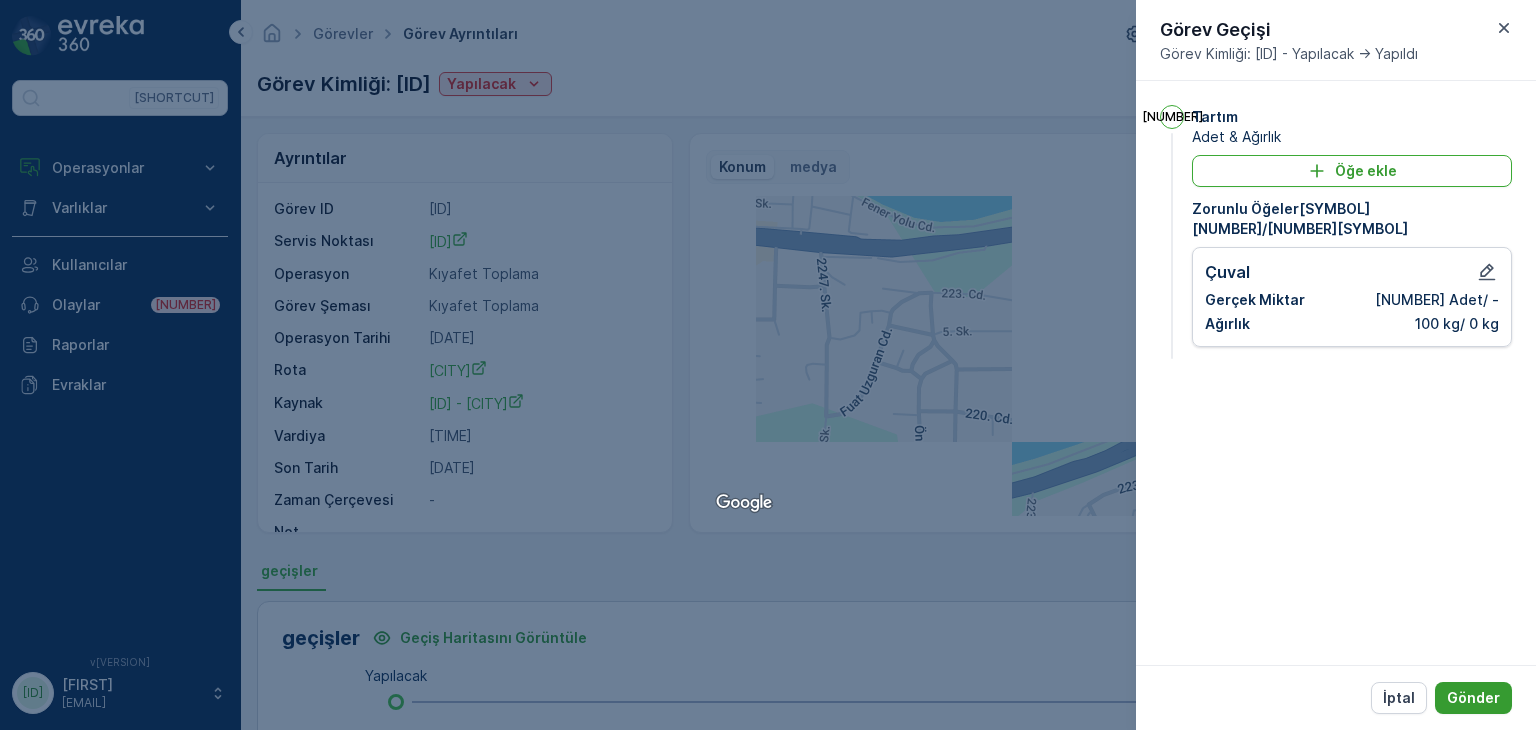 click on "Gönder" at bounding box center [1473, 698] 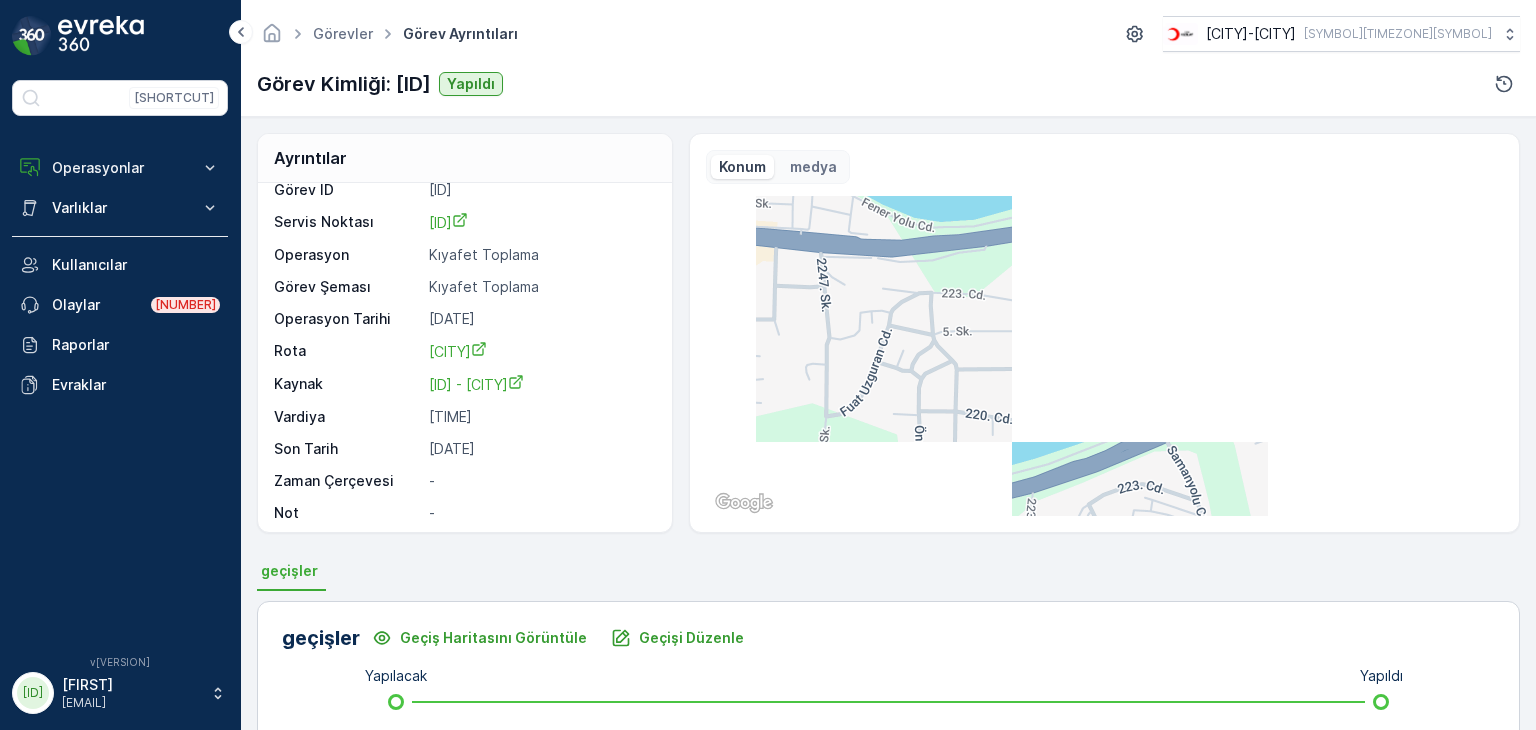 scroll, scrollTop: 24, scrollLeft: 0, axis: vertical 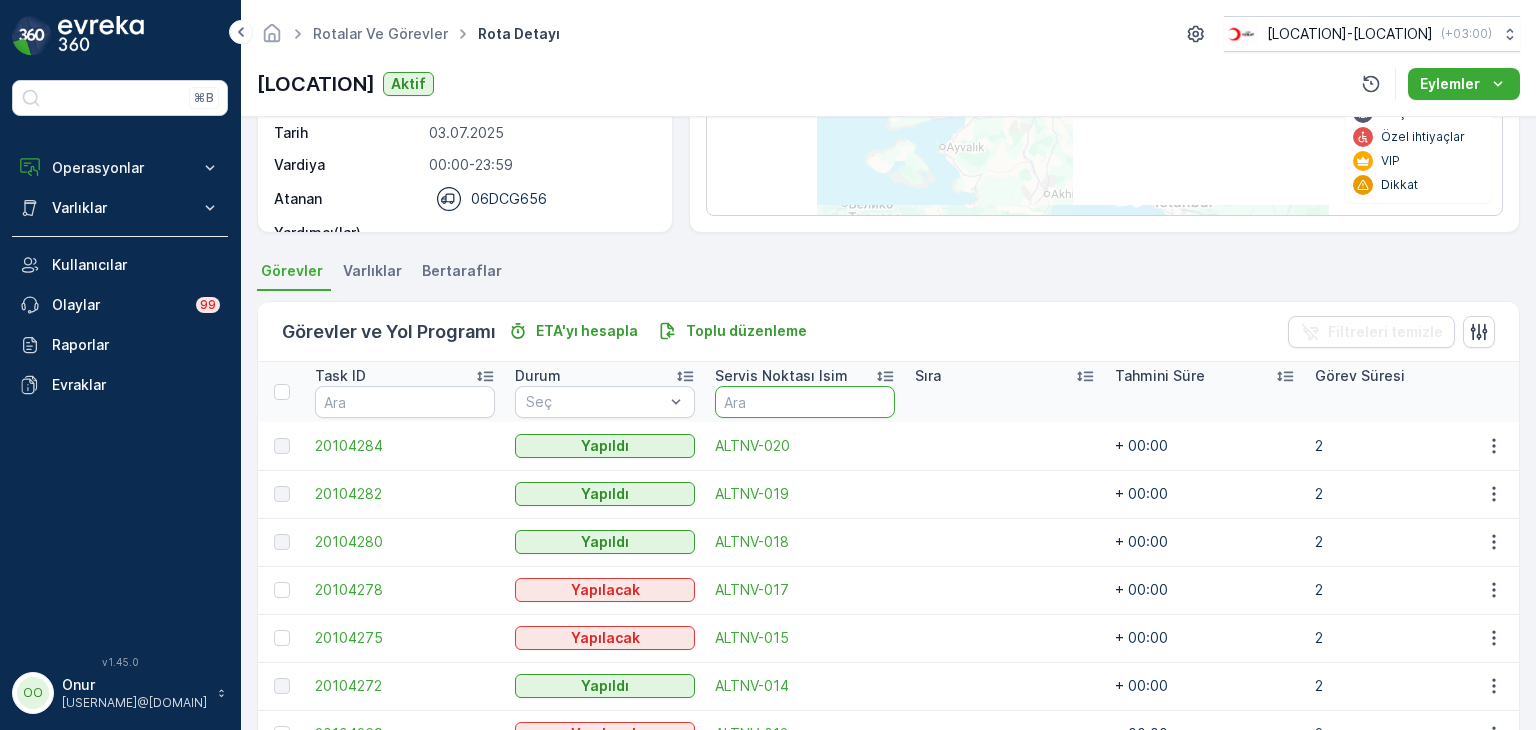 click at bounding box center (805, 402) 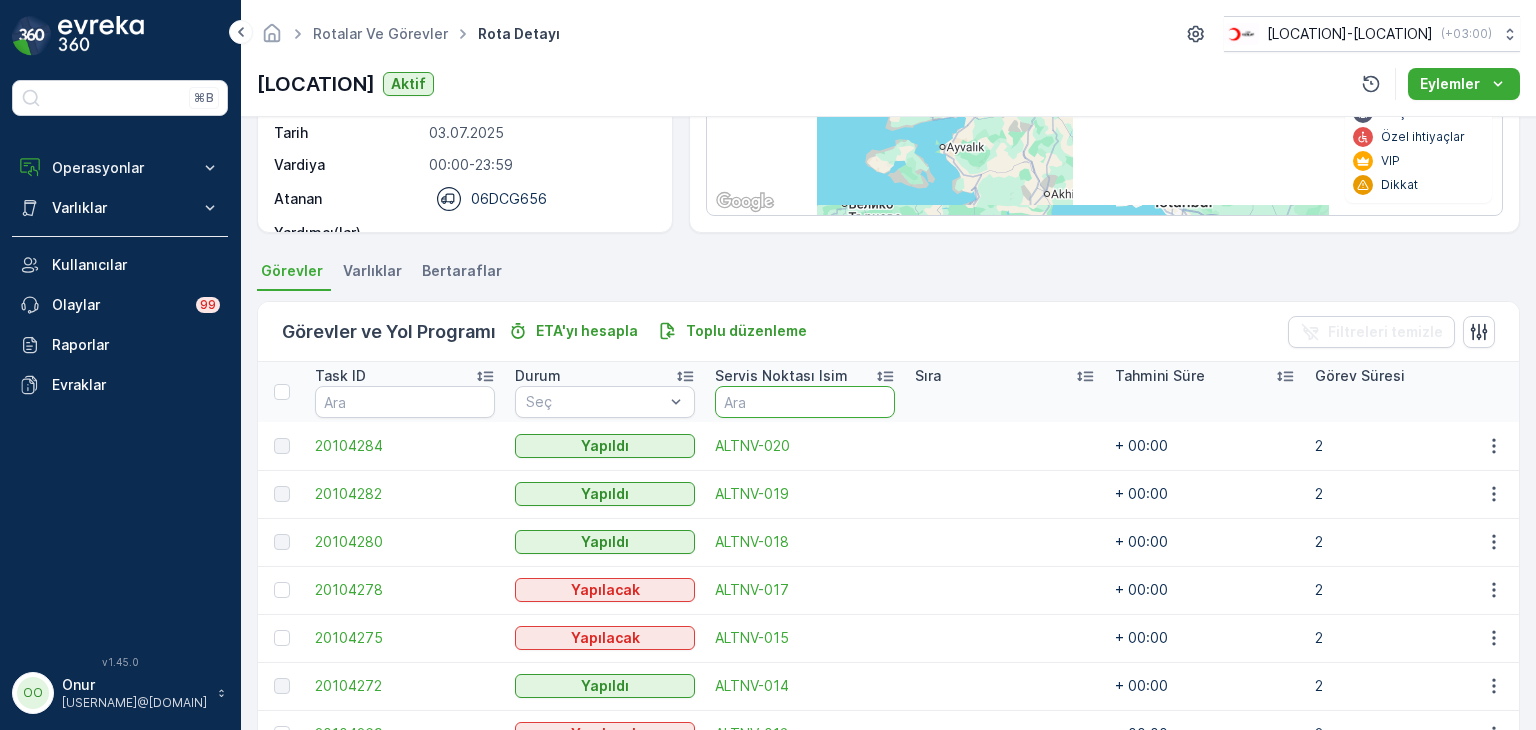 type on "0" 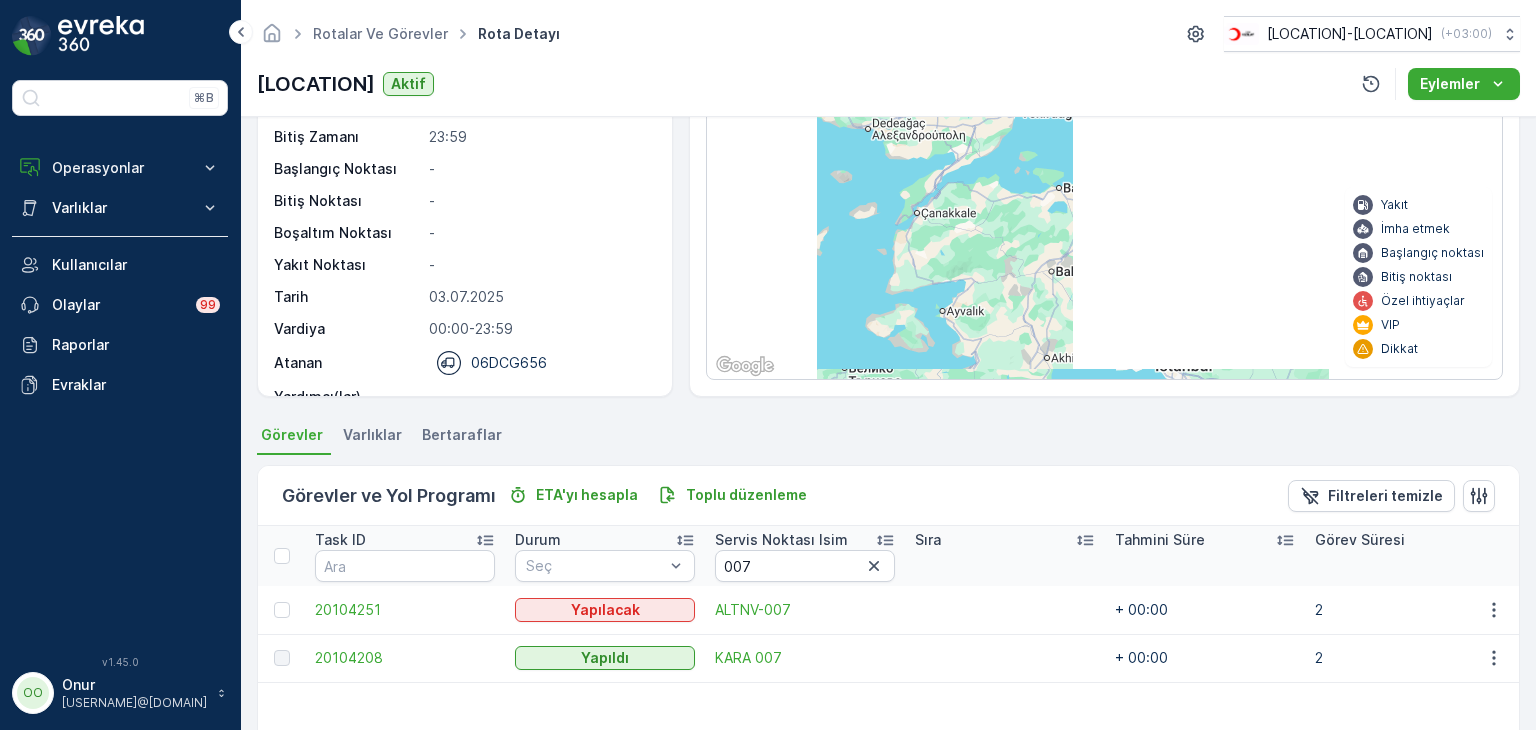 scroll, scrollTop: 0, scrollLeft: 0, axis: both 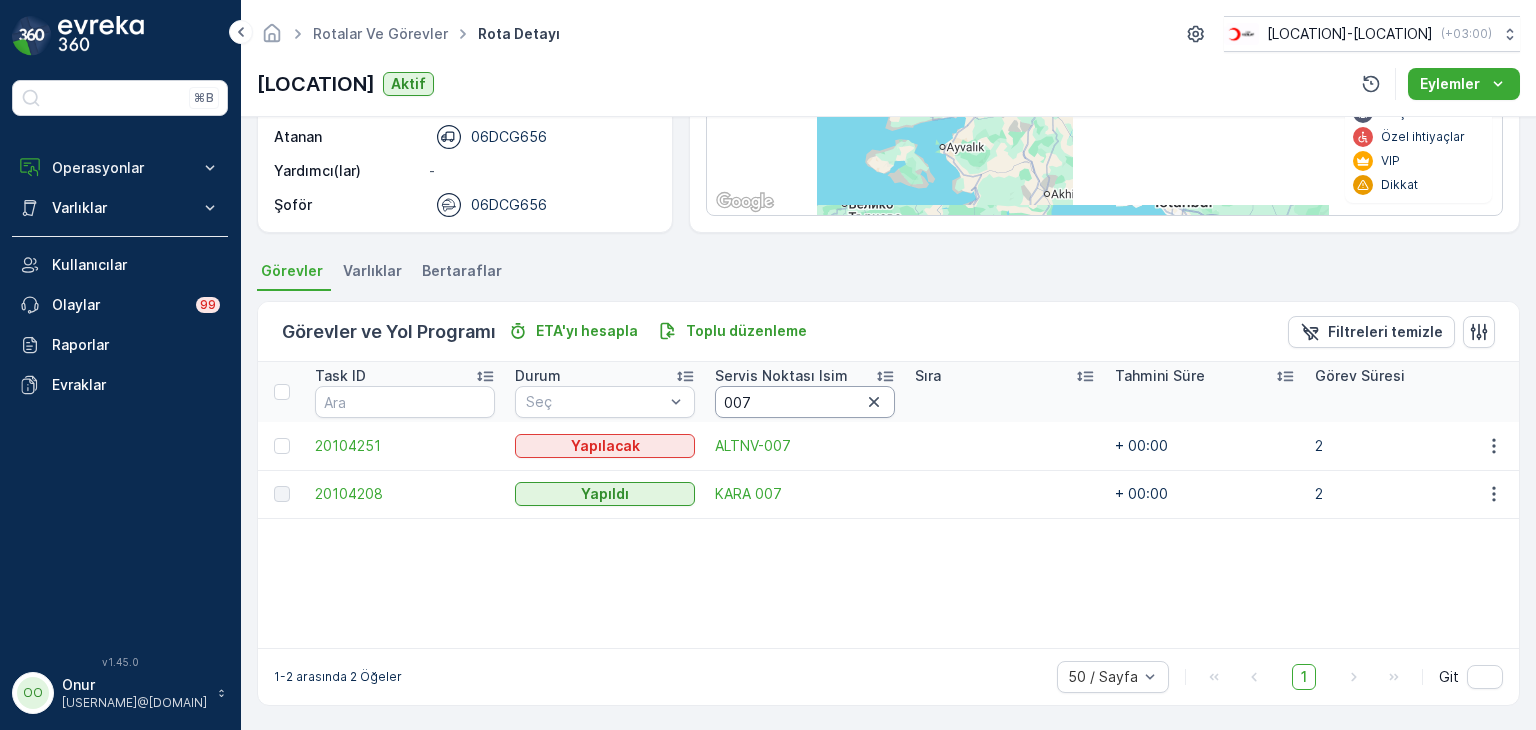 click on "007" at bounding box center [805, 402] 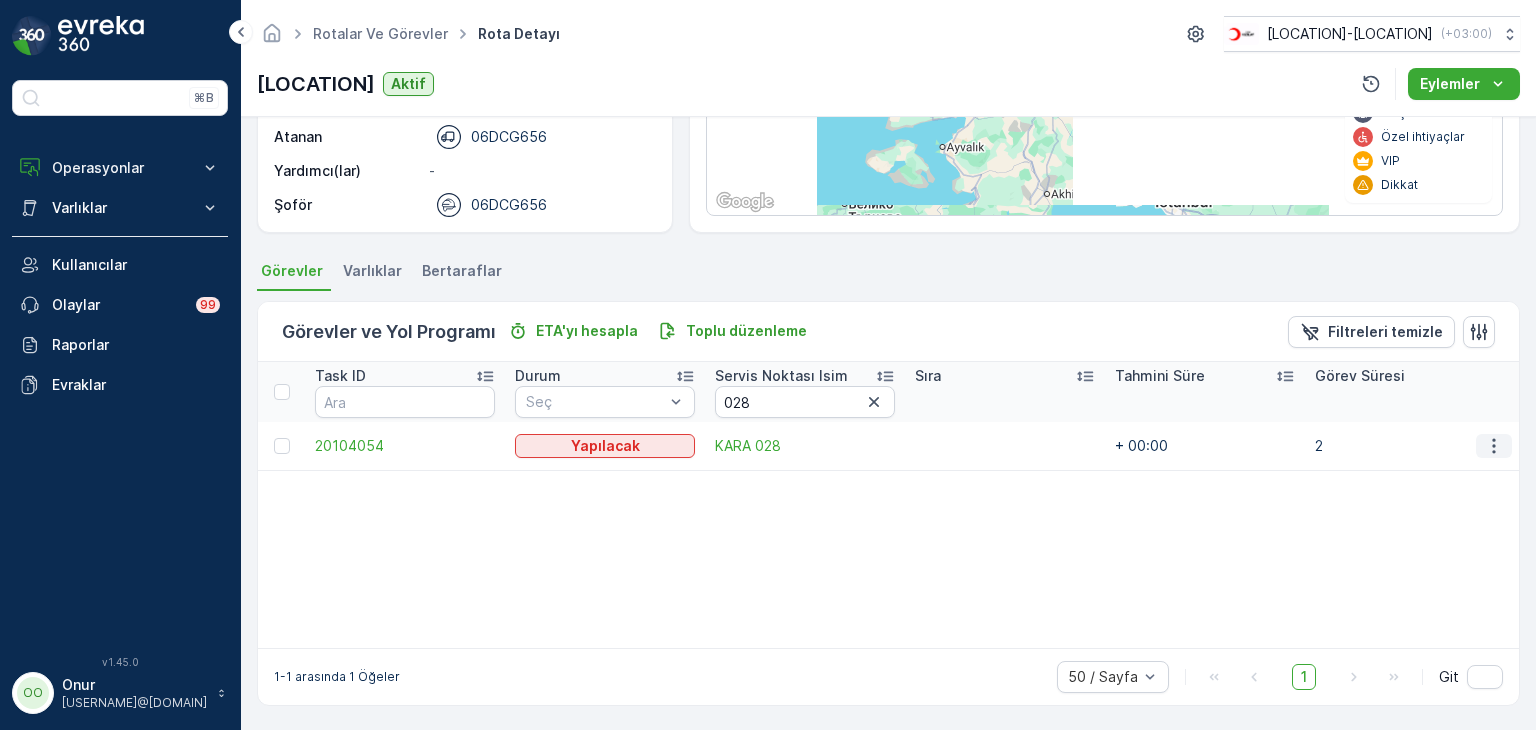 click at bounding box center (1494, 446) 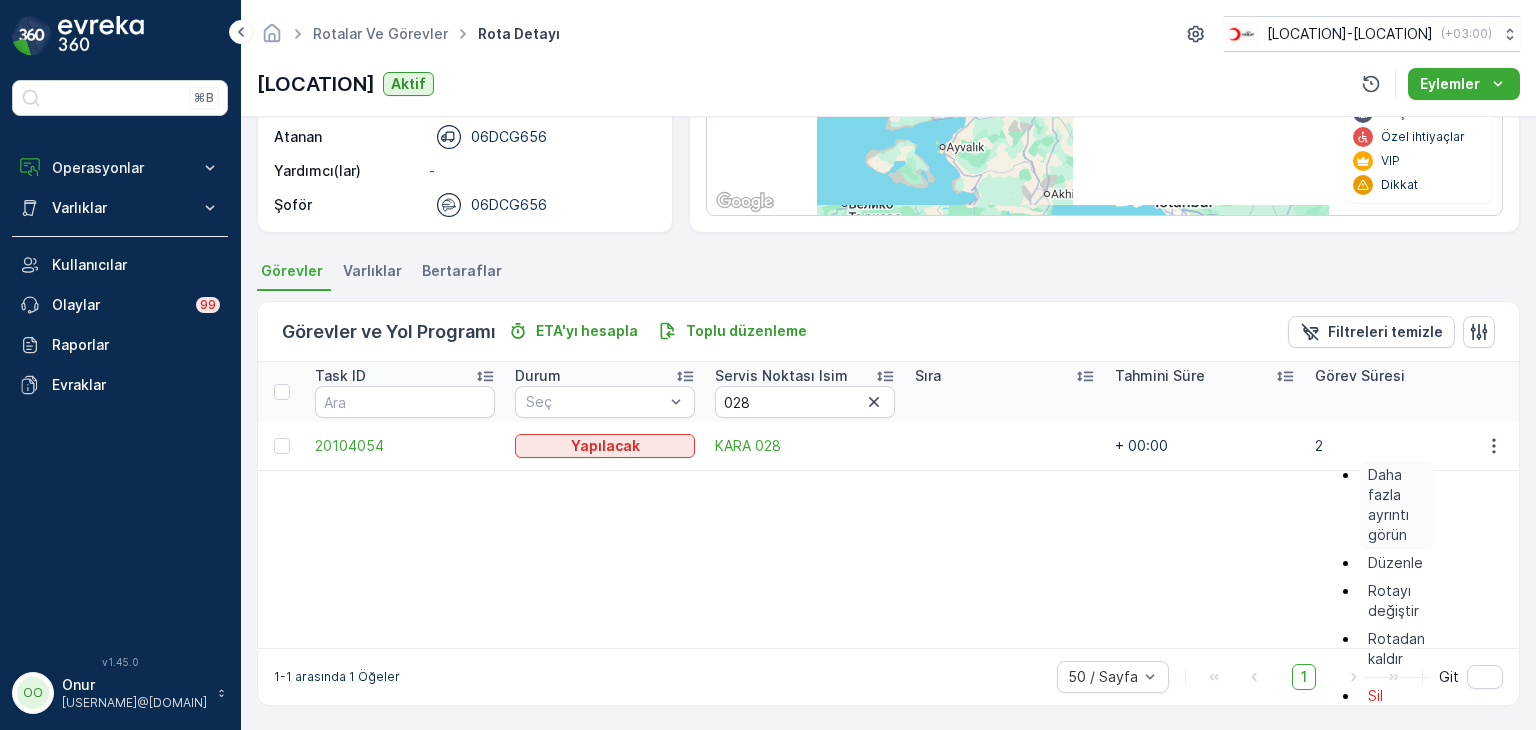 click on "Daha fazla ayrıntı görün" at bounding box center (1396, 505) 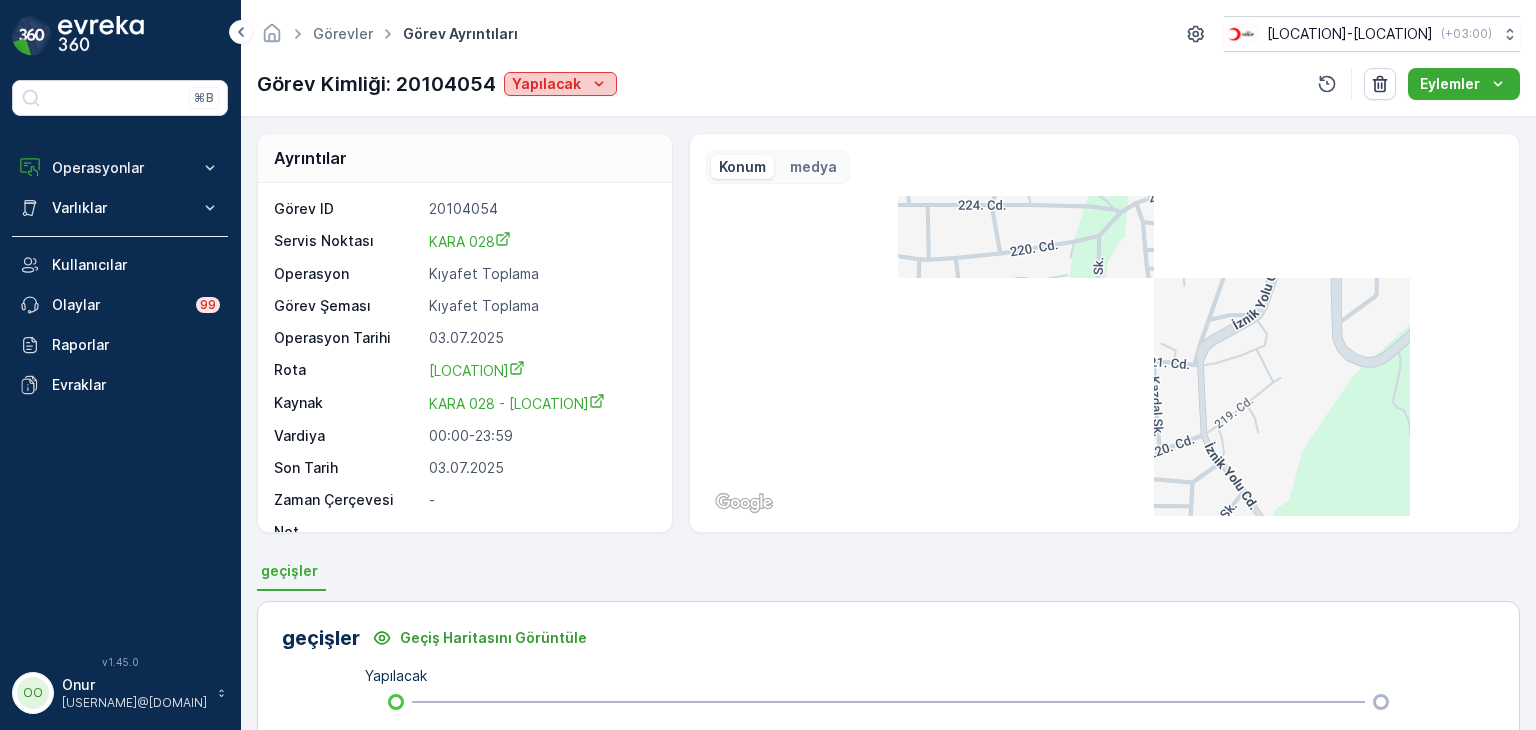 click on "Yapılacak" at bounding box center (560, 84) 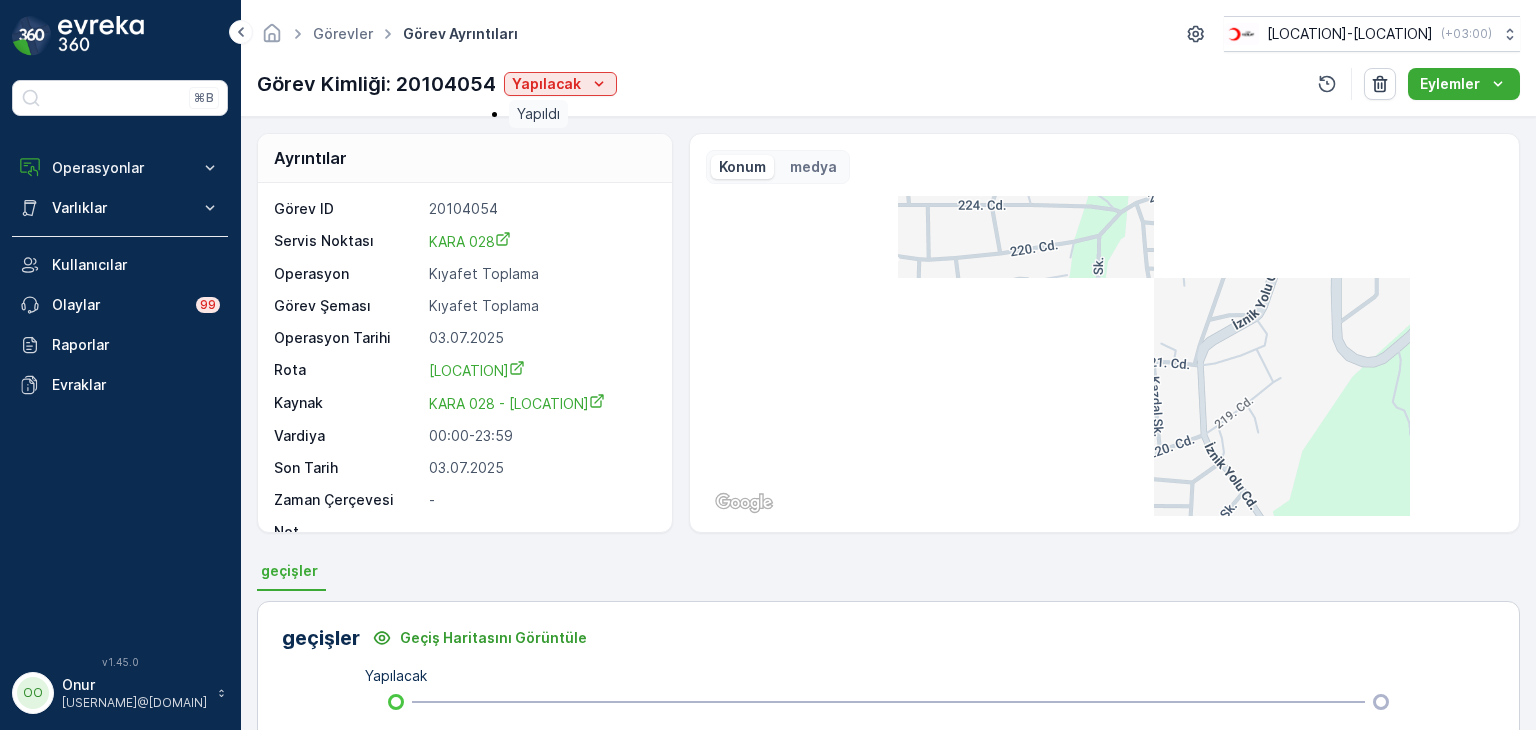 click on "Yapıldı" at bounding box center (538, 114) 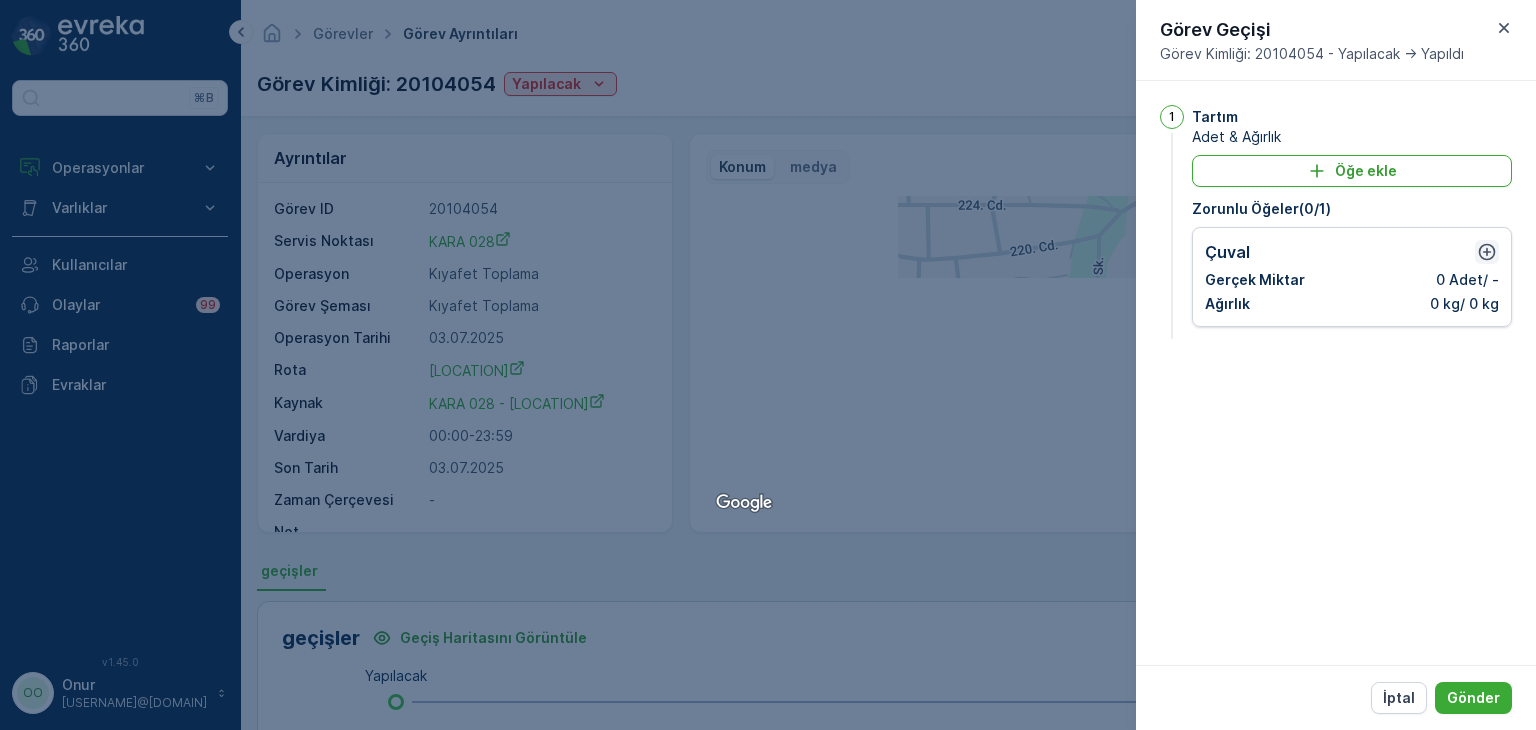 click at bounding box center [1487, 252] 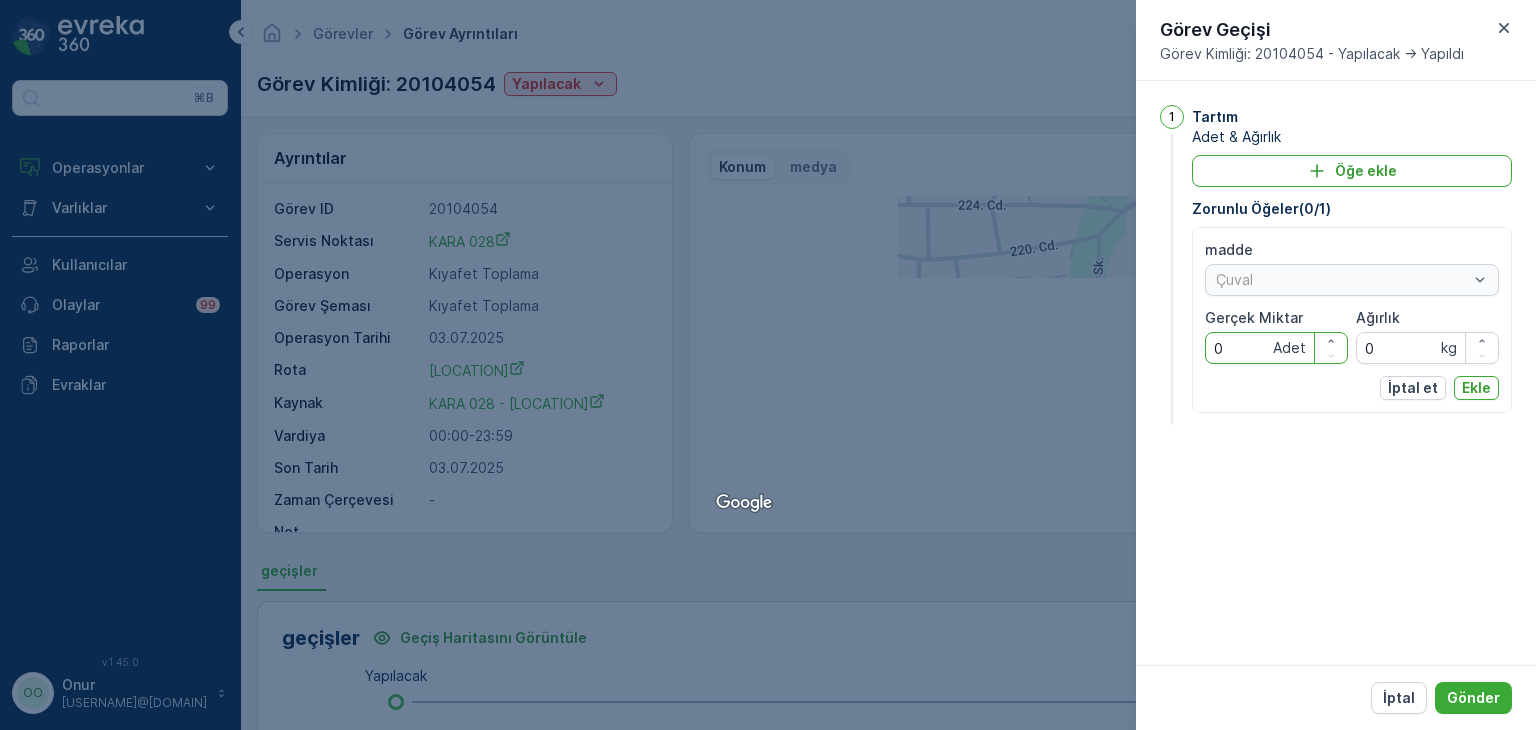 drag, startPoint x: 1232, startPoint y: 356, endPoint x: 1204, endPoint y: 355, distance: 28.01785 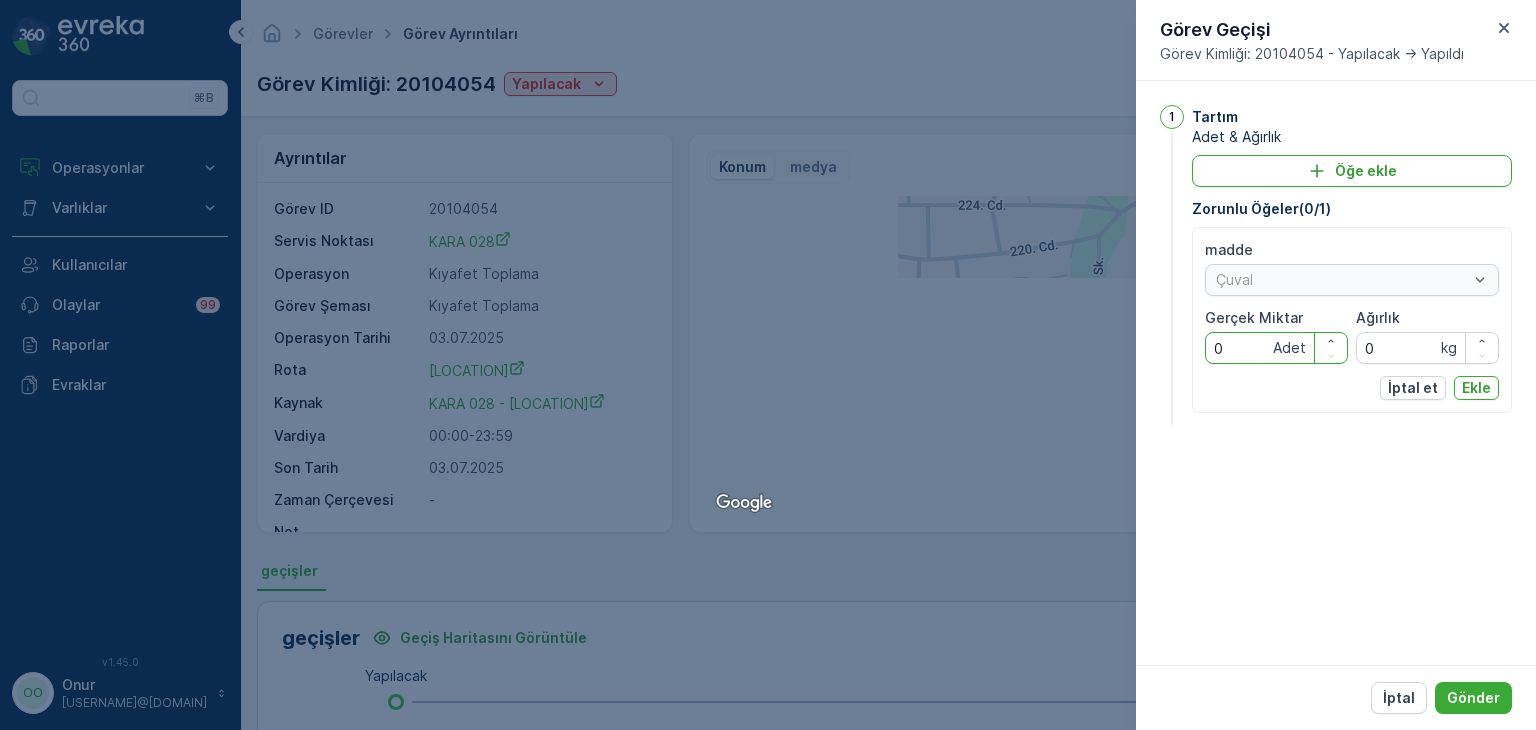 click on "madde Çuval Gerçek Miktar 0 Adet Ağırlık 0 kg İptal et Ekle" at bounding box center [1352, 320] 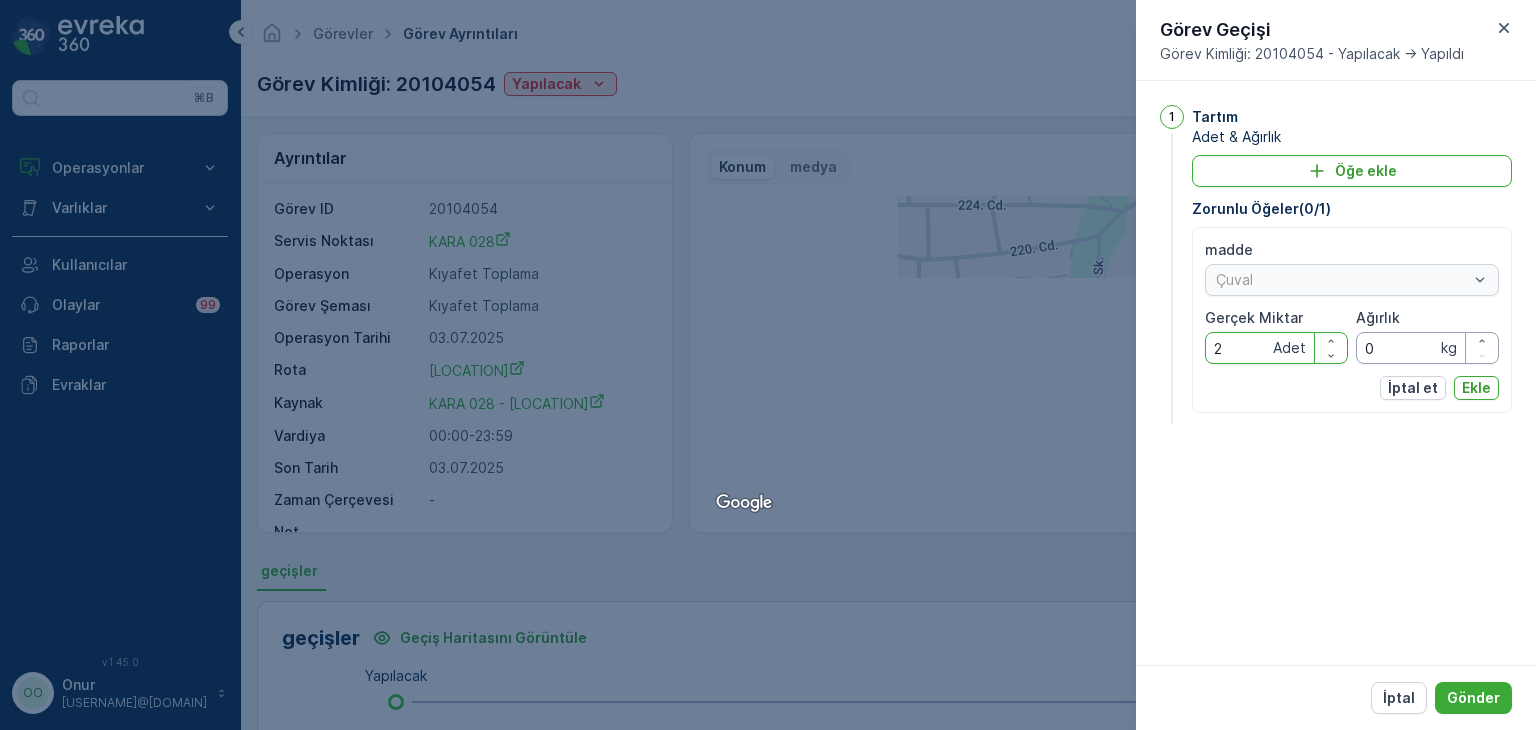 type on "2" 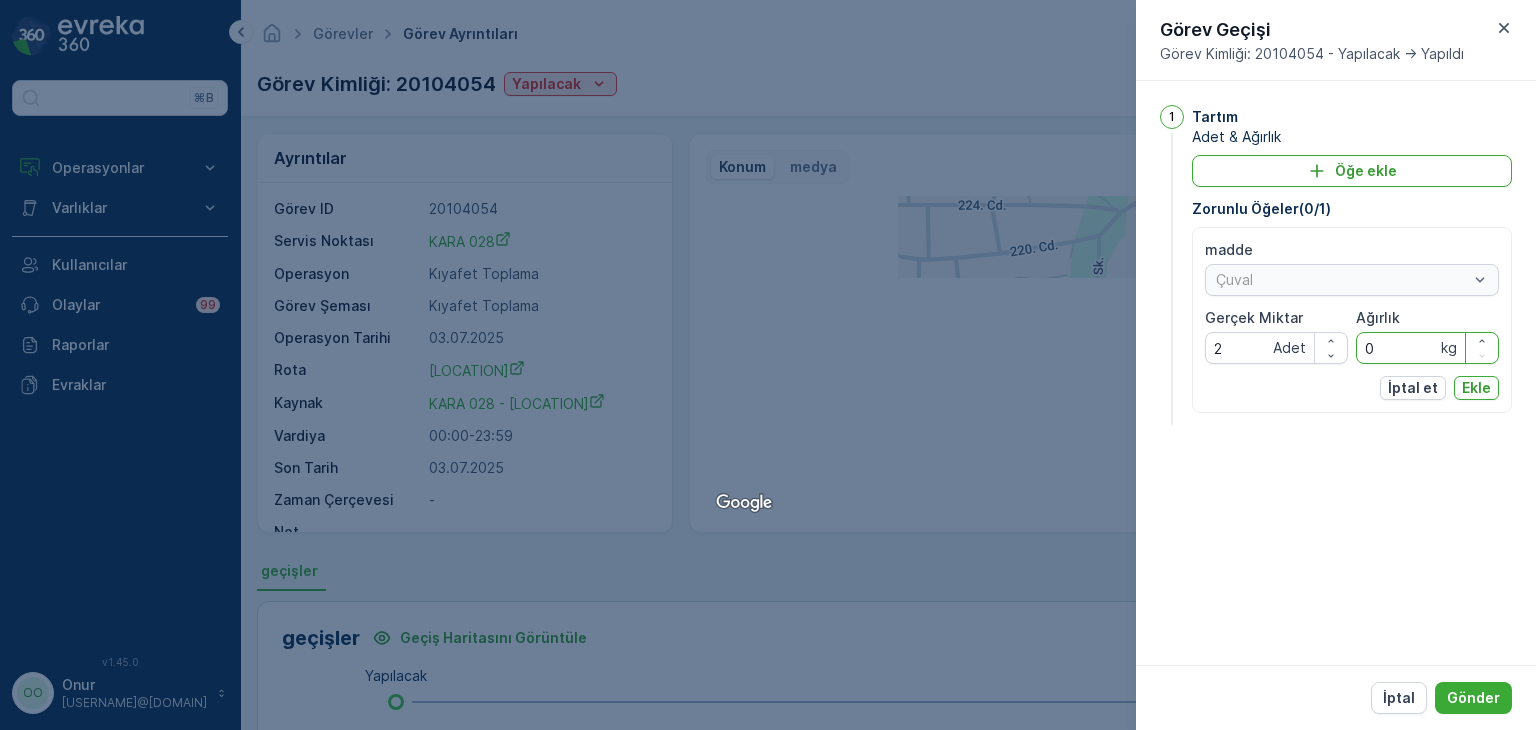 drag, startPoint x: 1394, startPoint y: 346, endPoint x: 1357, endPoint y: 348, distance: 37.054016 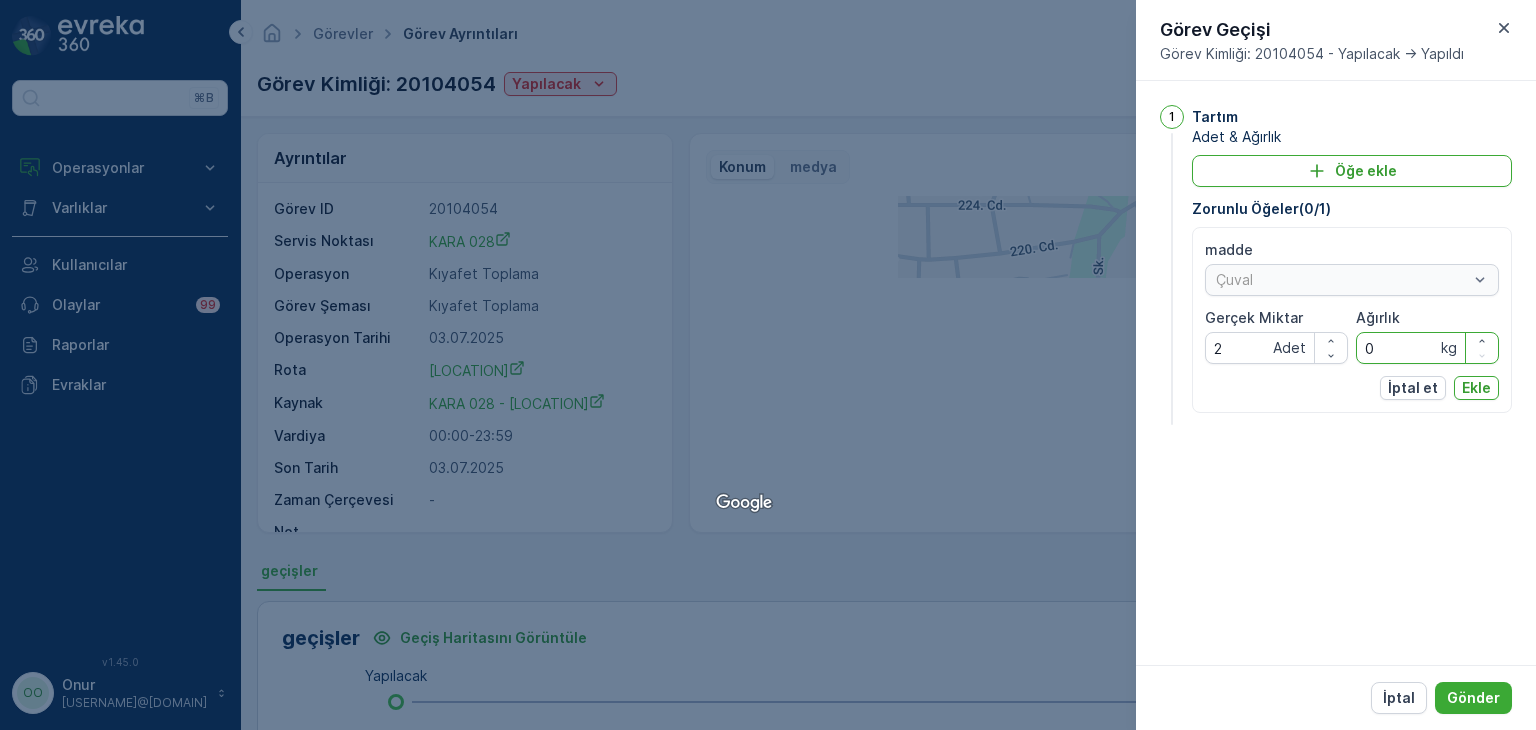 click on "0" at bounding box center [1427, 348] 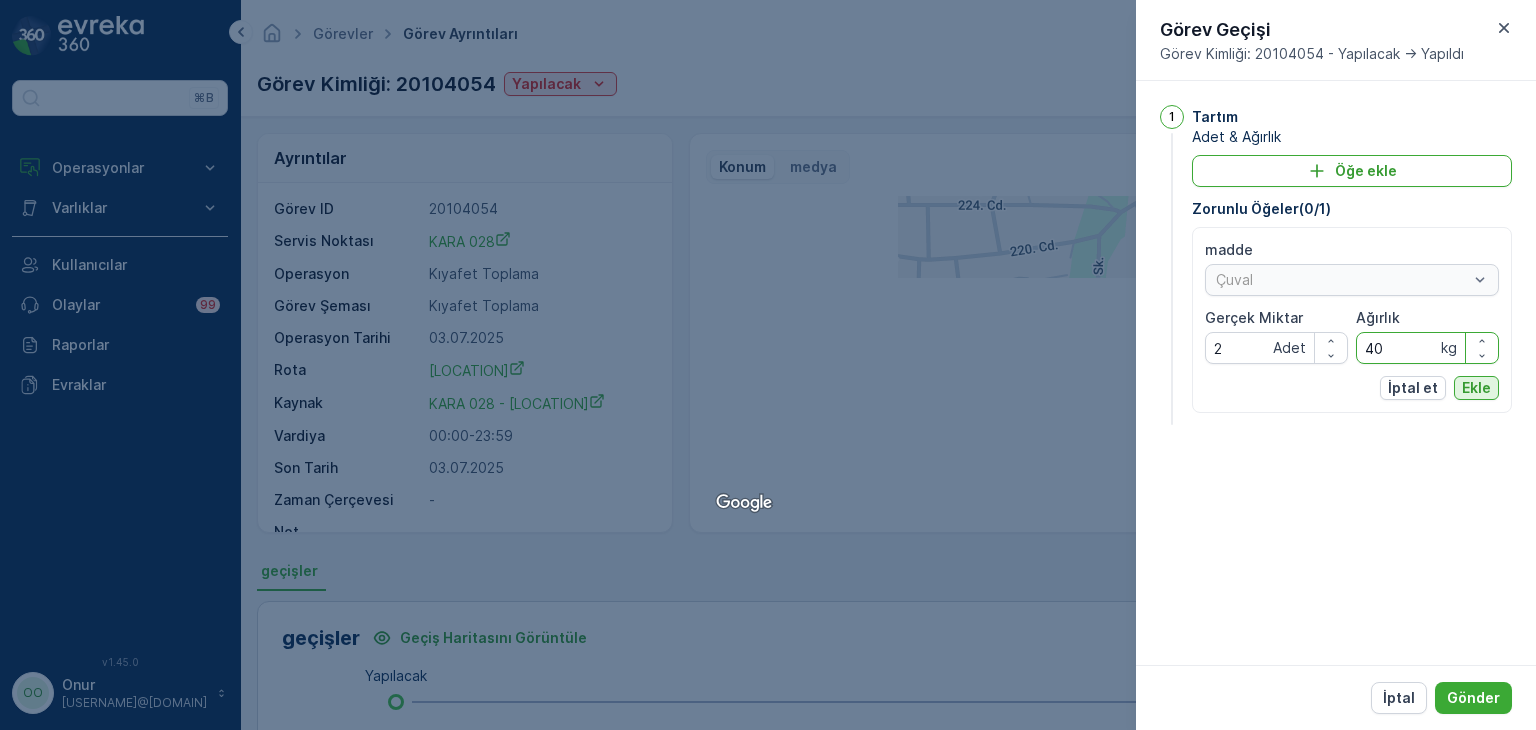 type on "40" 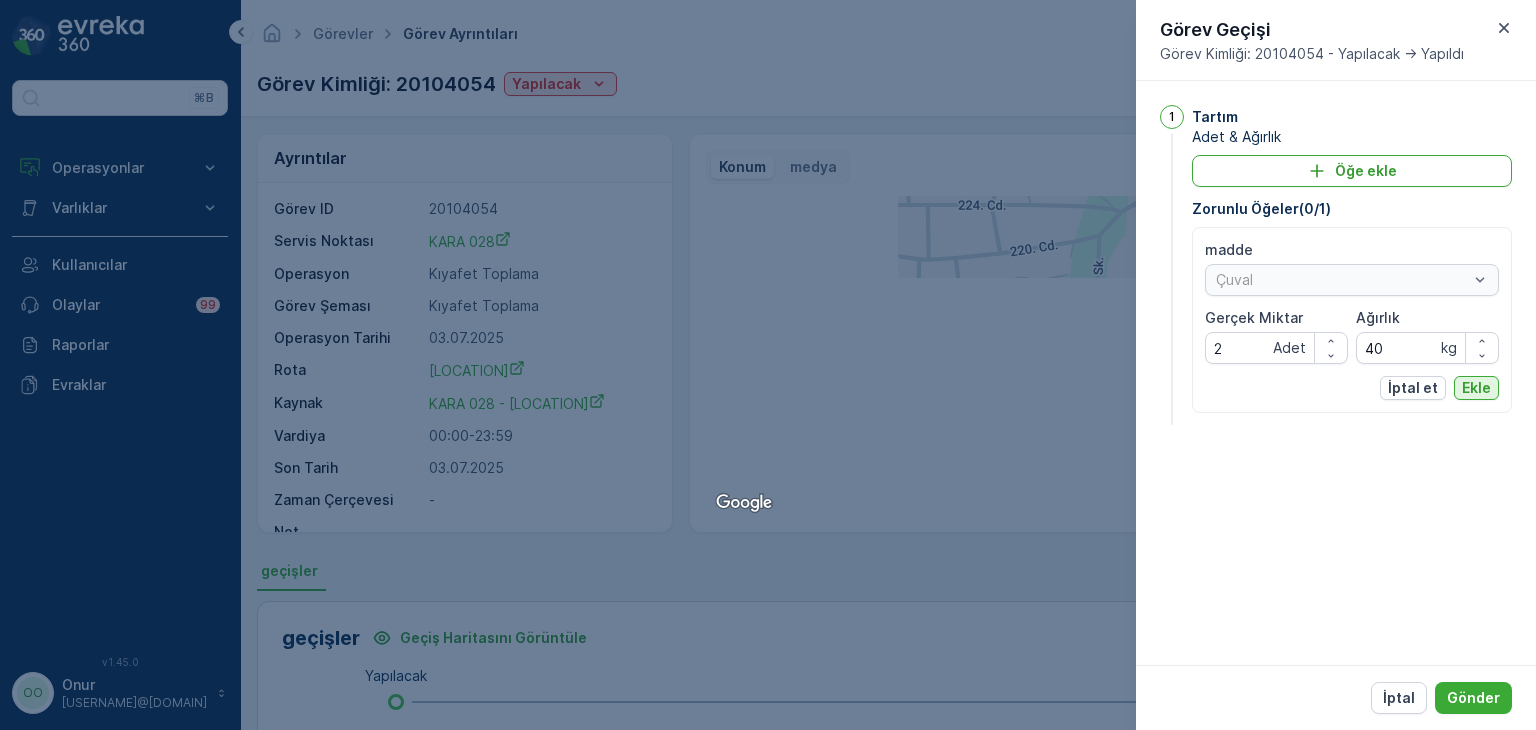 drag, startPoint x: 1483, startPoint y: 390, endPoint x: 1496, endPoint y: 487, distance: 97.867256 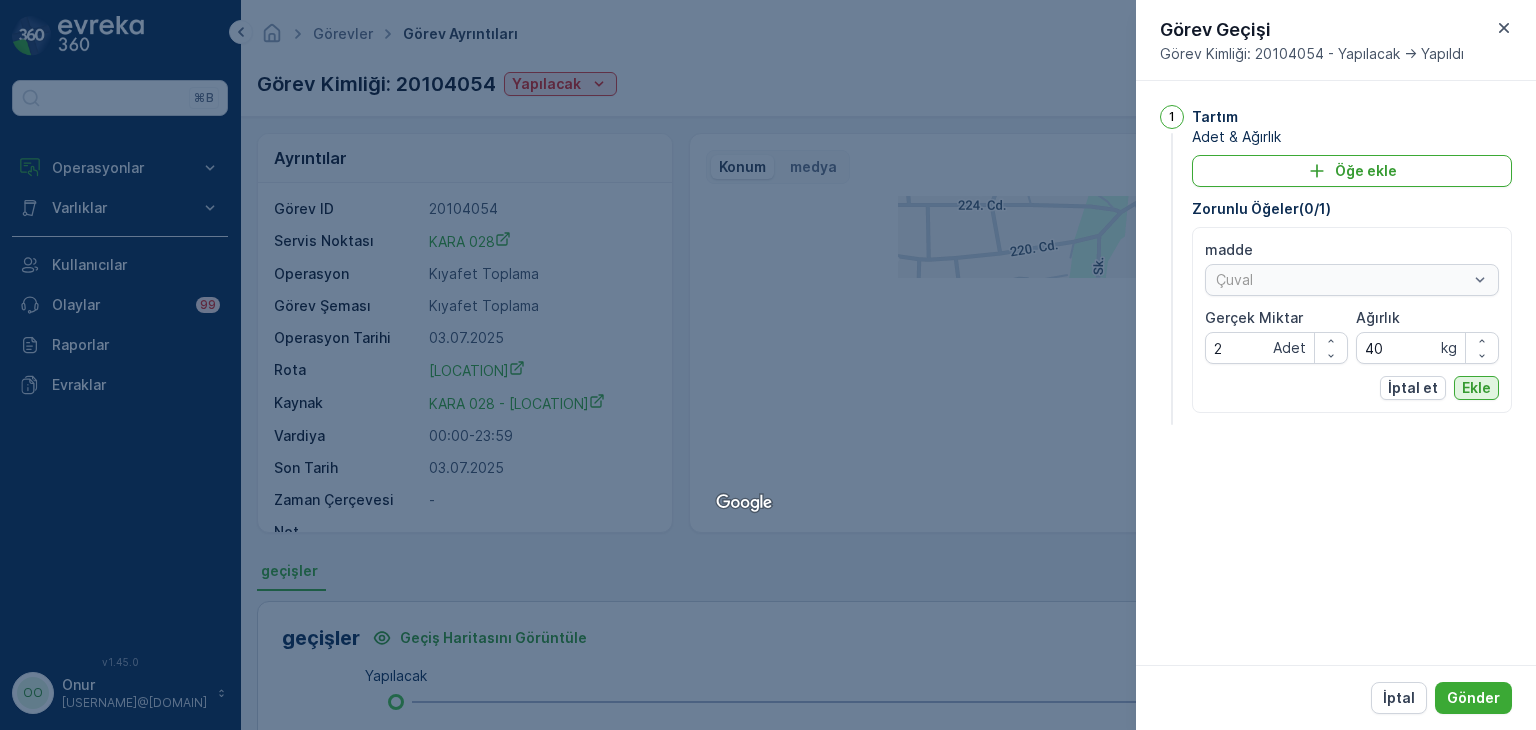 click on "Ekle" at bounding box center [1476, 388] 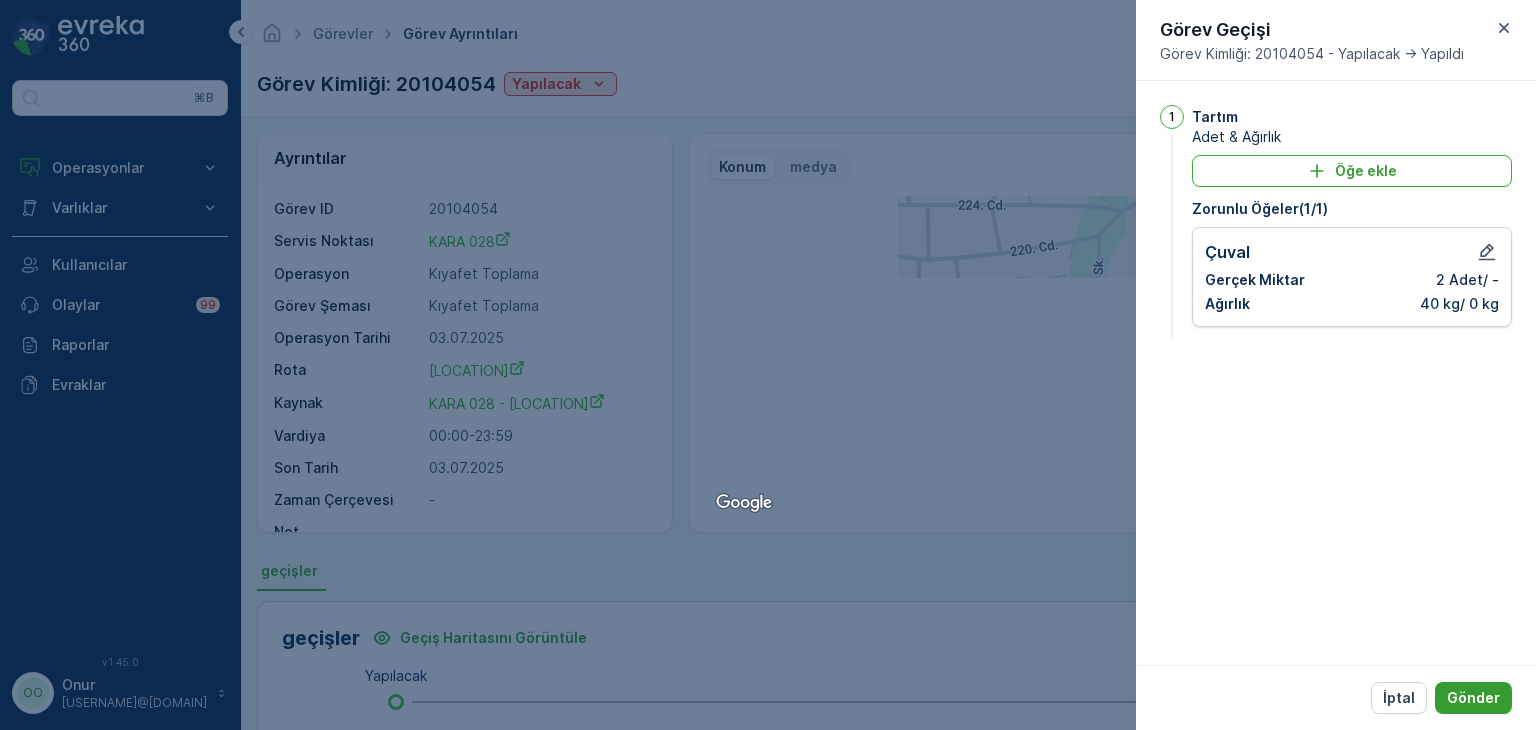 click on "Gönder" at bounding box center [1473, 698] 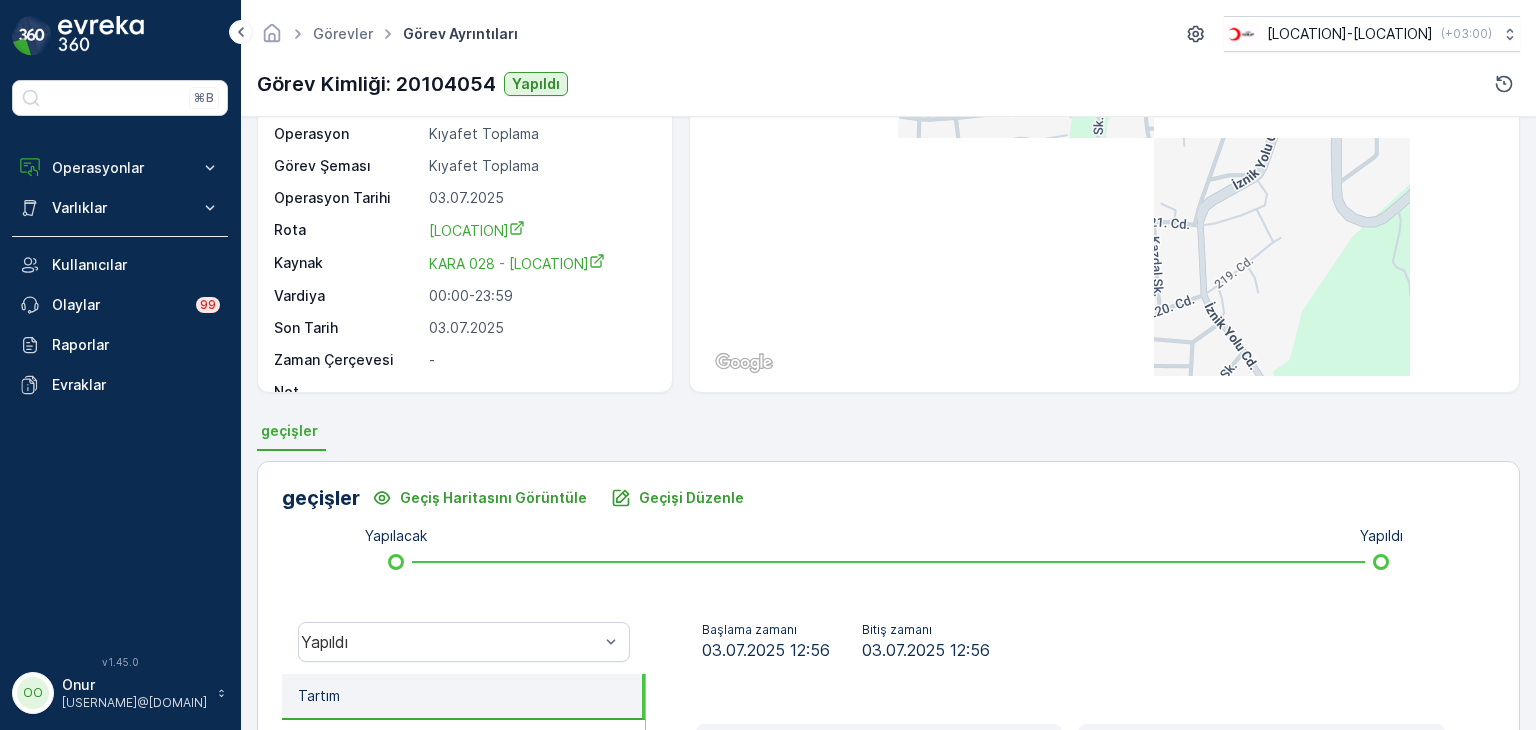 scroll, scrollTop: 400, scrollLeft: 0, axis: vertical 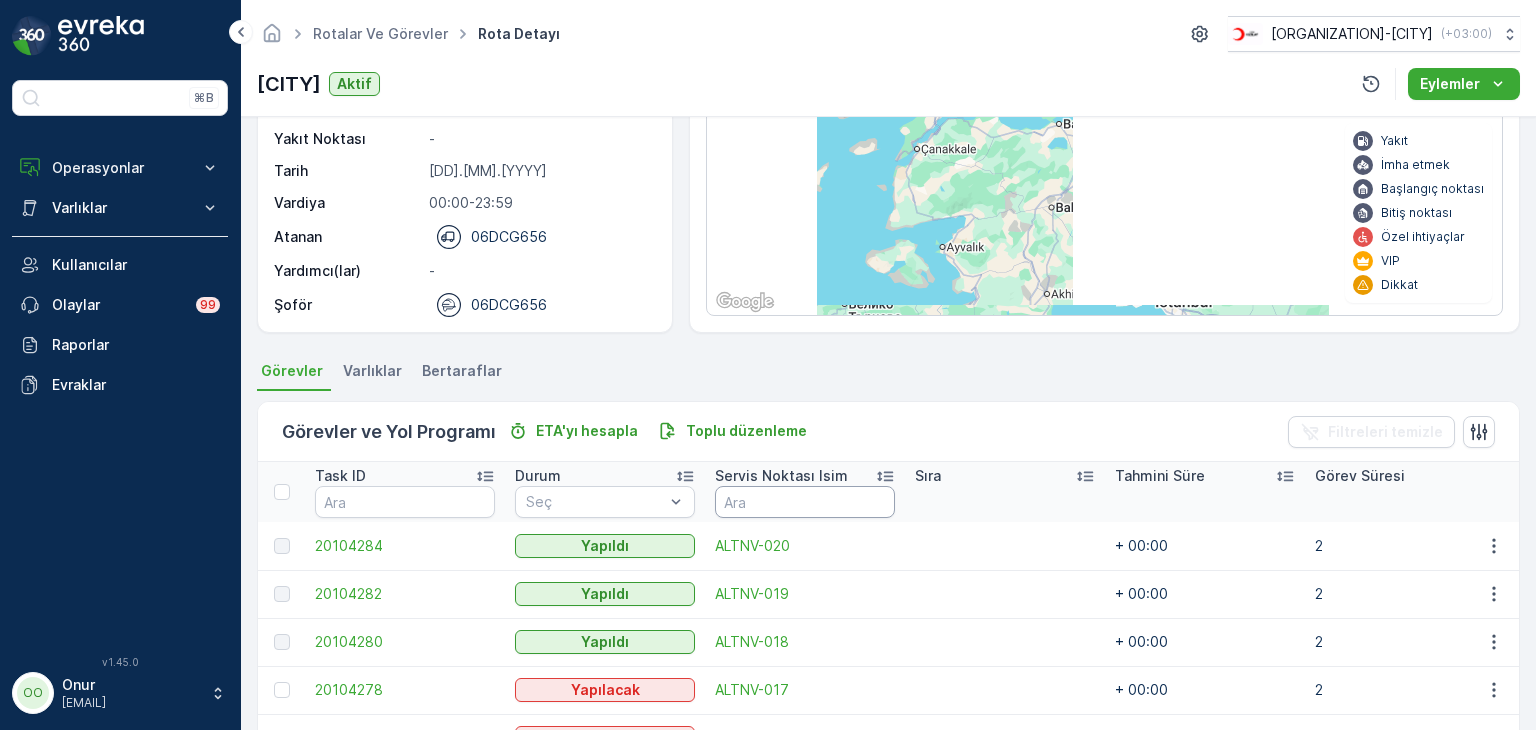 click at bounding box center [805, 502] 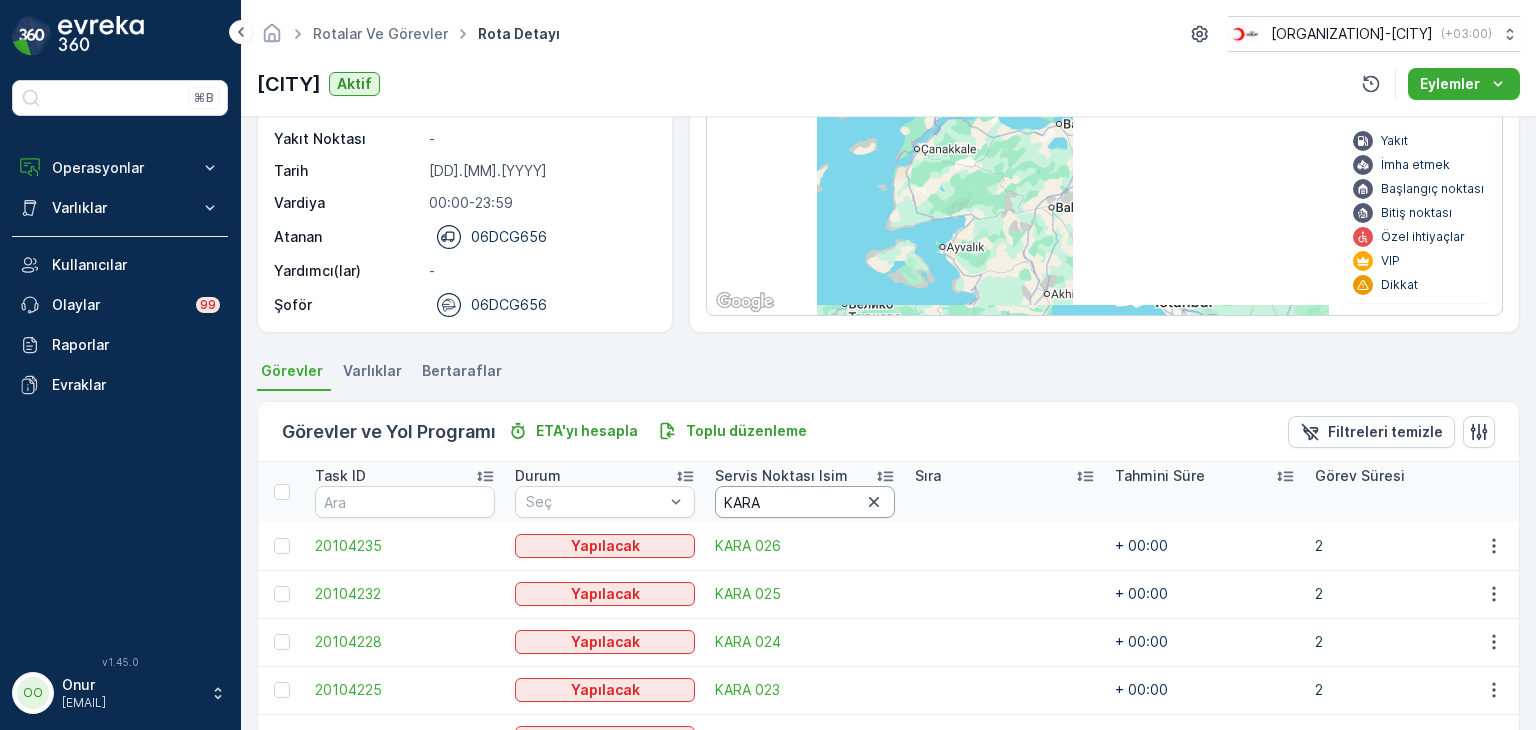 click on "KARA" at bounding box center [805, 502] 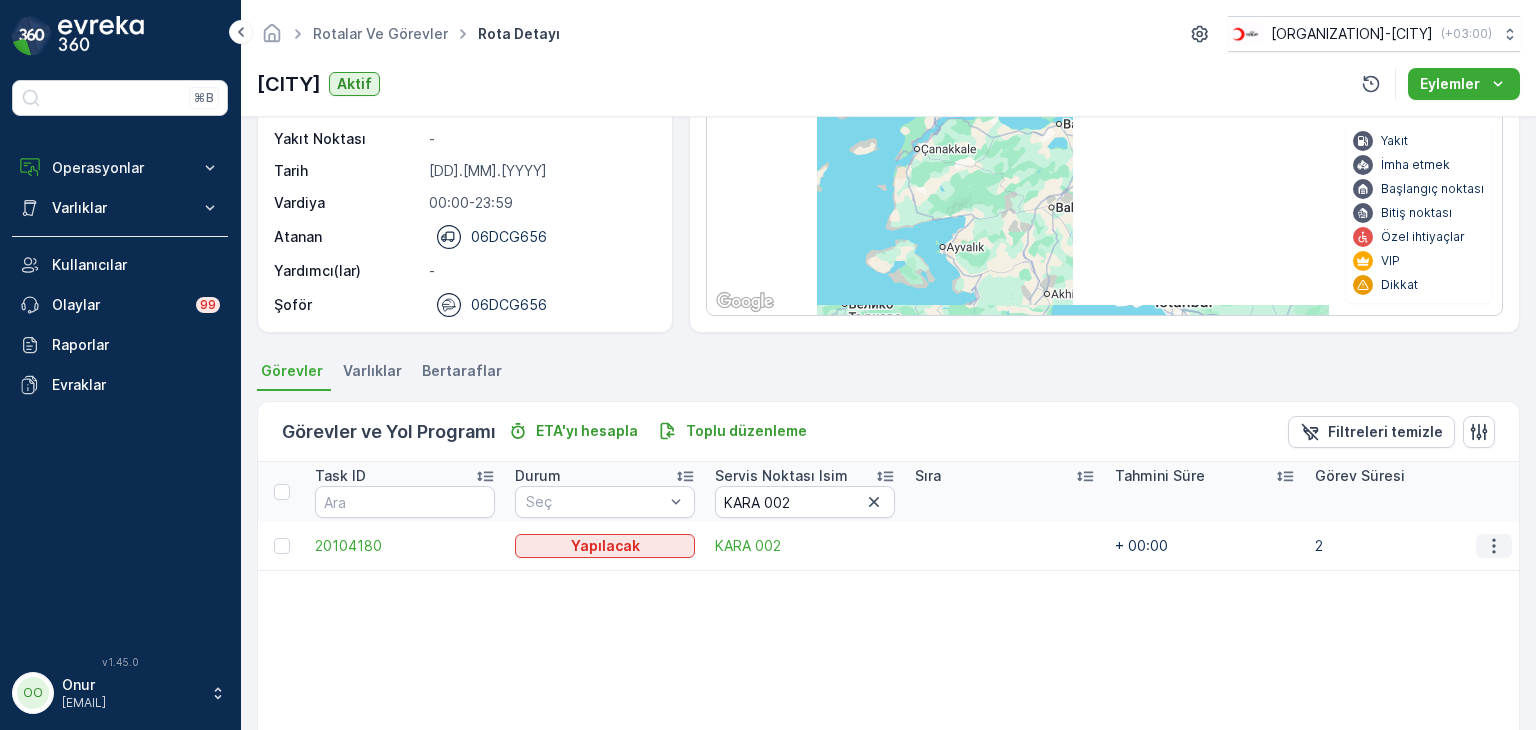 click at bounding box center (1494, 546) 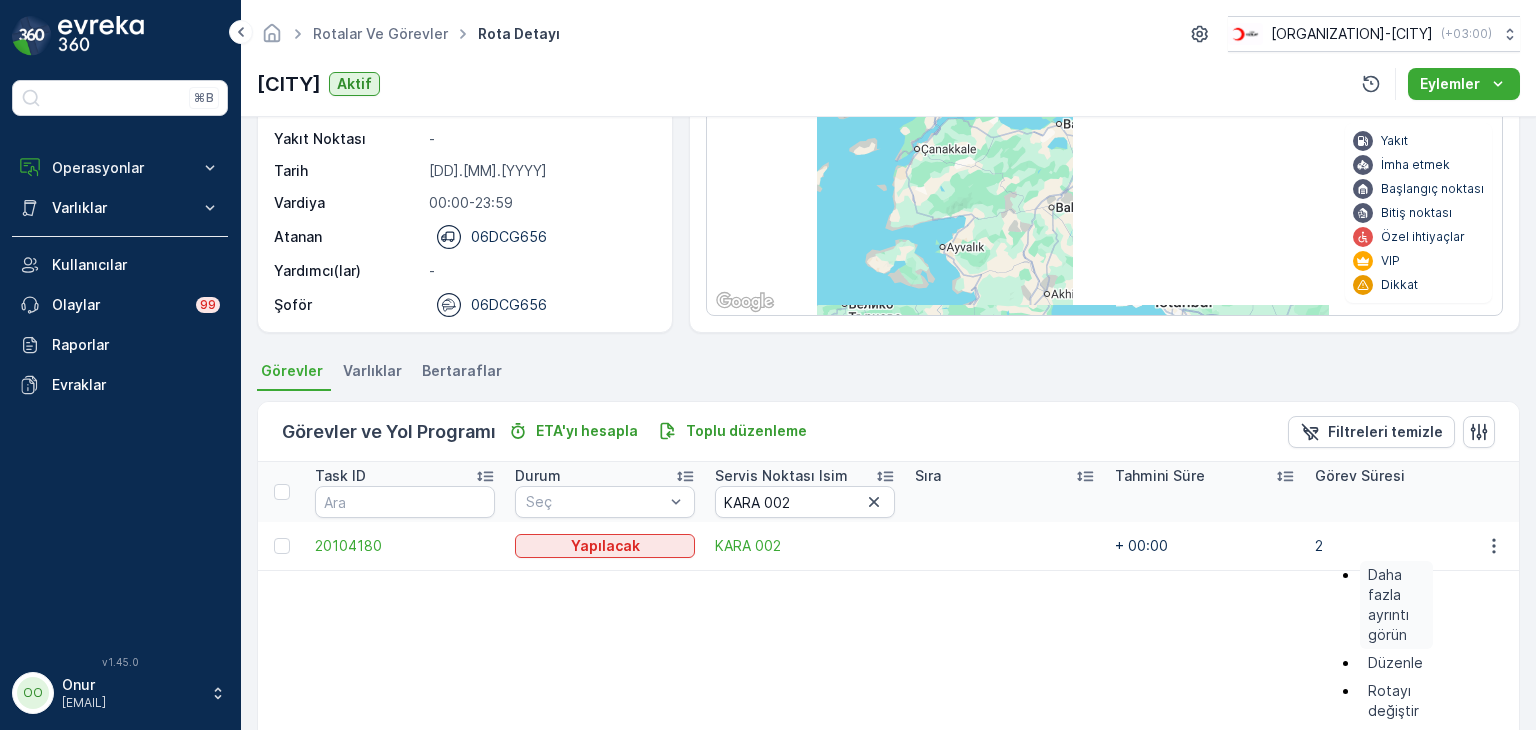 click on "Daha fazla ayrıntı görün" at bounding box center (1396, 605) 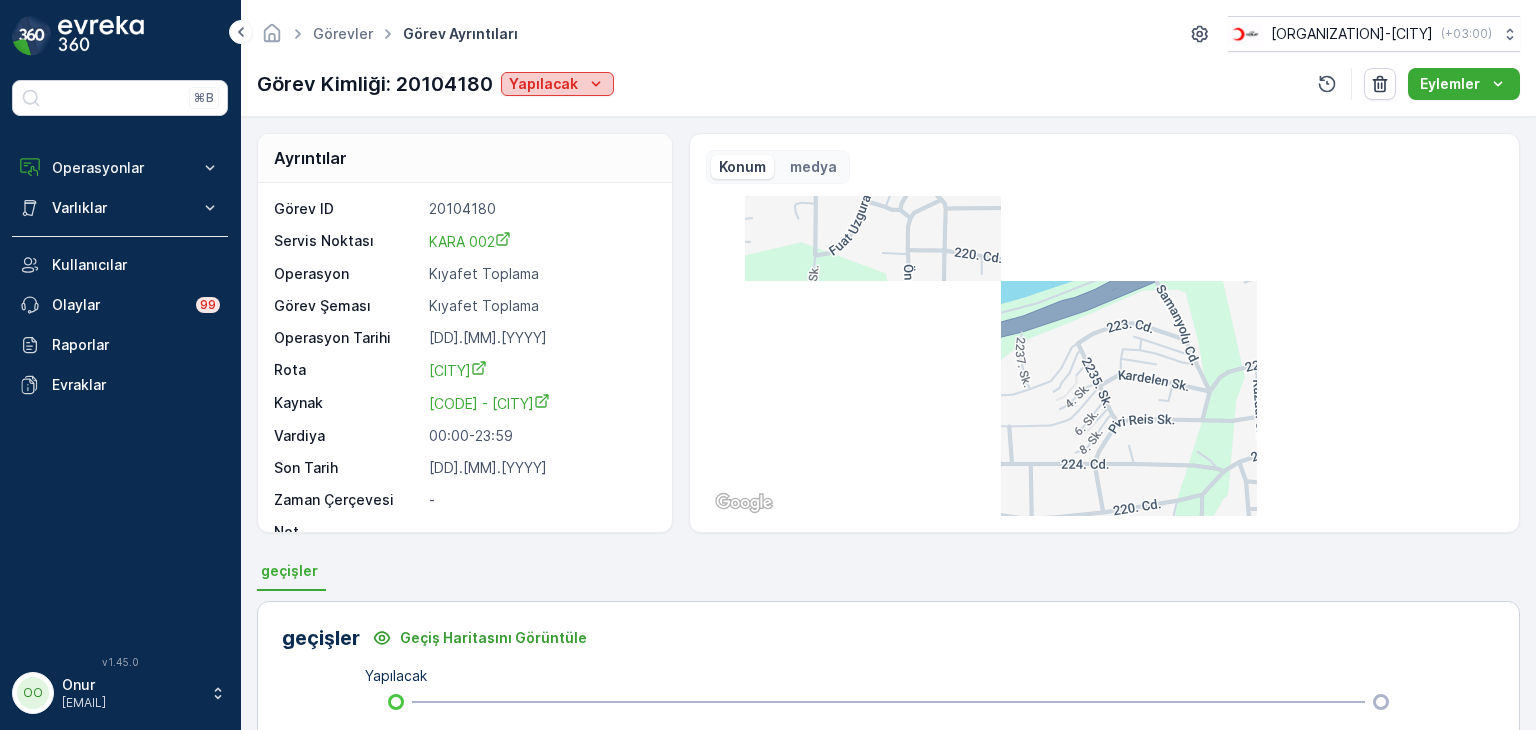 click on "Yapılacak" at bounding box center (543, 84) 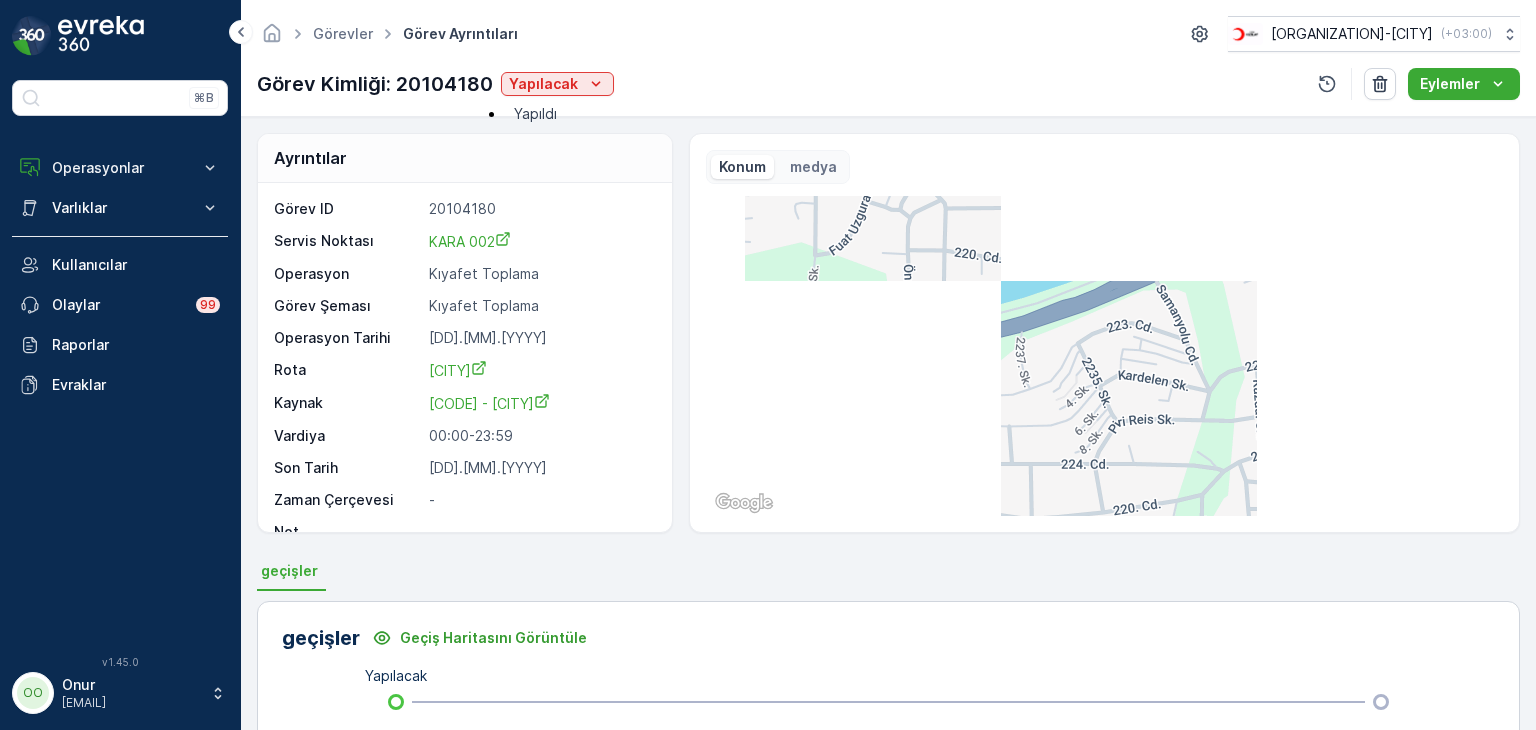 click on "Yapıldı" at bounding box center (535, 114) 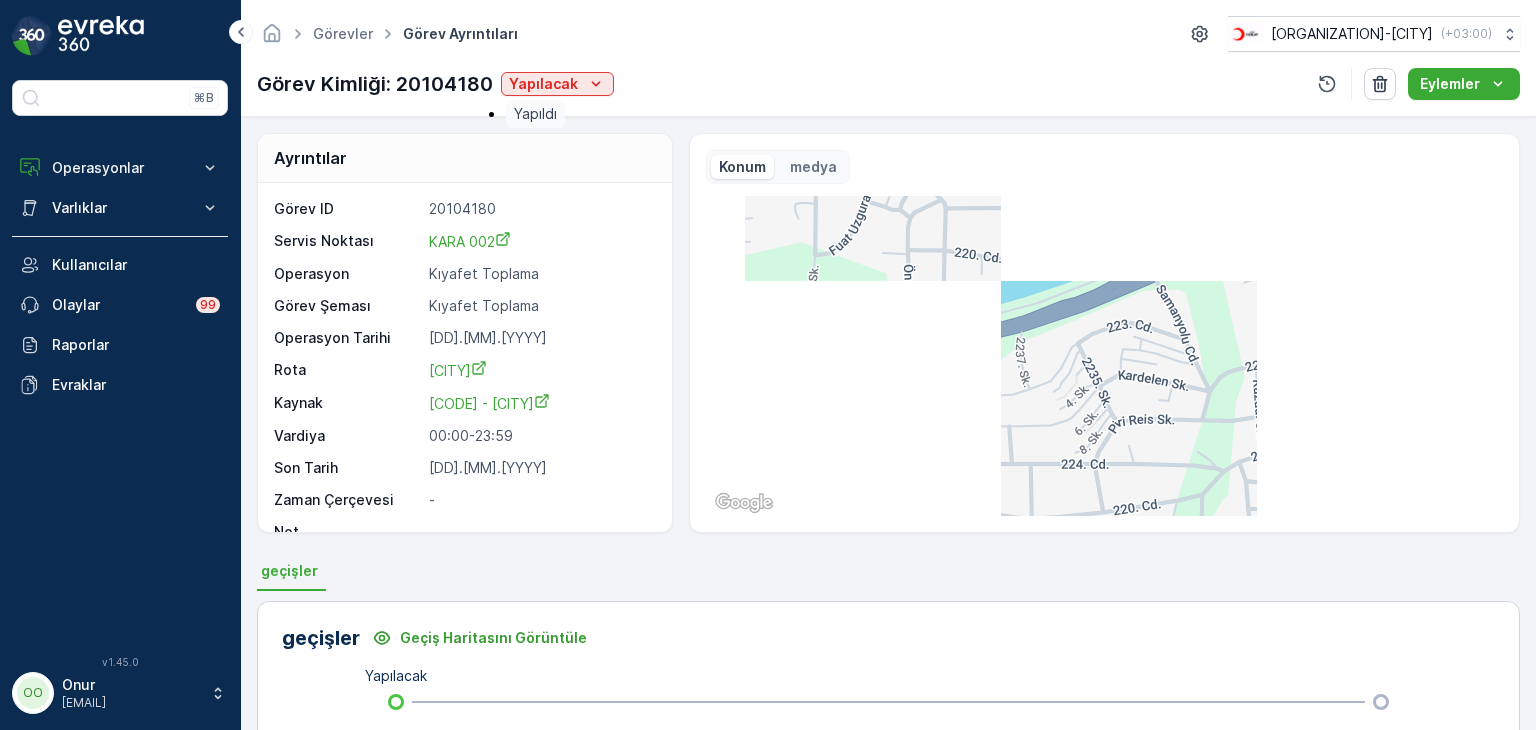 click on "Yapıldı" at bounding box center (535, 114) 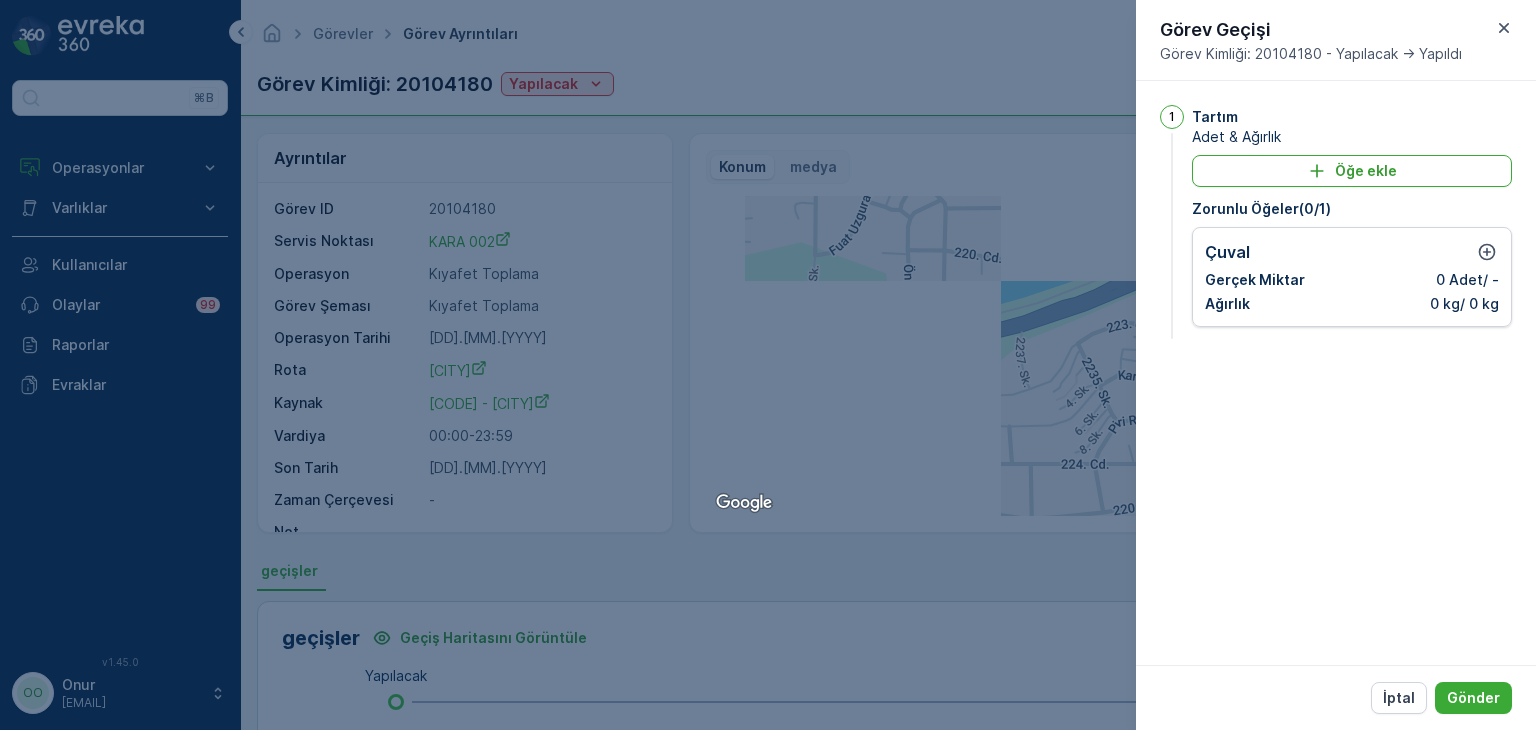 click on "Çuval Gerçek Miktar 0 Adet  / - Ağırlık 0 kg  / 0 kg" at bounding box center [1352, 277] 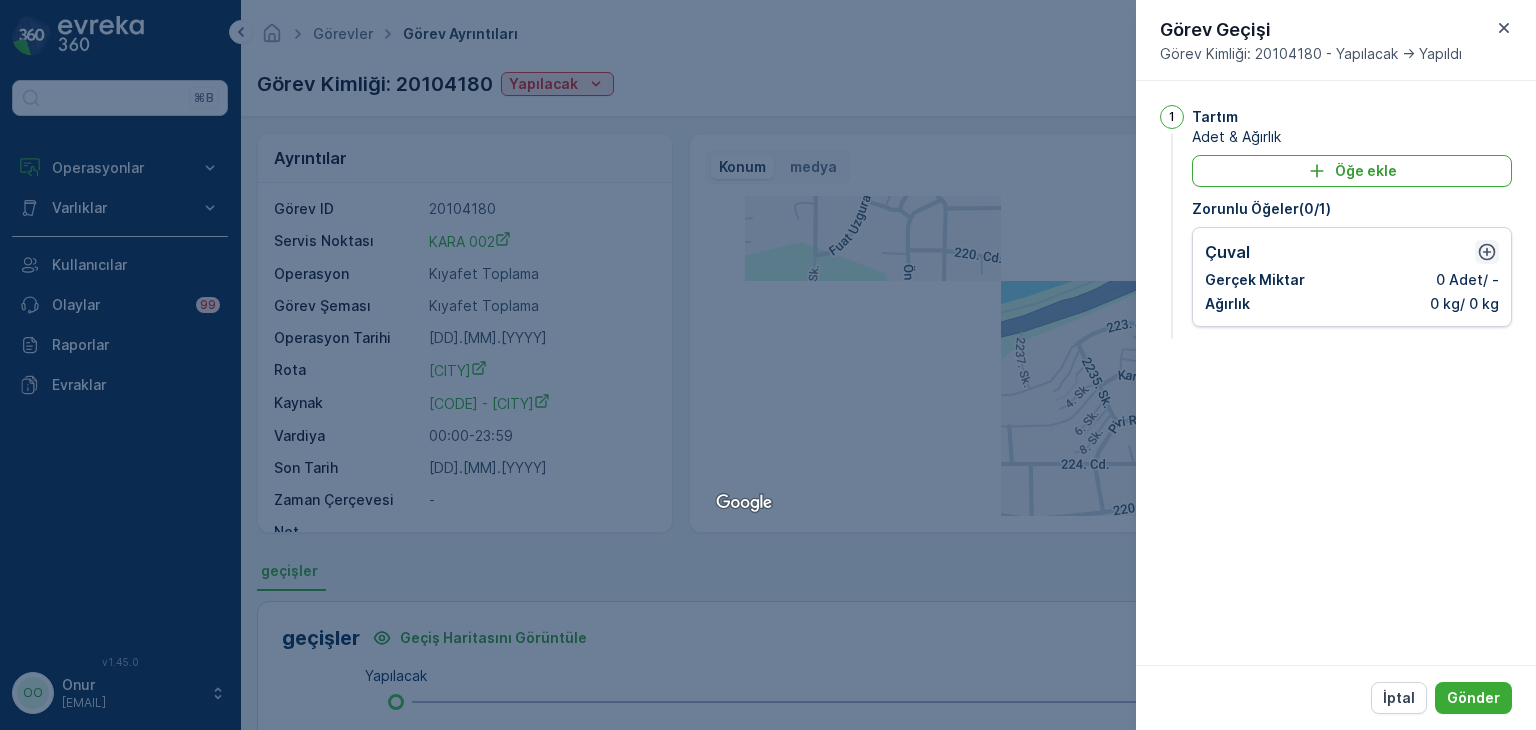 click at bounding box center [1487, 252] 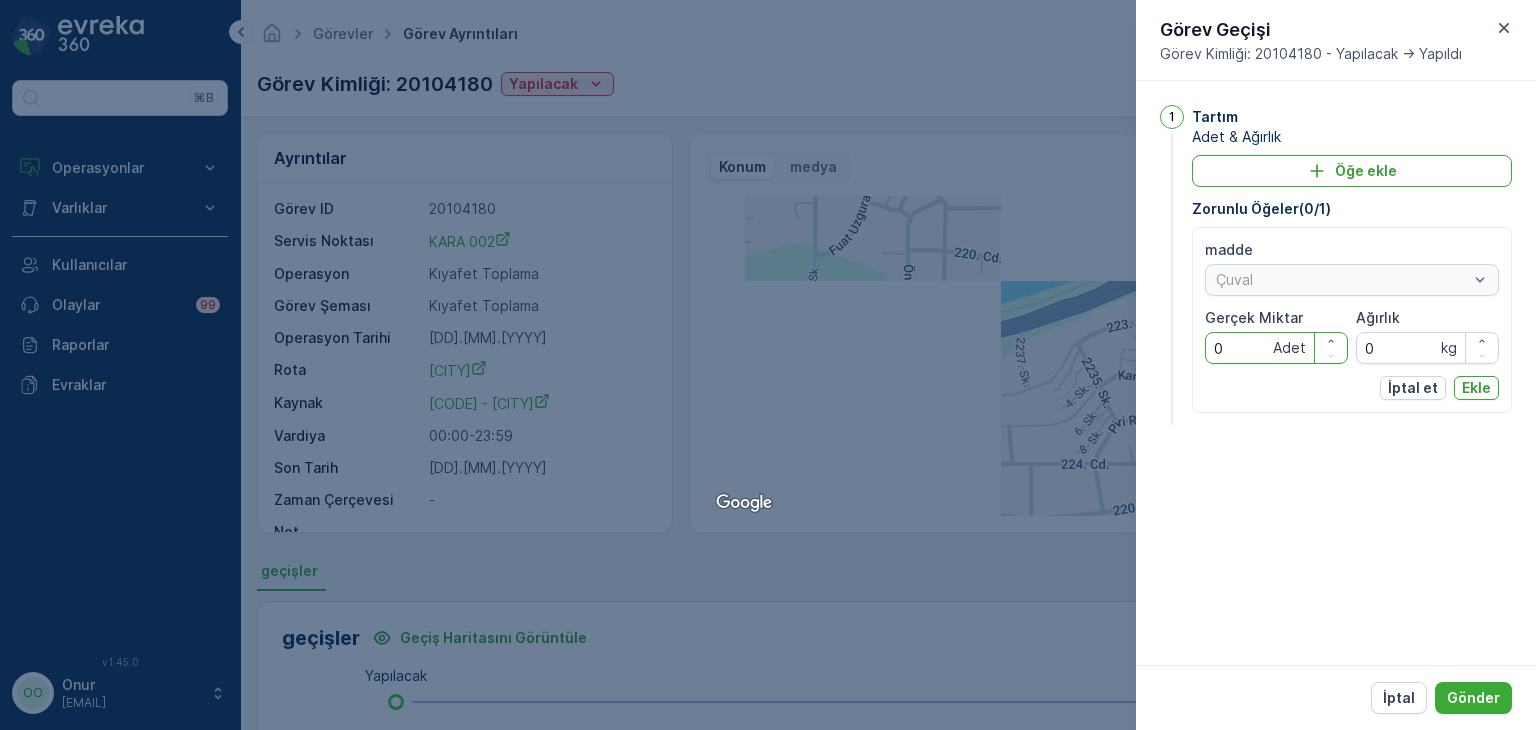 click on "0" at bounding box center (1276, 348) 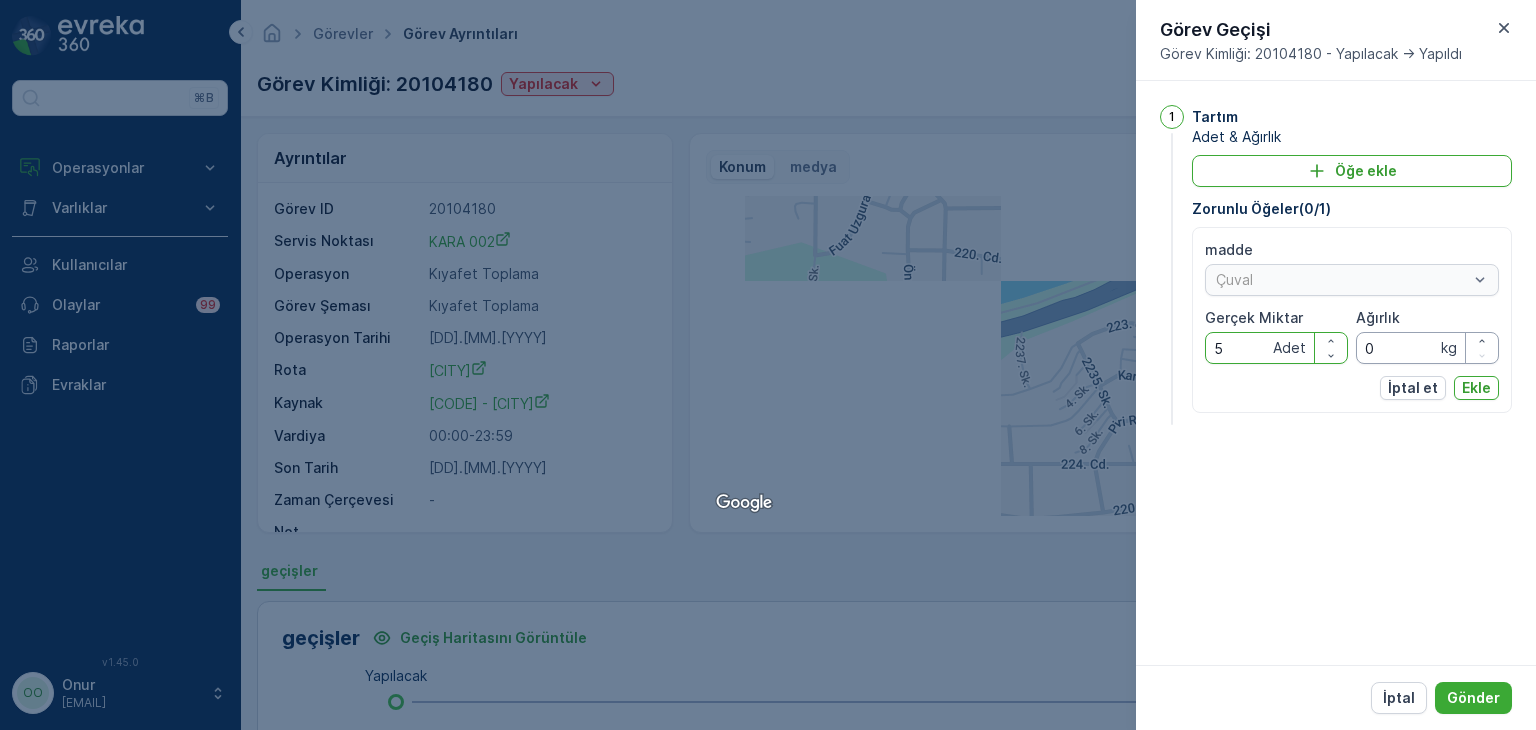 type on "5" 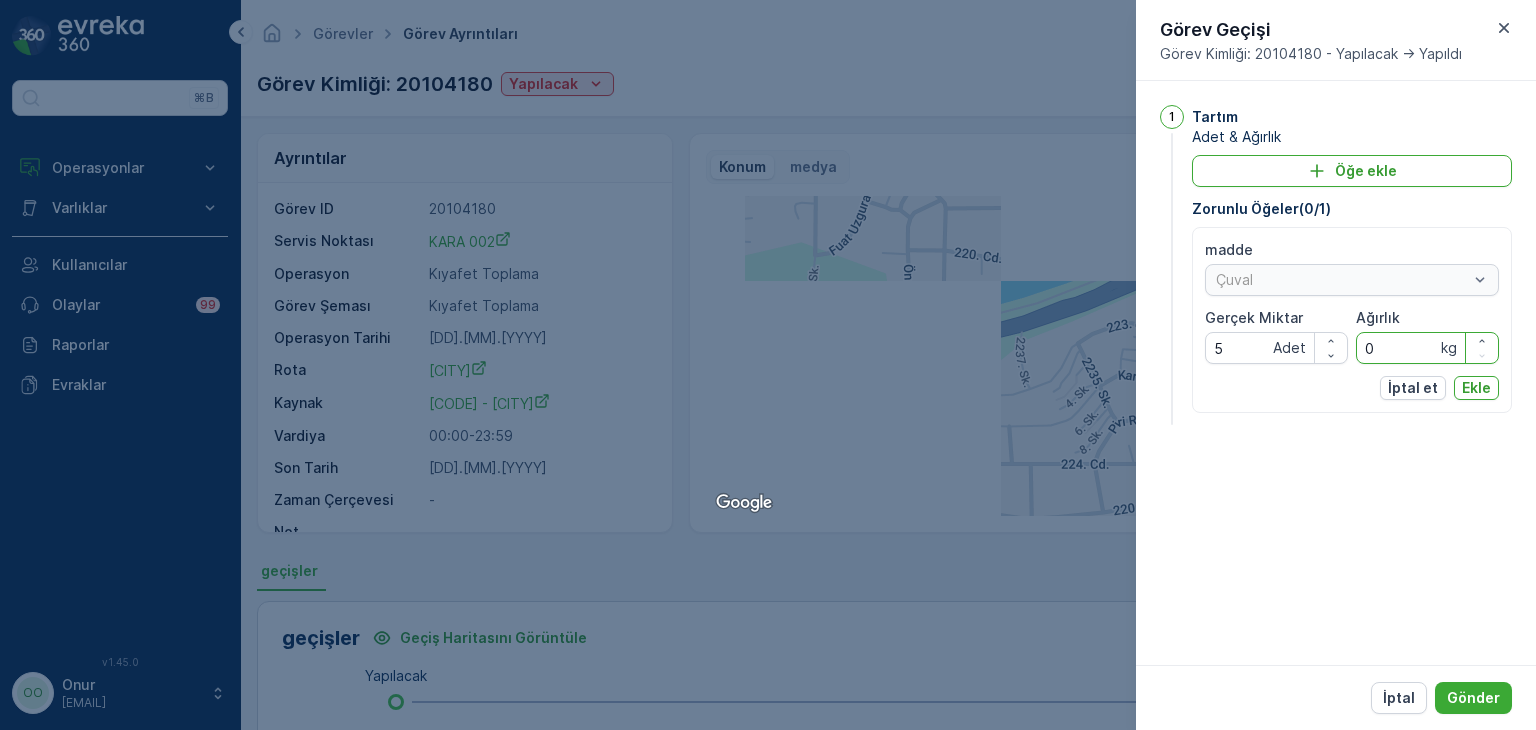 drag, startPoint x: 1389, startPoint y: 350, endPoint x: 1362, endPoint y: 349, distance: 27.018513 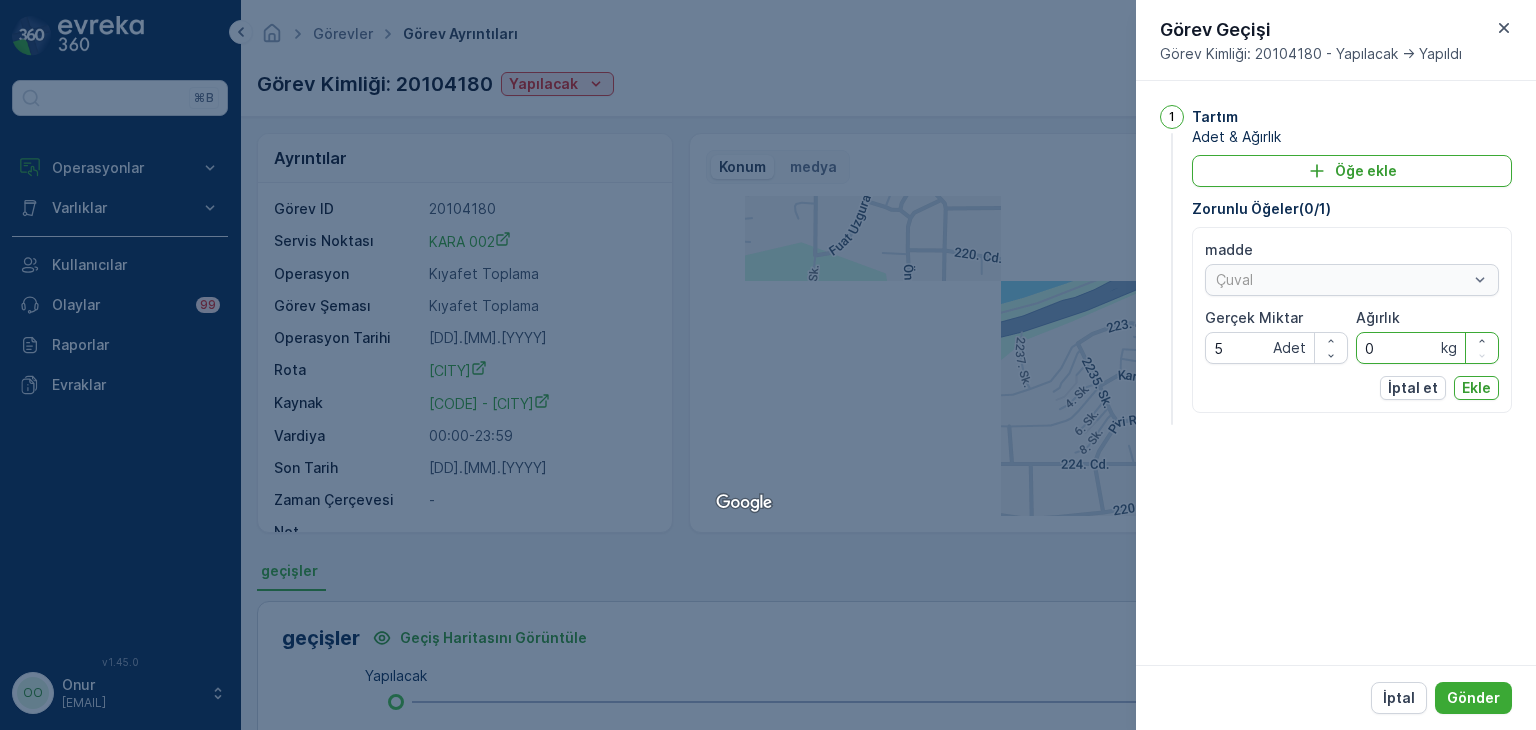 click on "0" at bounding box center [1427, 348] 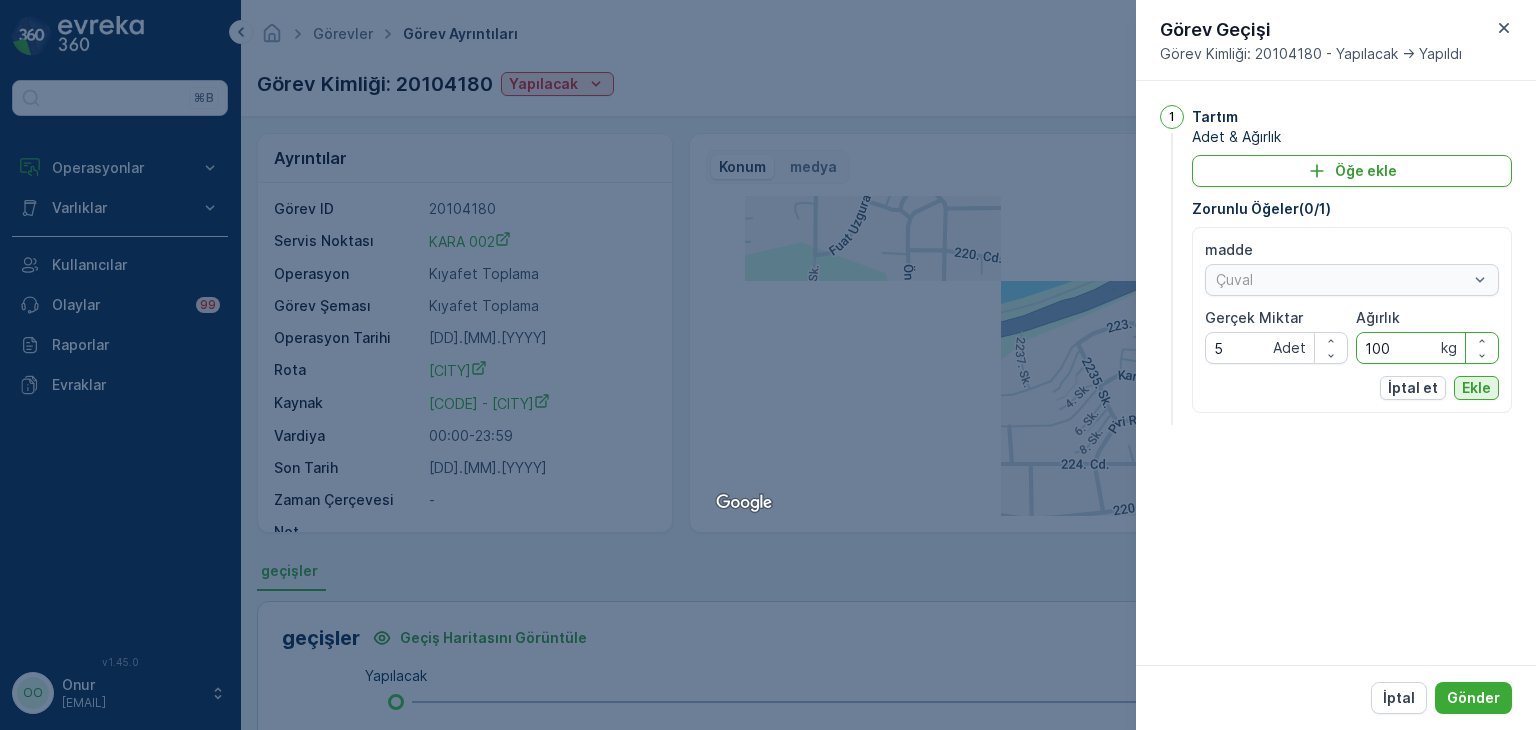 type on "100" 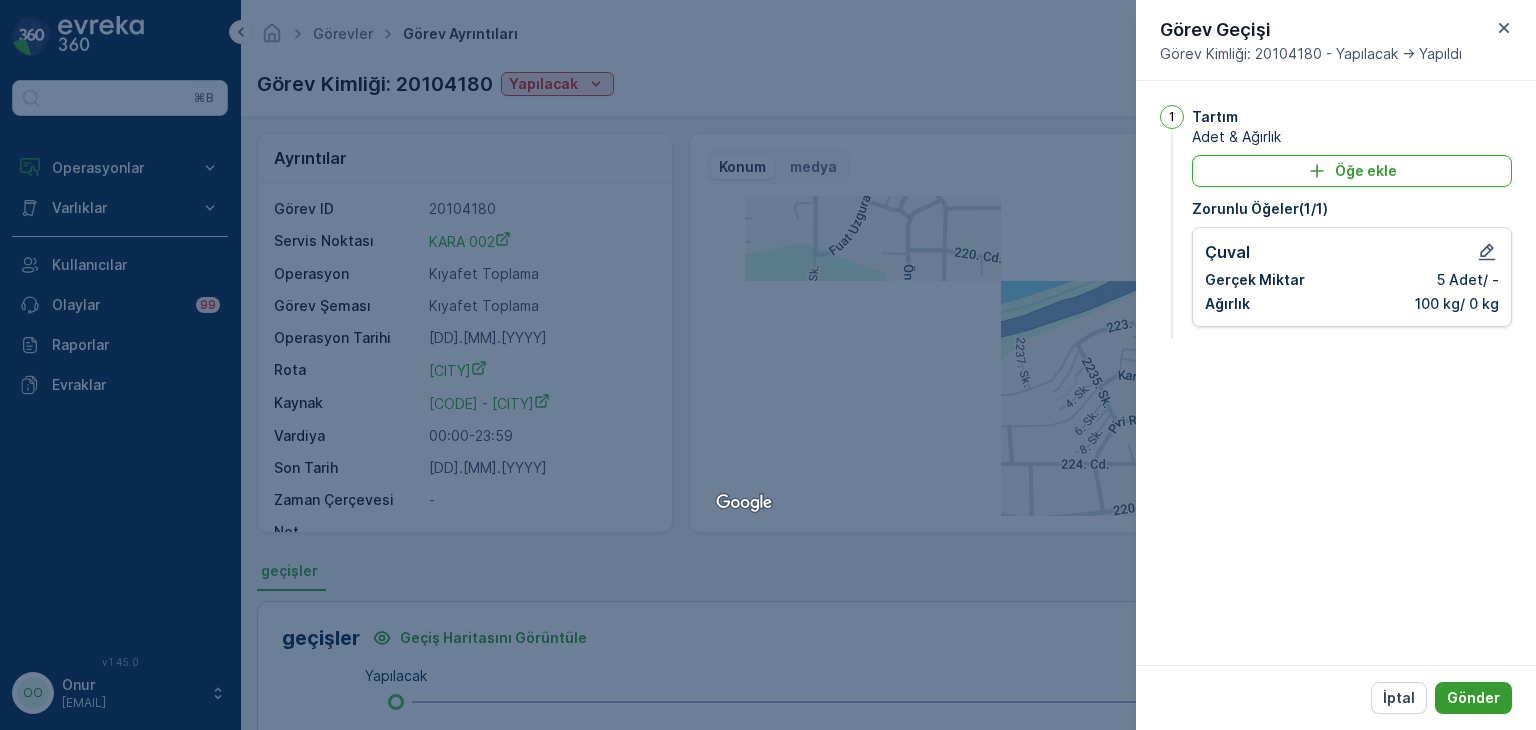 click on "Gönder" at bounding box center [1473, 698] 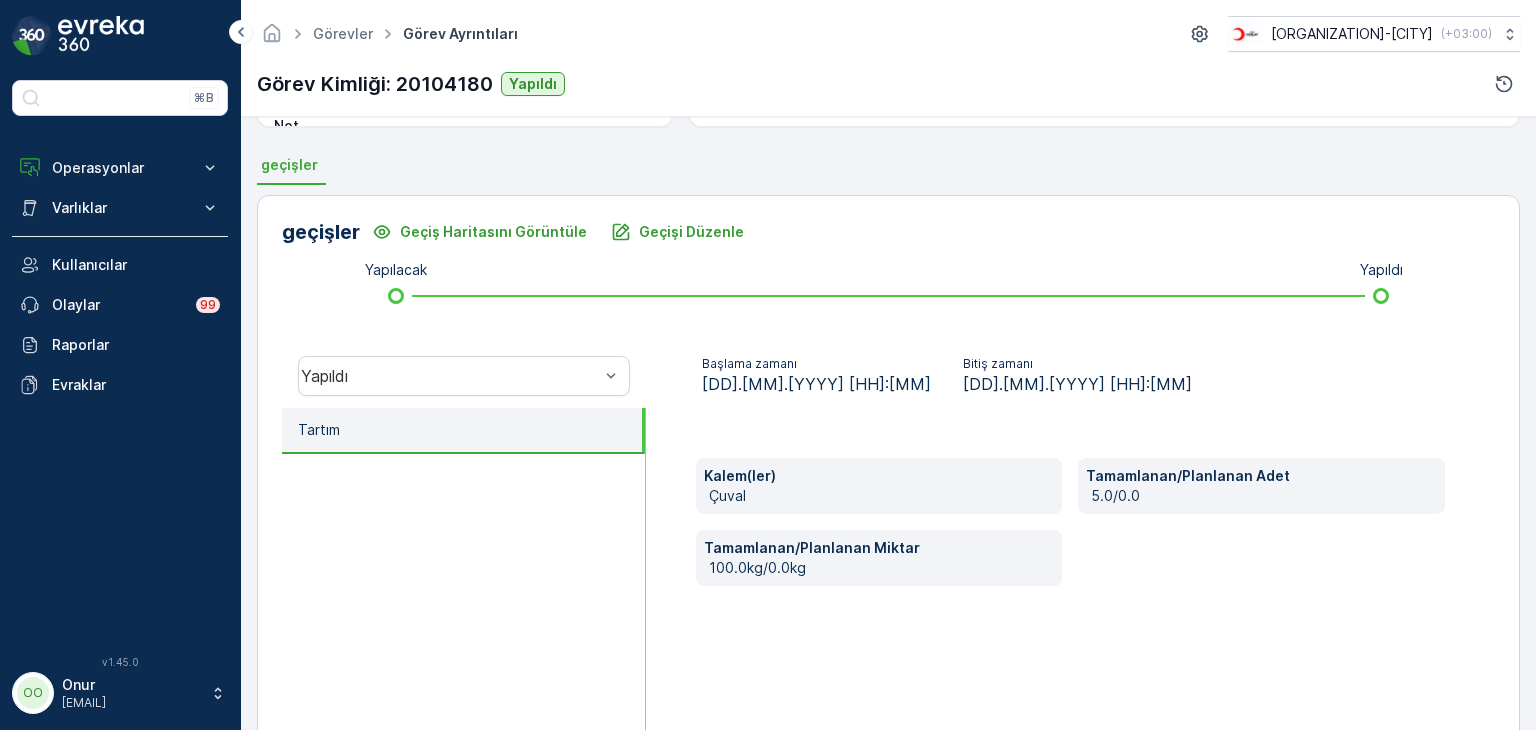 scroll, scrollTop: 529, scrollLeft: 0, axis: vertical 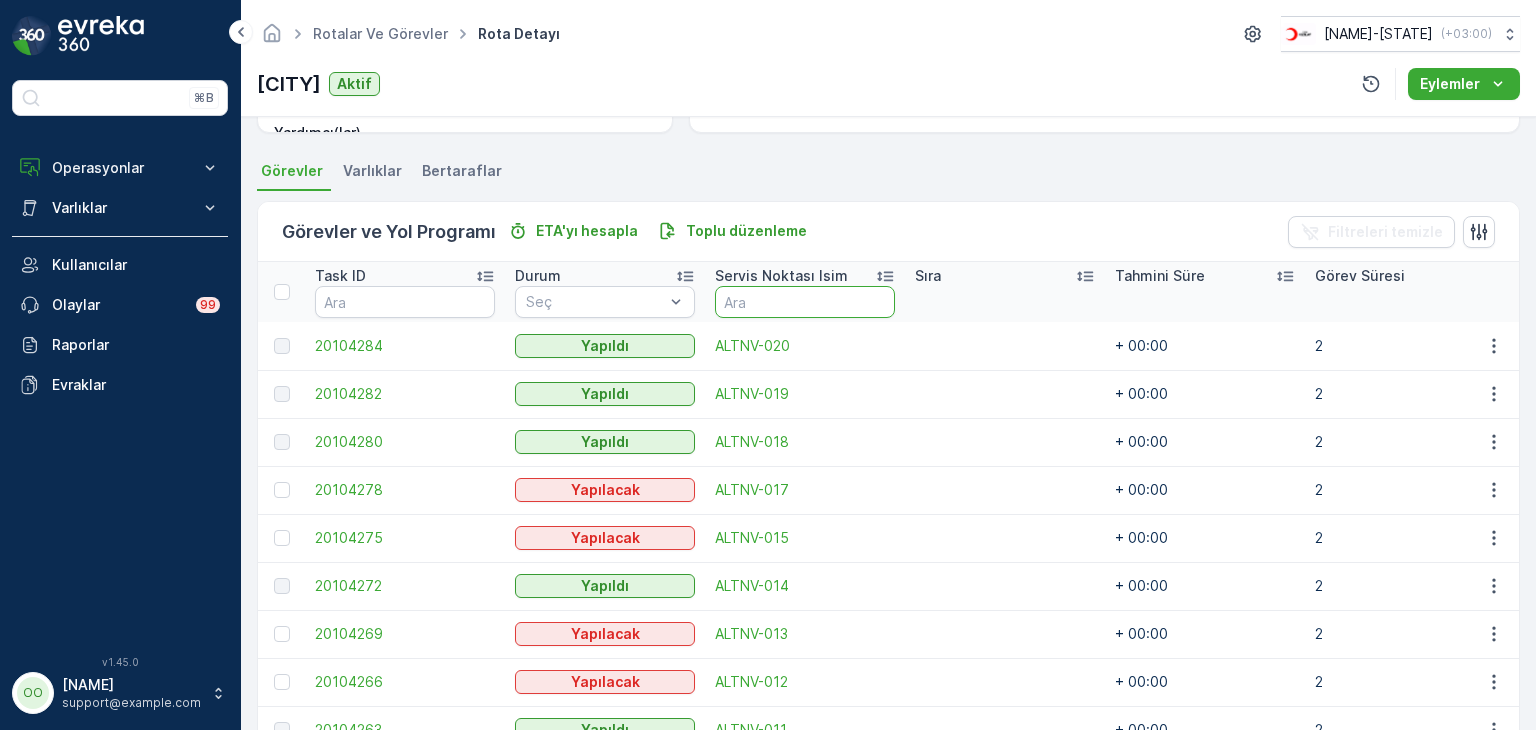 click at bounding box center [805, 302] 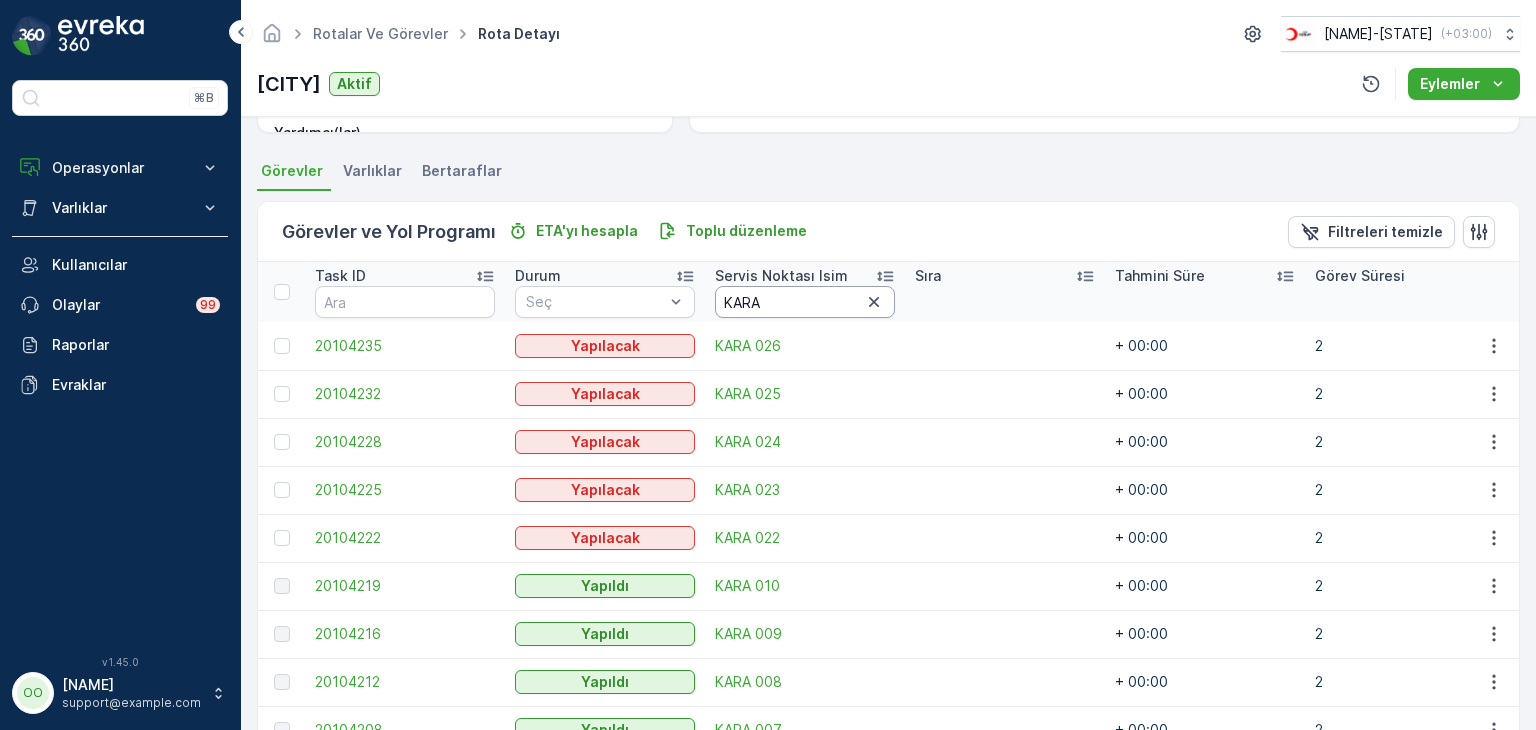 click on "KARA" at bounding box center [805, 302] 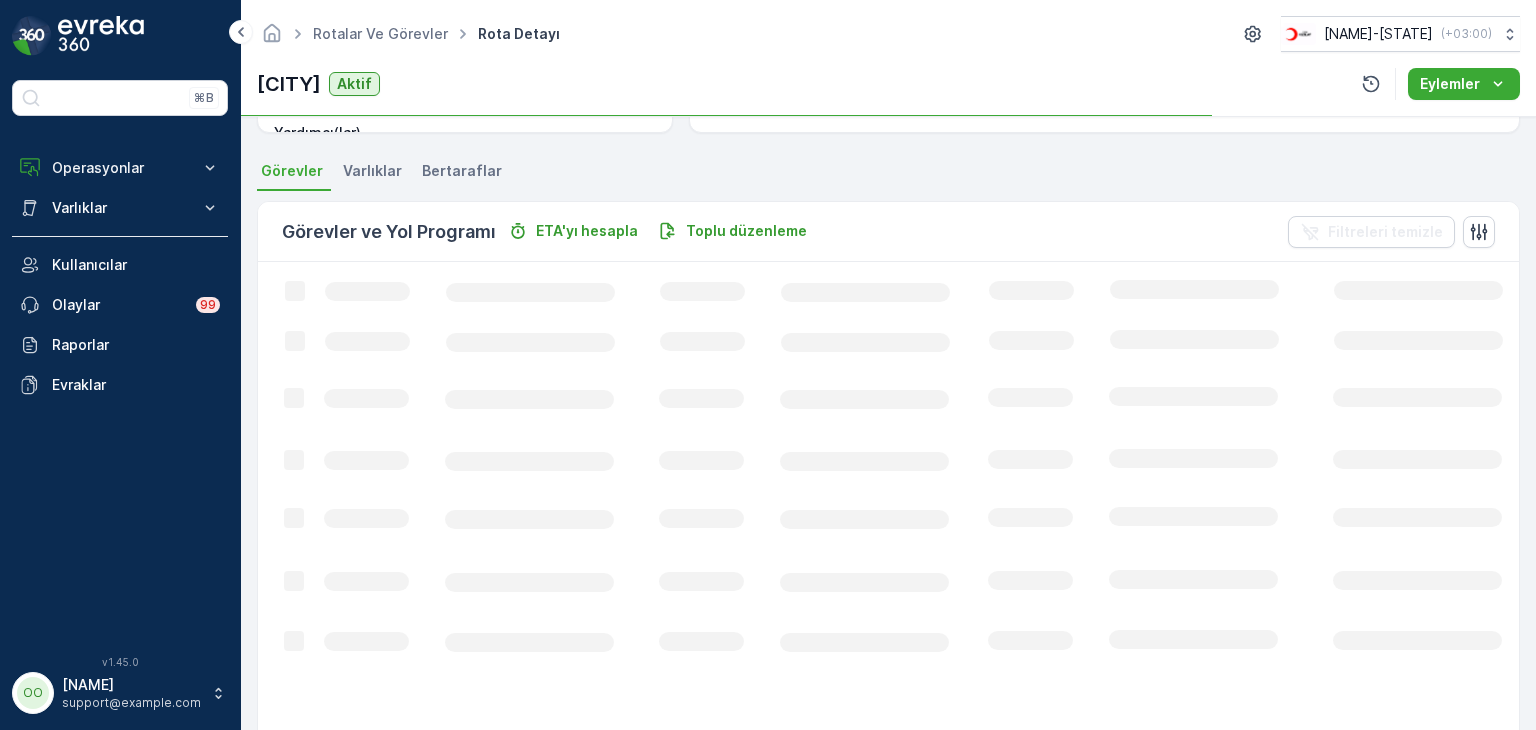 scroll, scrollTop: 300, scrollLeft: 0, axis: vertical 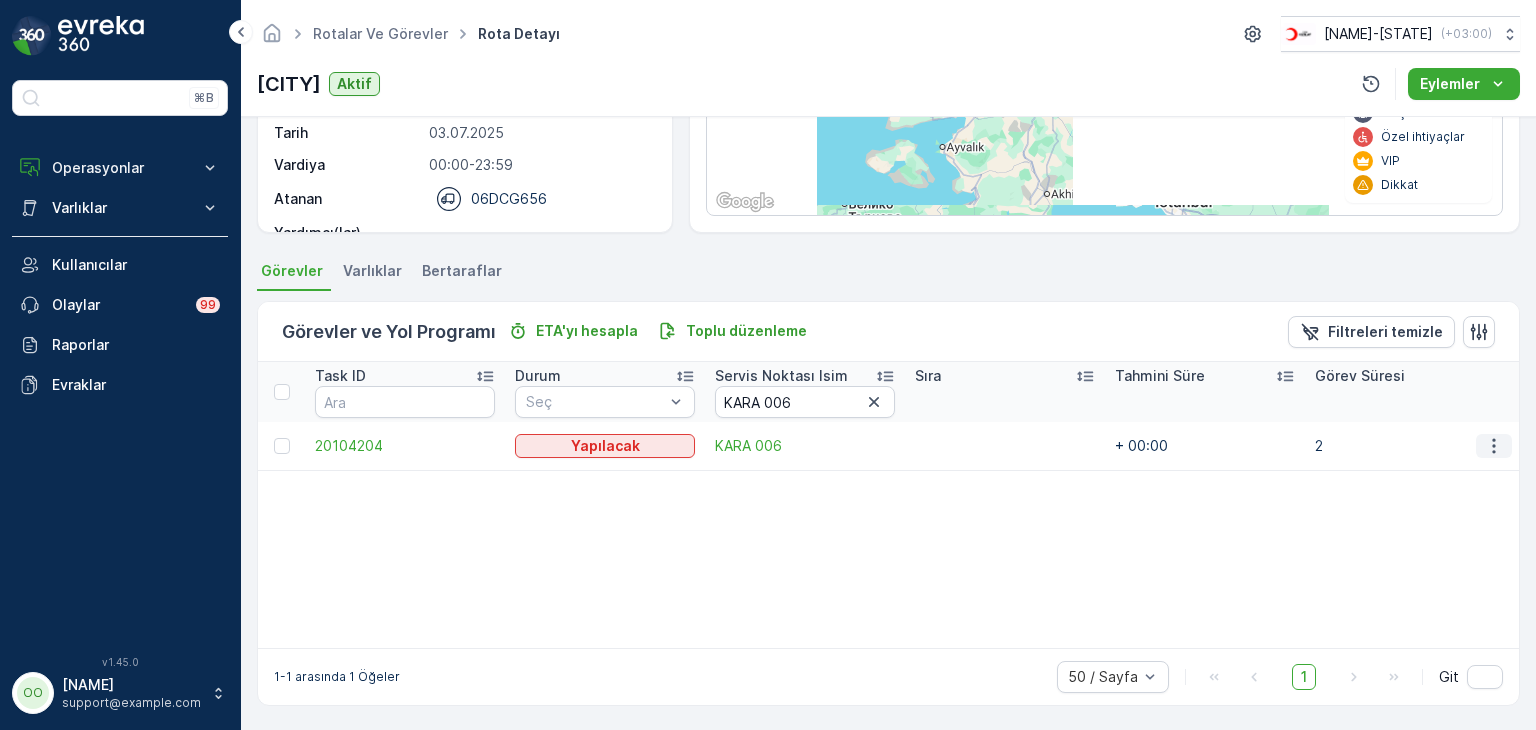 click at bounding box center [1494, 446] 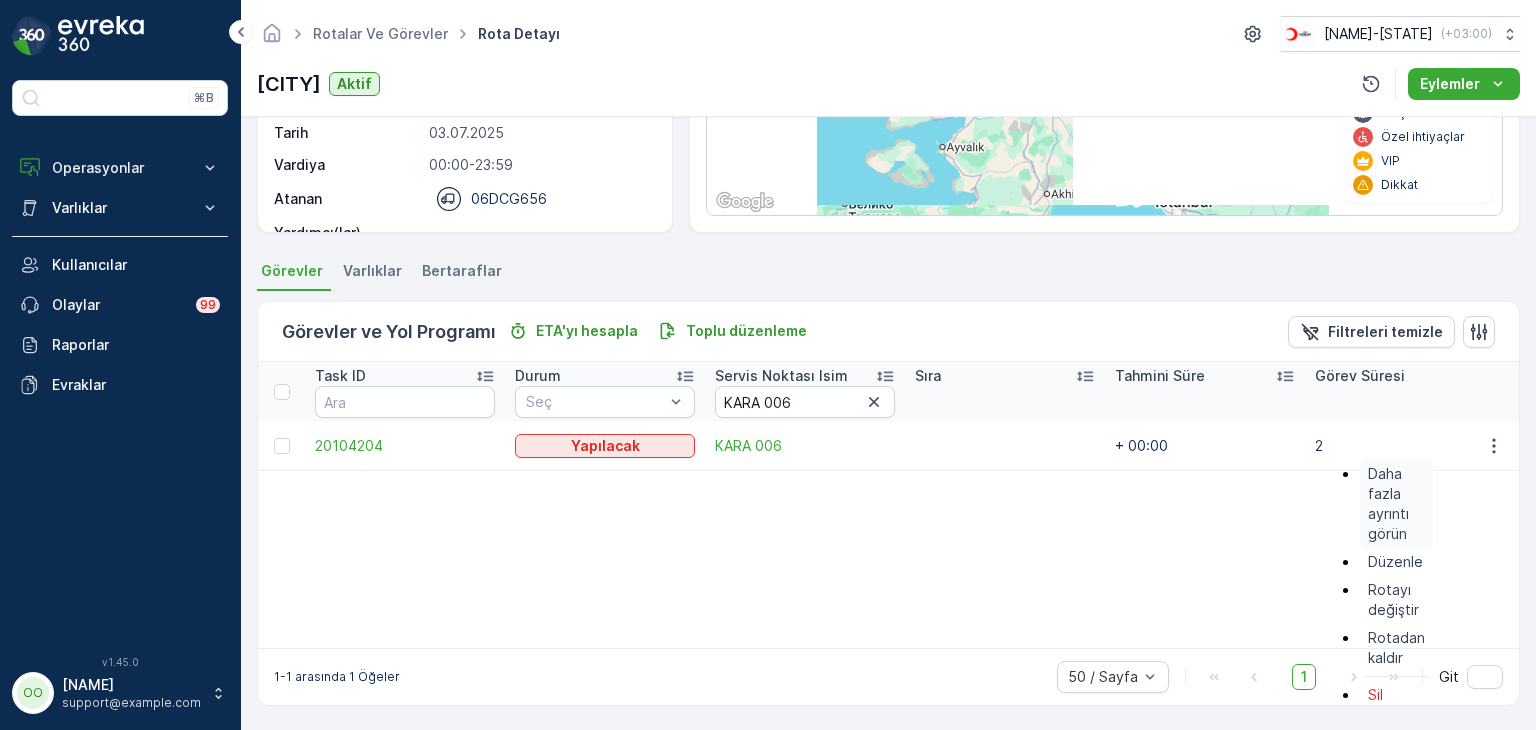 click on "Daha fazla ayrıntı görün" at bounding box center (1396, 504) 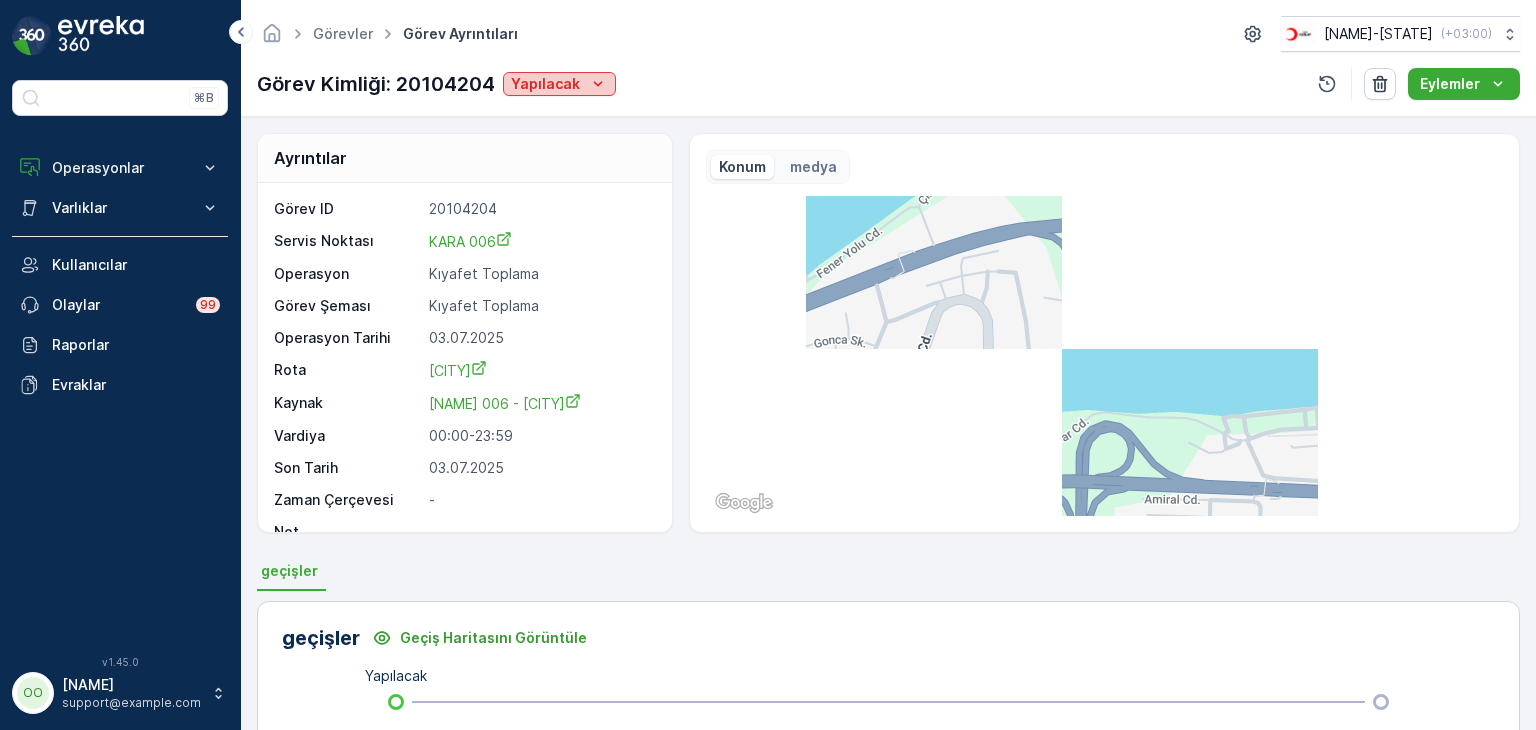 click at bounding box center (598, 84) 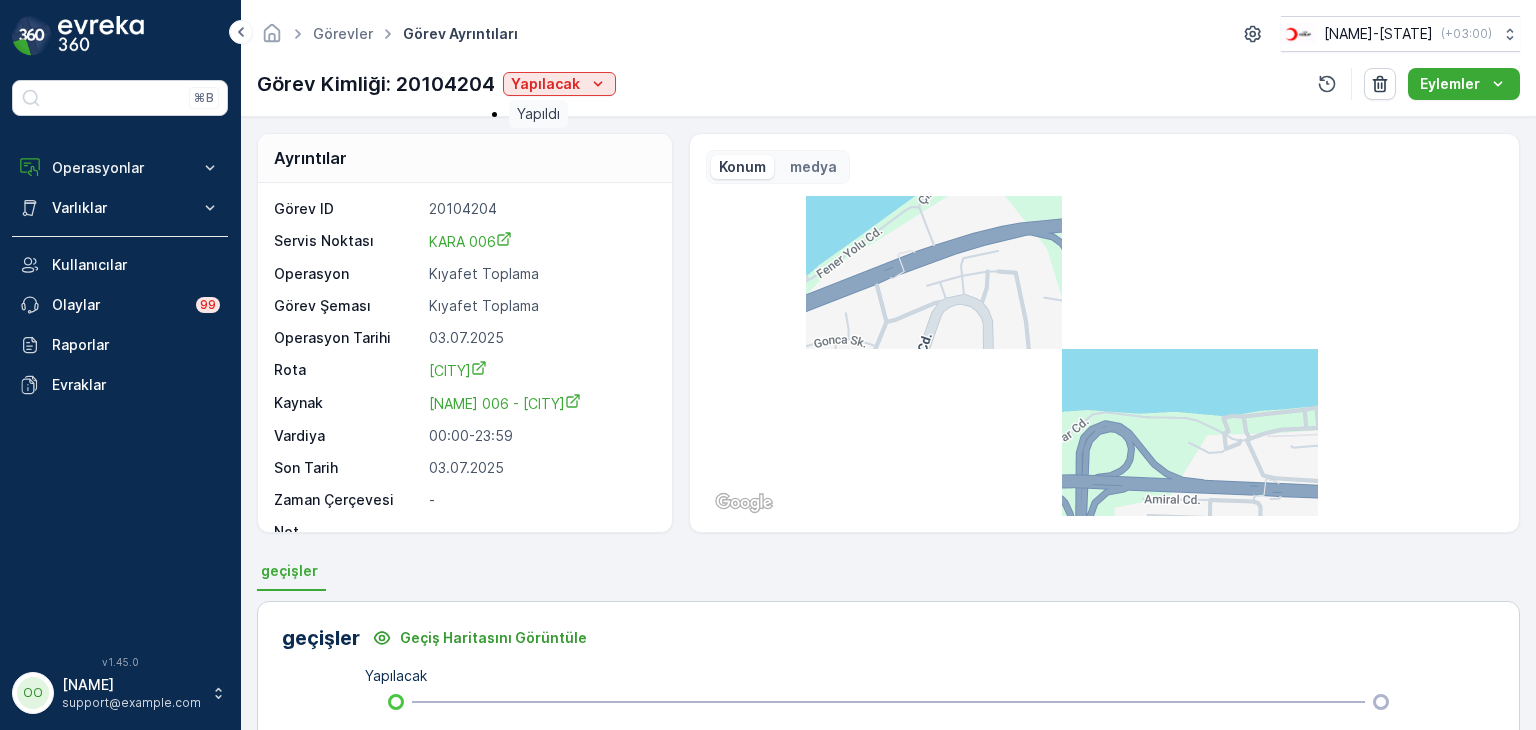 click on "Yapıldı" at bounding box center (538, 114) 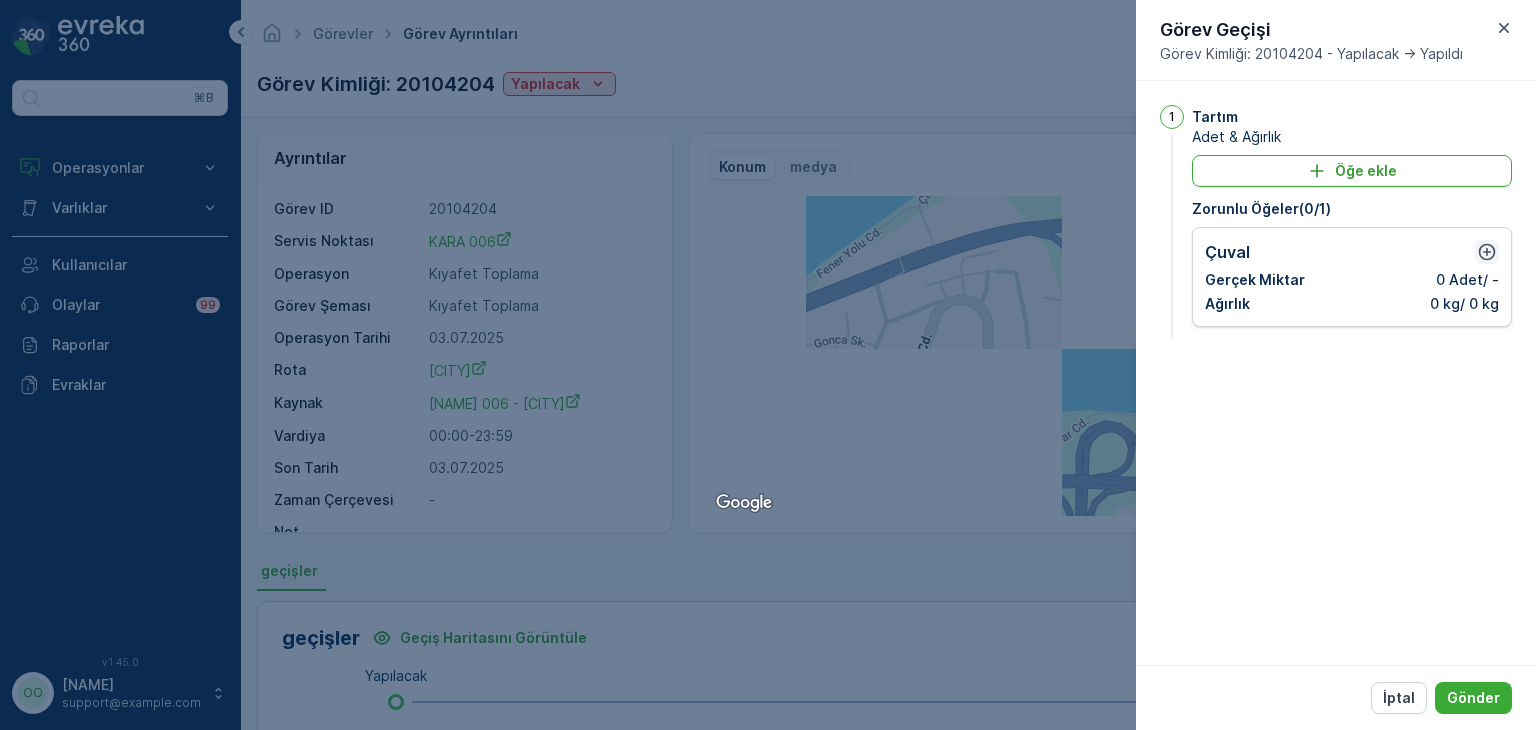 click at bounding box center (1487, 252) 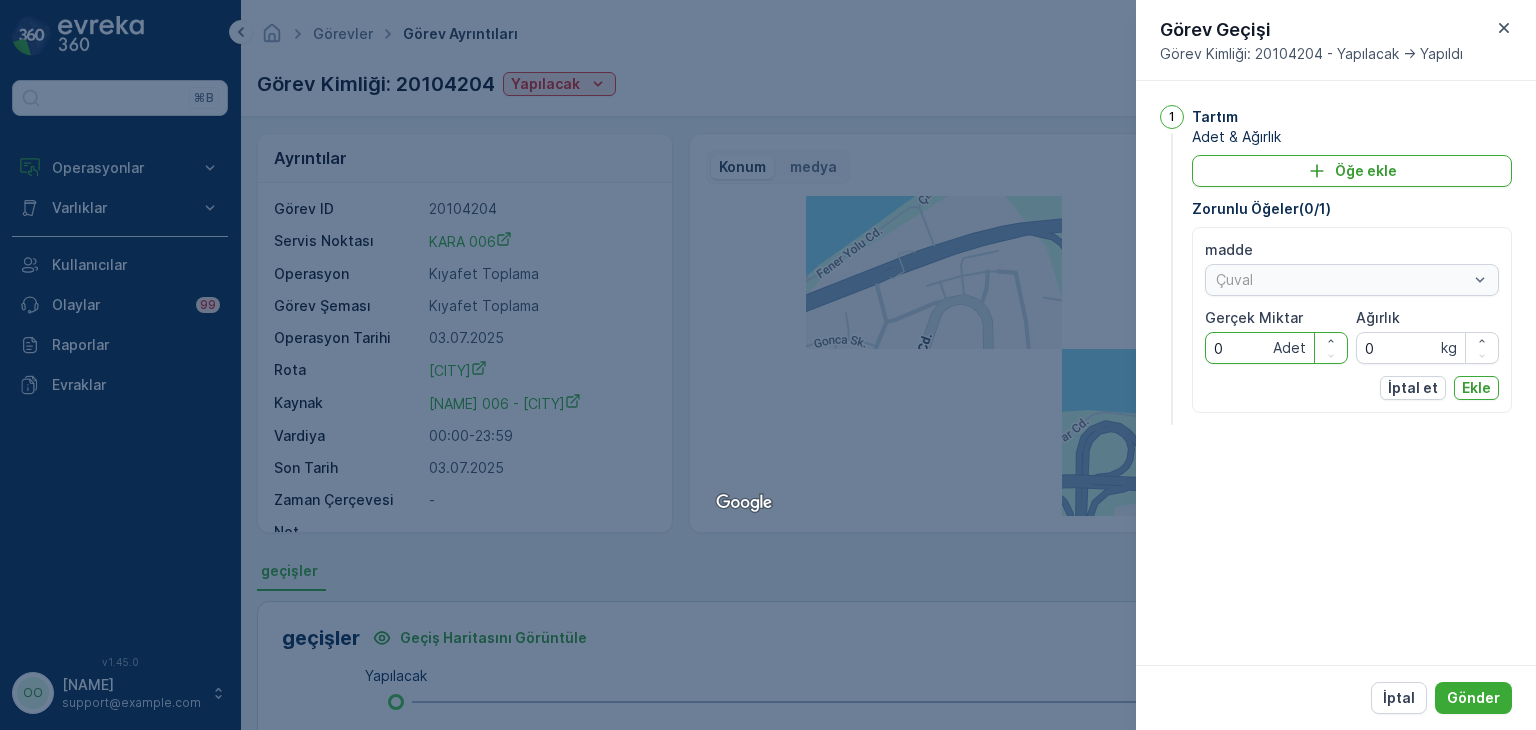 drag, startPoint x: 1256, startPoint y: 354, endPoint x: 1152, endPoint y: 350, distance: 104.0769 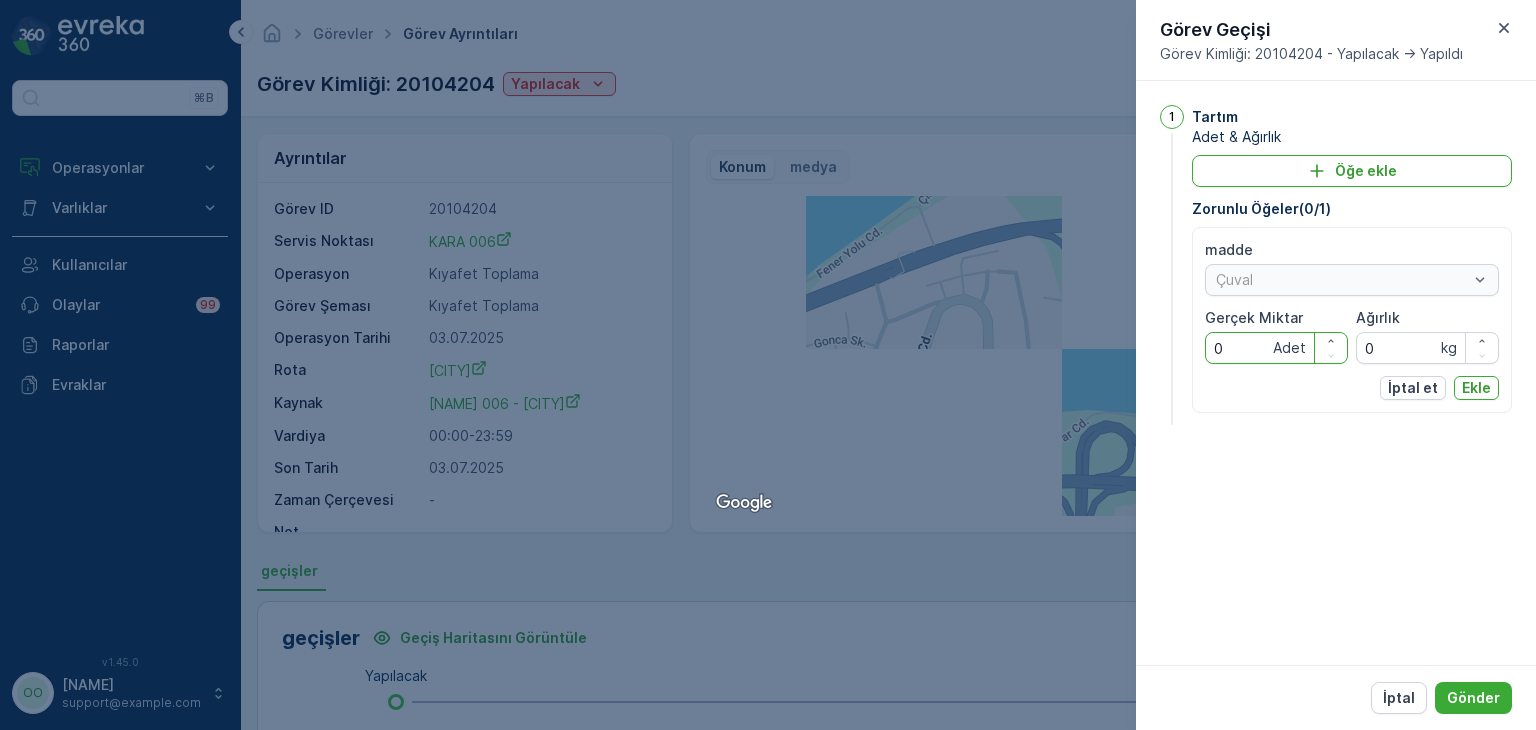 click on "1 Tartım Adet & Ağırlık Öğe ekle Zorunlu Öğeler  ( 0 / 1 ) madde Çuval Gerçek Miktar 0 Adet Ağırlık 0 kg İptal et Ekle" at bounding box center (1336, 373) 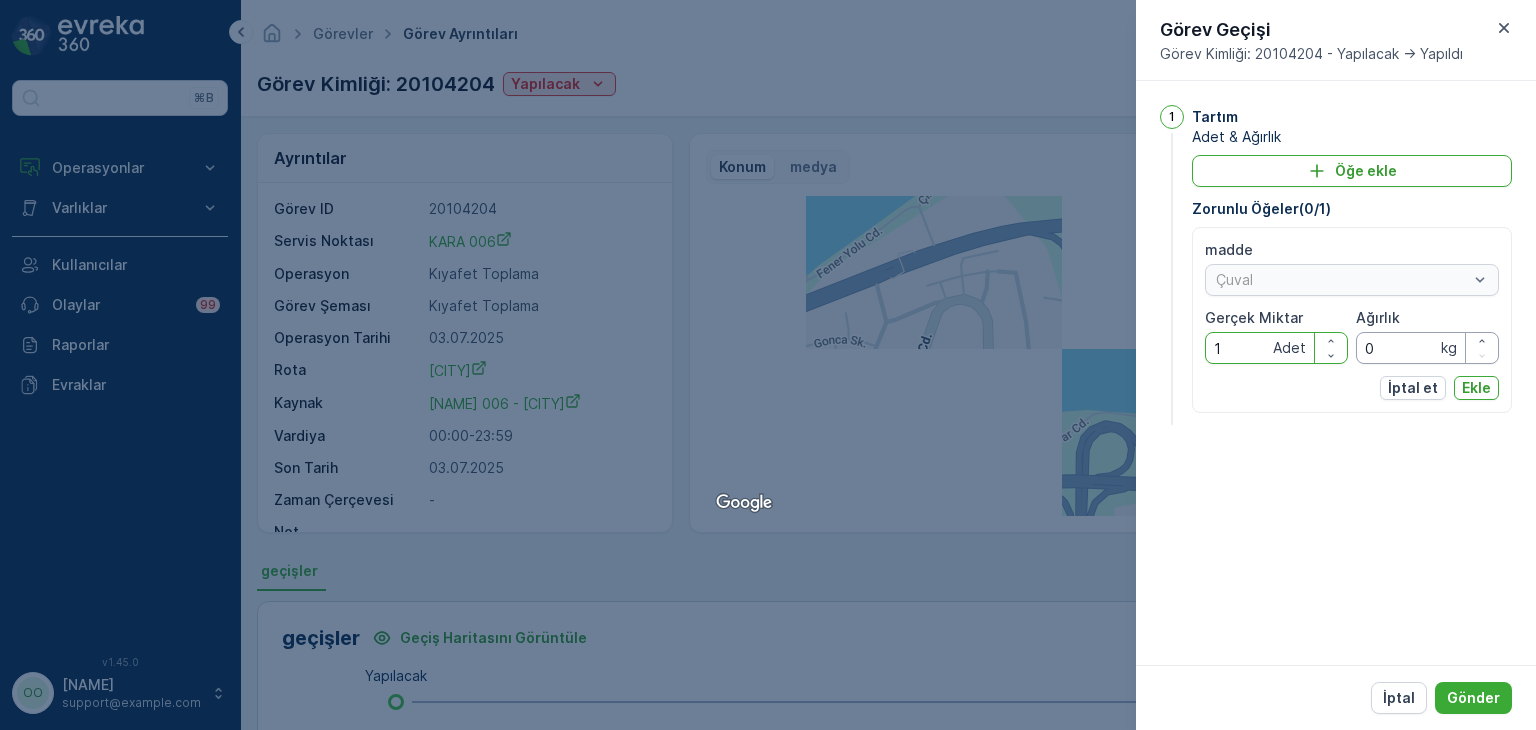 type on "1" 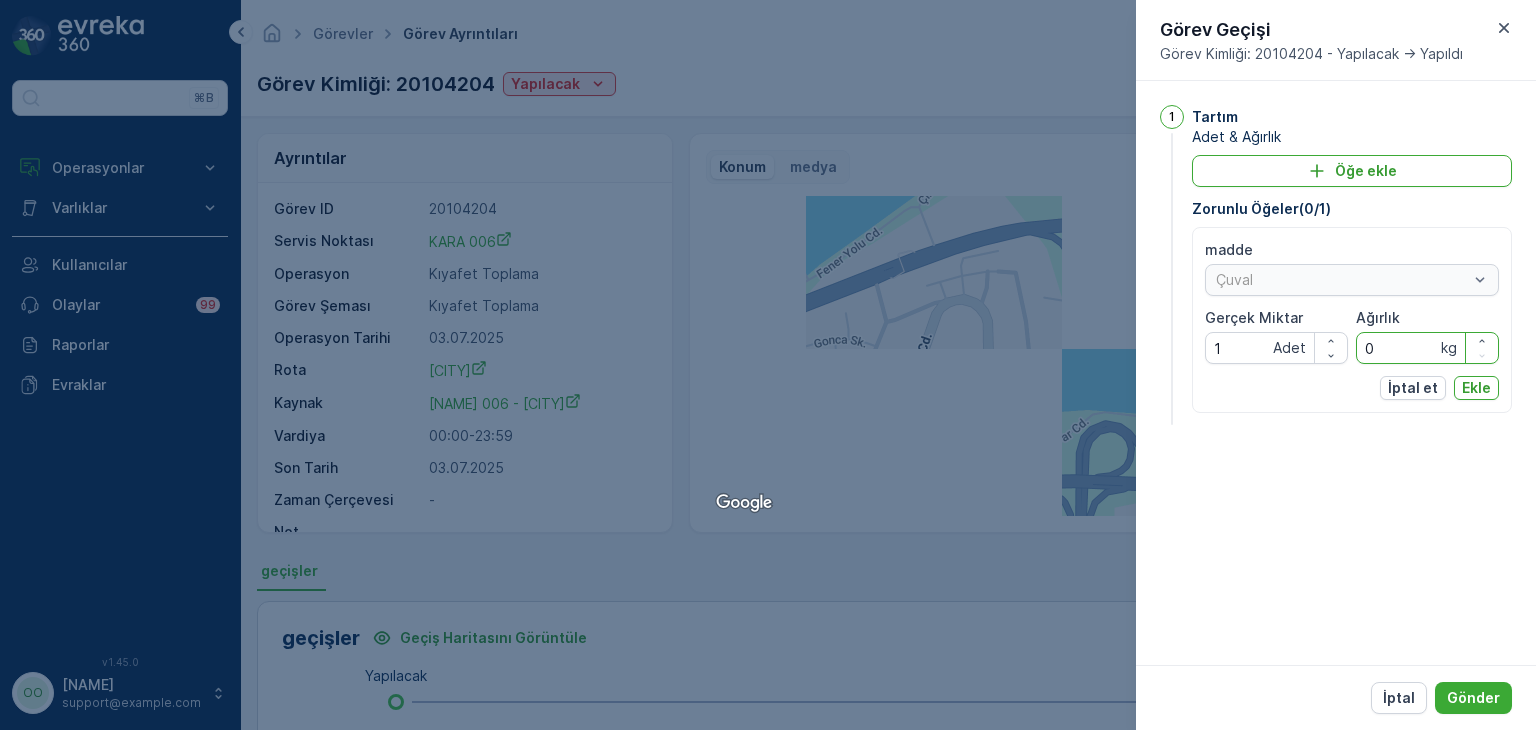 drag, startPoint x: 1395, startPoint y: 348, endPoint x: 1347, endPoint y: 348, distance: 48 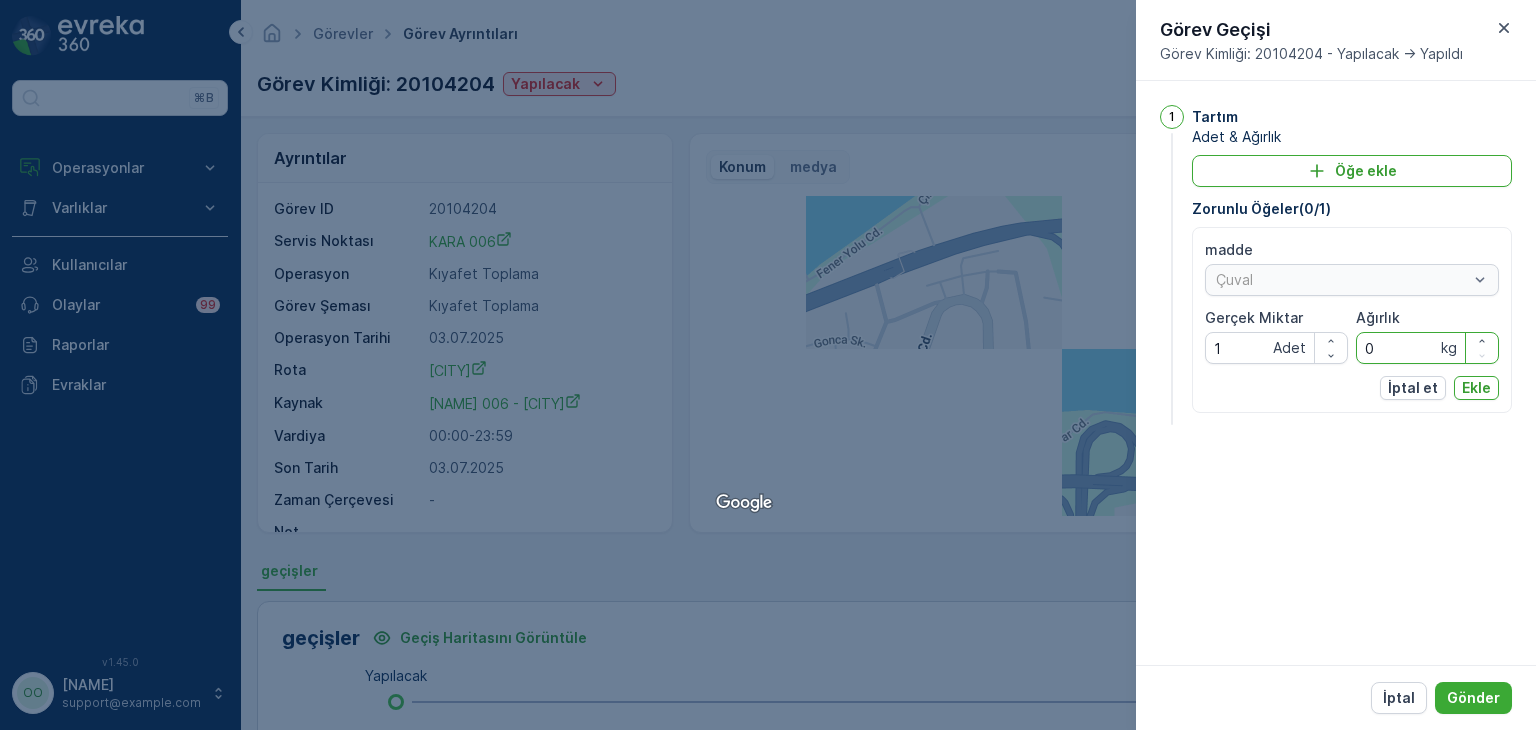 click on "madde Çuval Gerçek Miktar 1 Adet Ağırlık 0 kg" at bounding box center [1352, 302] 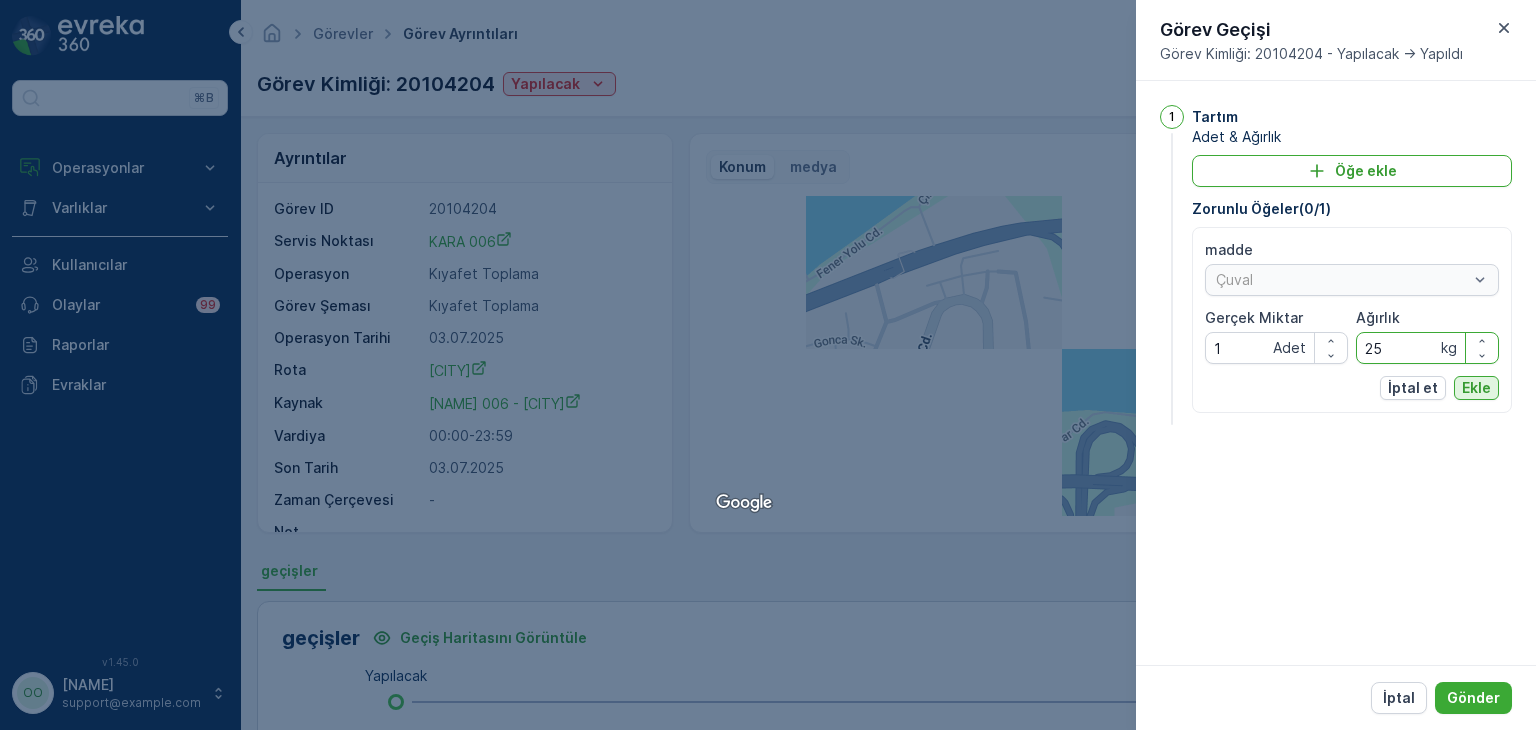 type on "25" 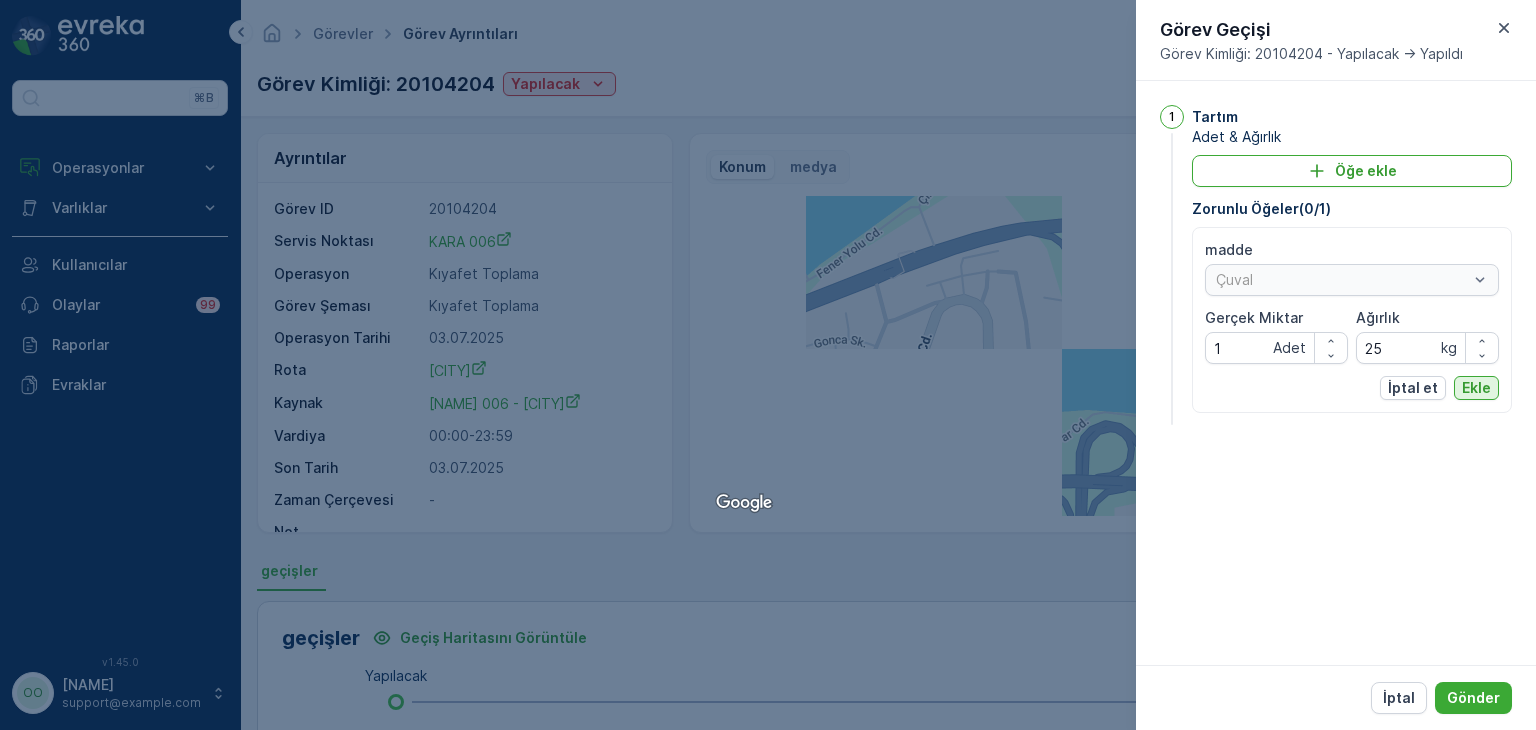 click on "Ekle" at bounding box center [1476, 388] 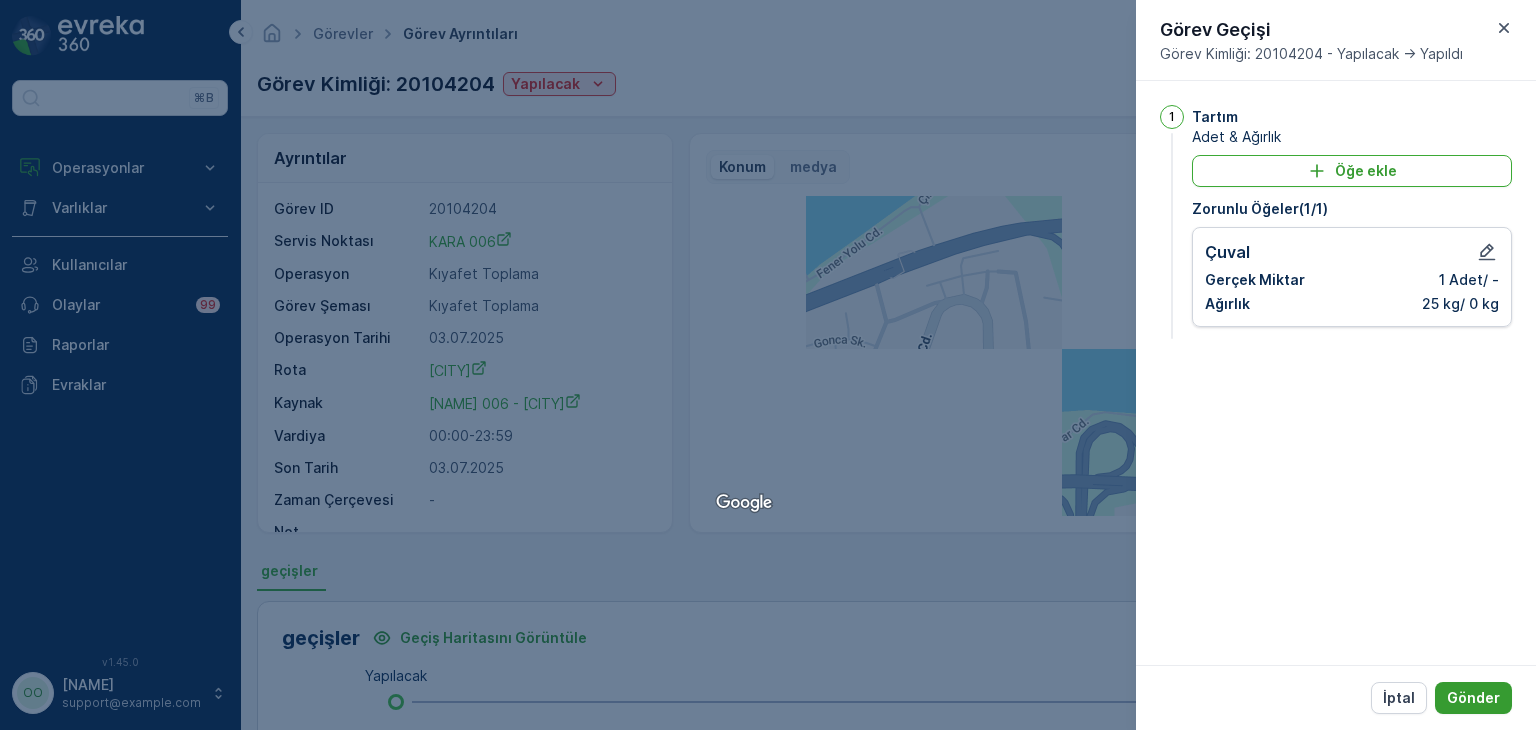 click on "Gönder" at bounding box center (1473, 698) 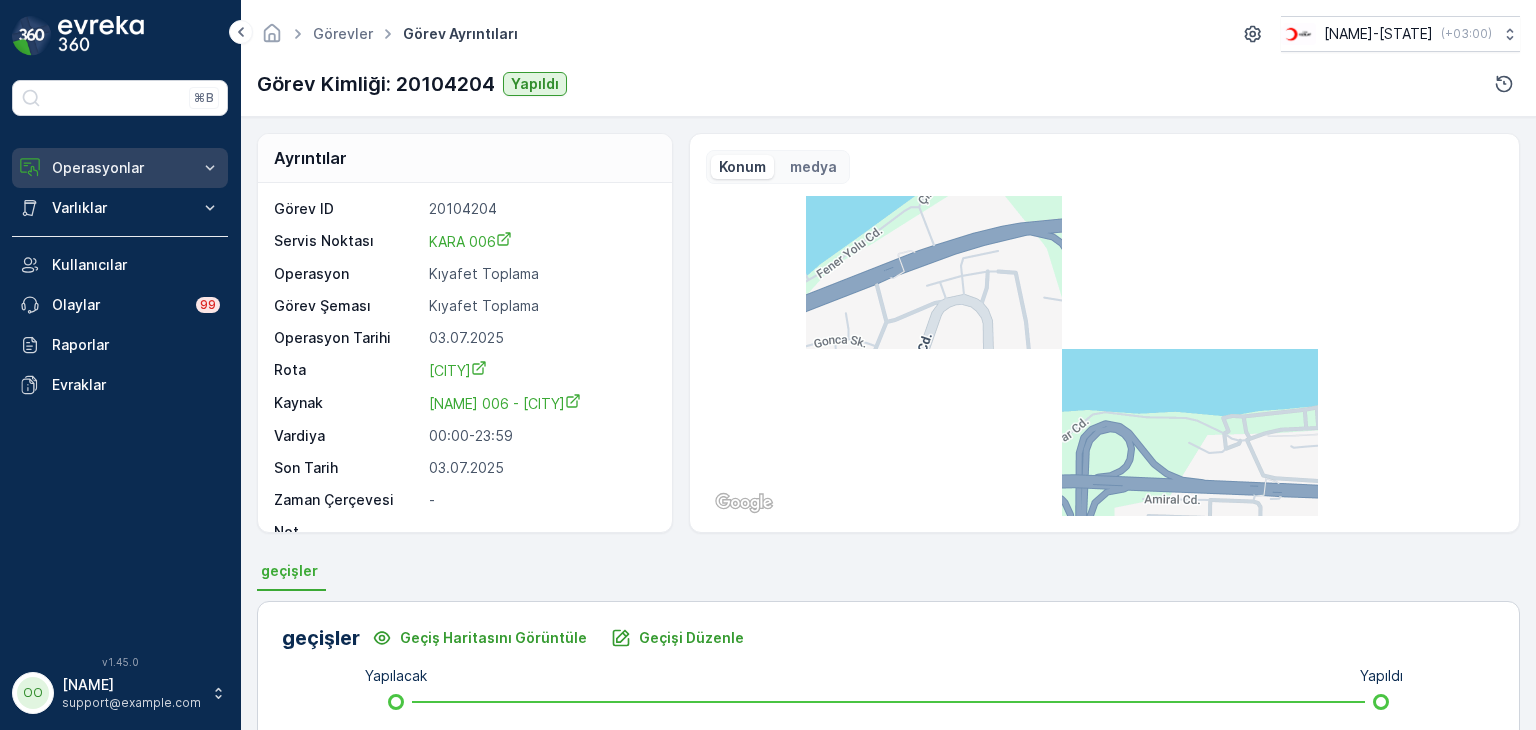 click on "Operasyonlar" at bounding box center (120, 168) 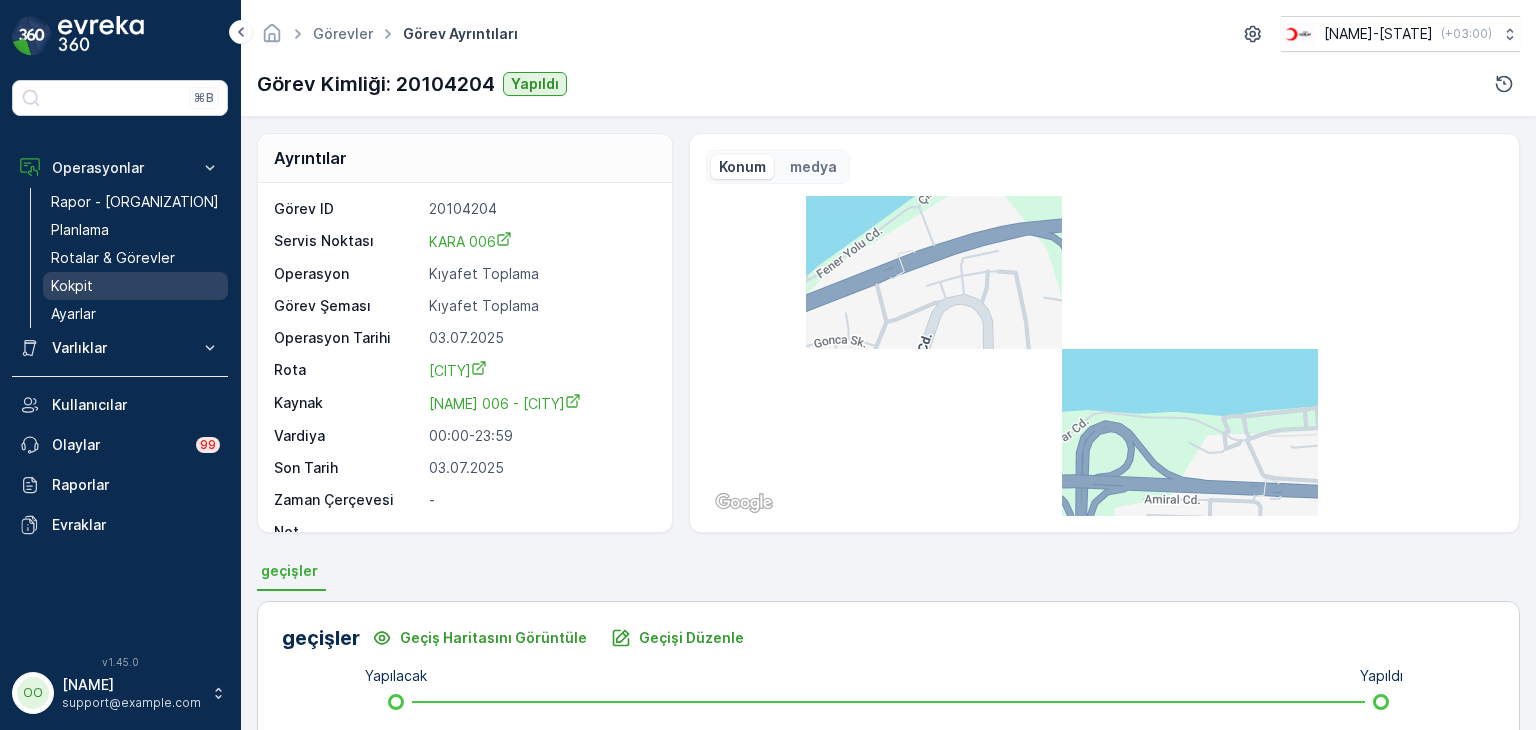 click on "Kokpit" at bounding box center (72, 286) 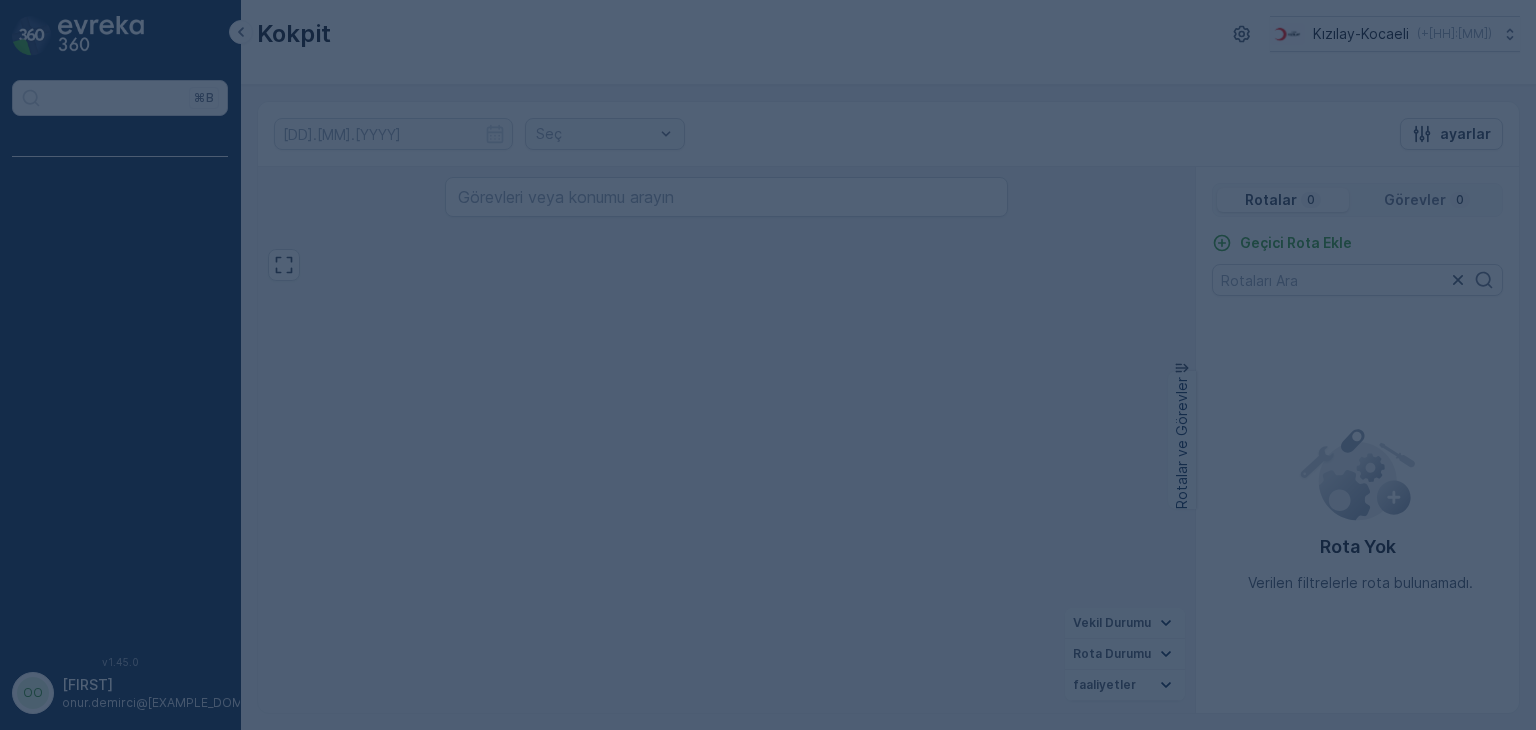 scroll, scrollTop: 0, scrollLeft: 0, axis: both 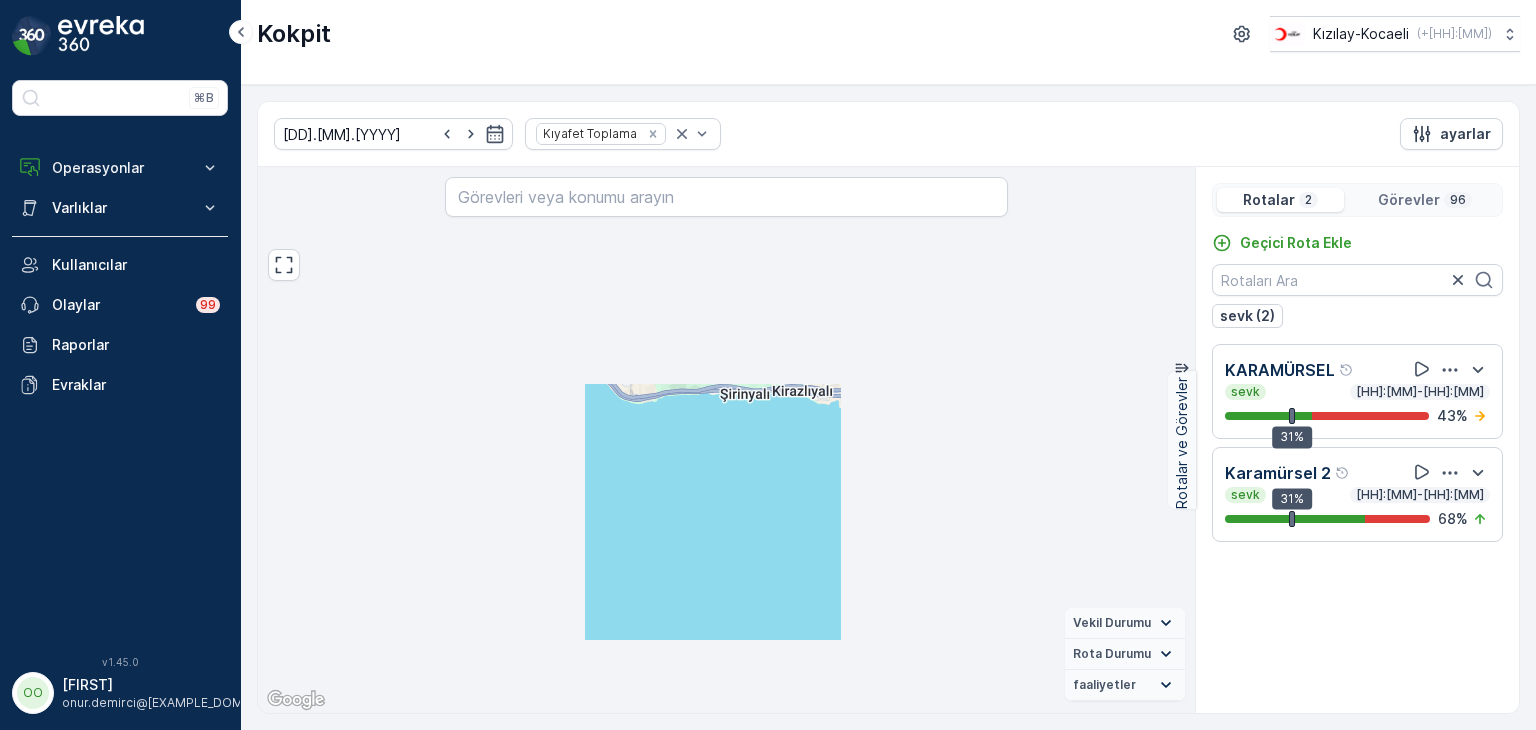 click on "Görevler 96" at bounding box center (1425, 200) 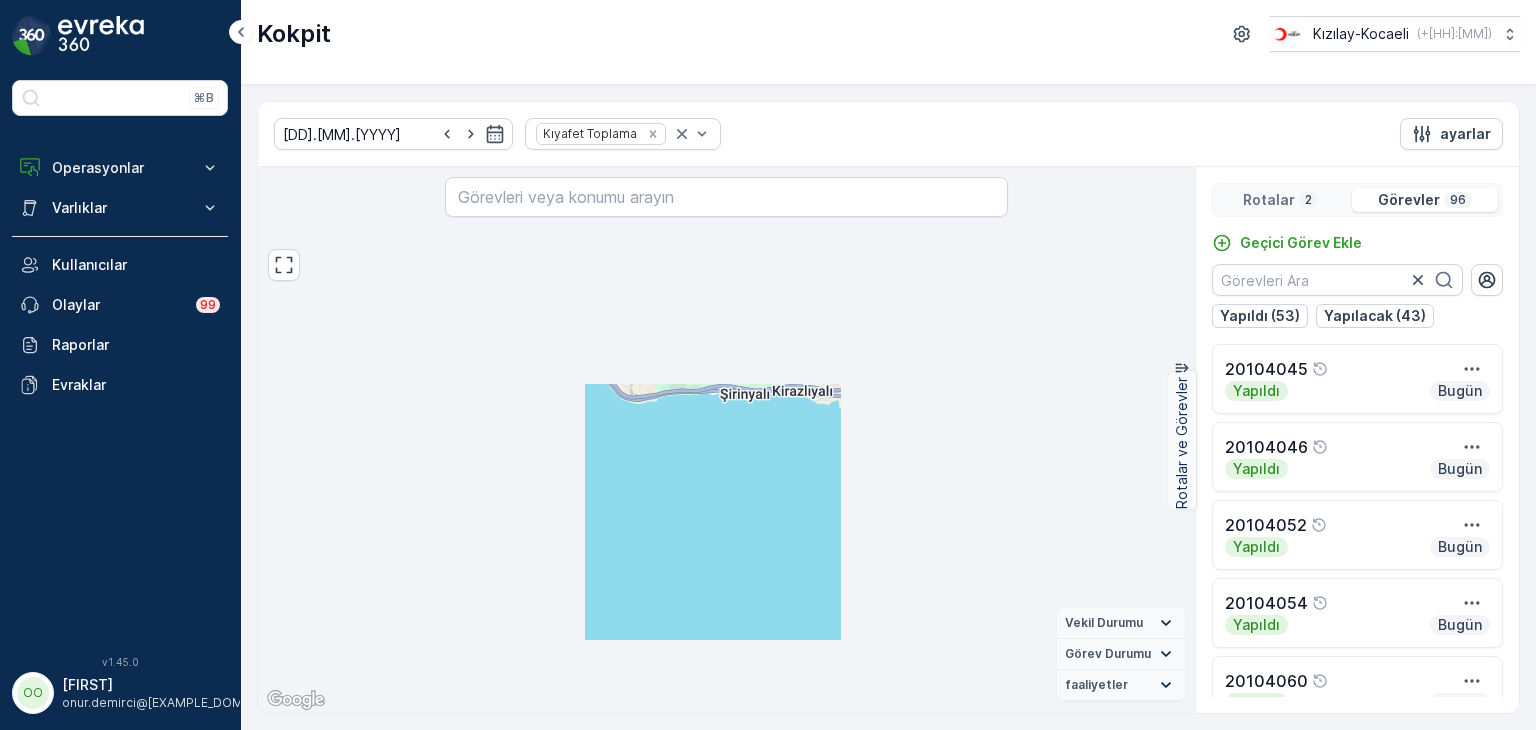 click on "Rotalar 2 Görevler 96" at bounding box center [1357, 200] 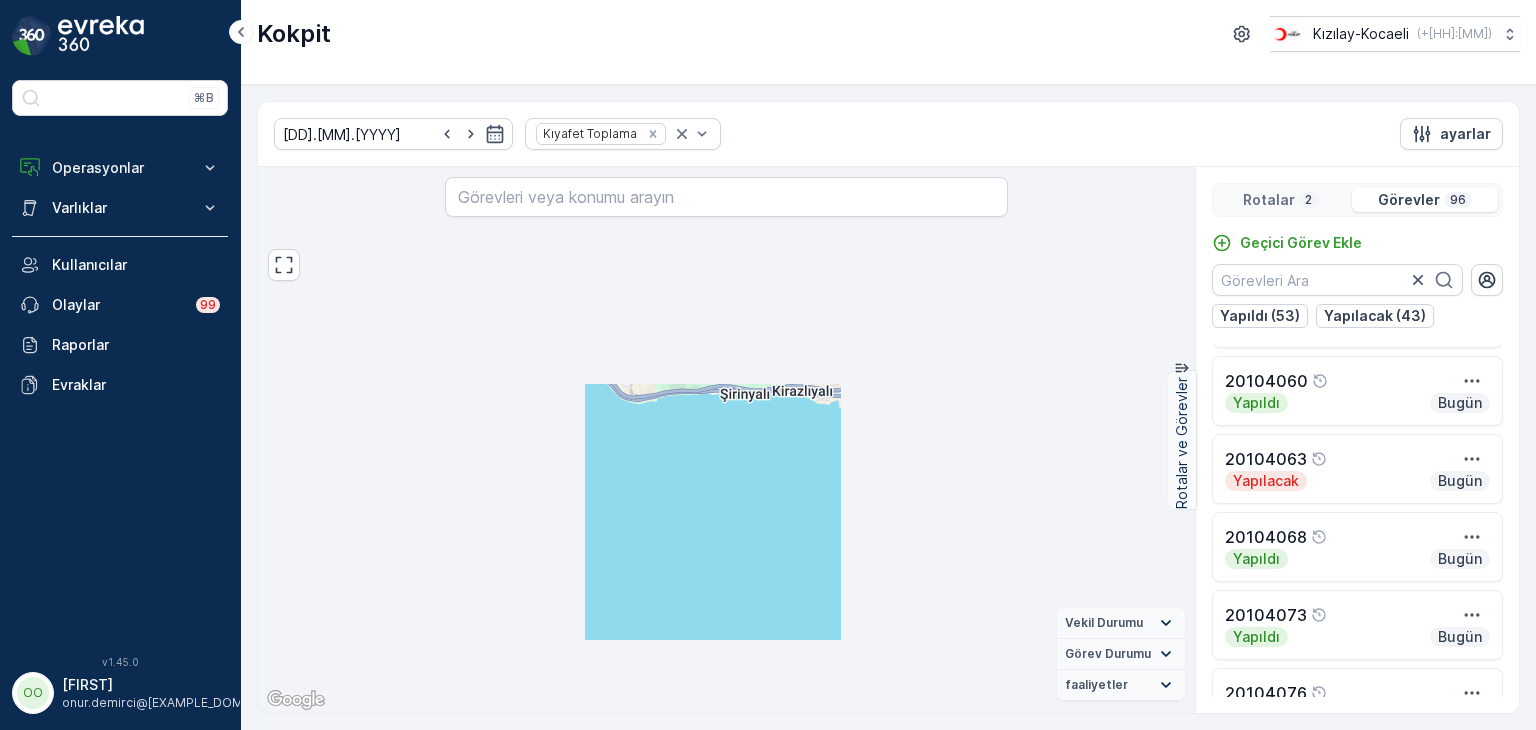 scroll, scrollTop: 0, scrollLeft: 0, axis: both 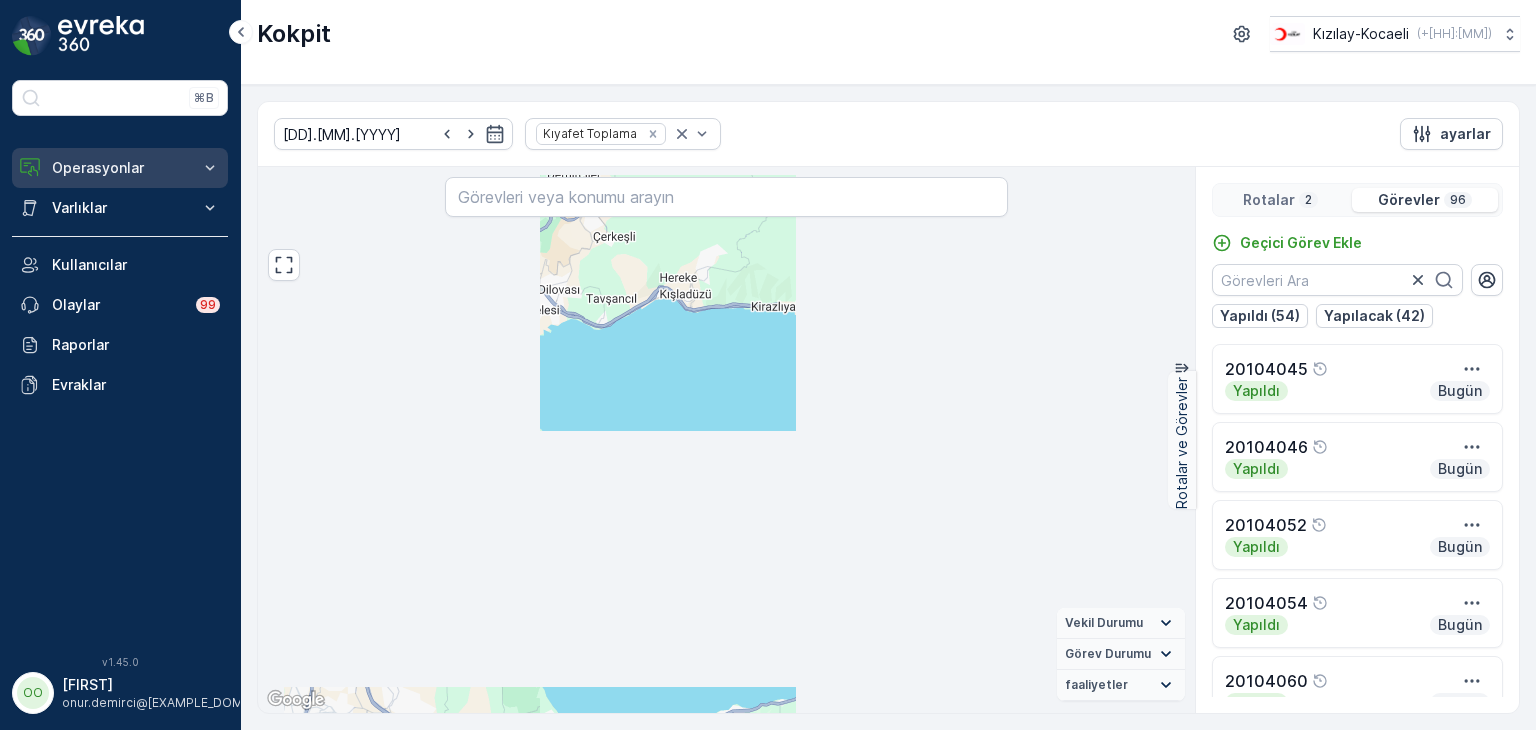 click on "Operasyonlar" at bounding box center (120, 168) 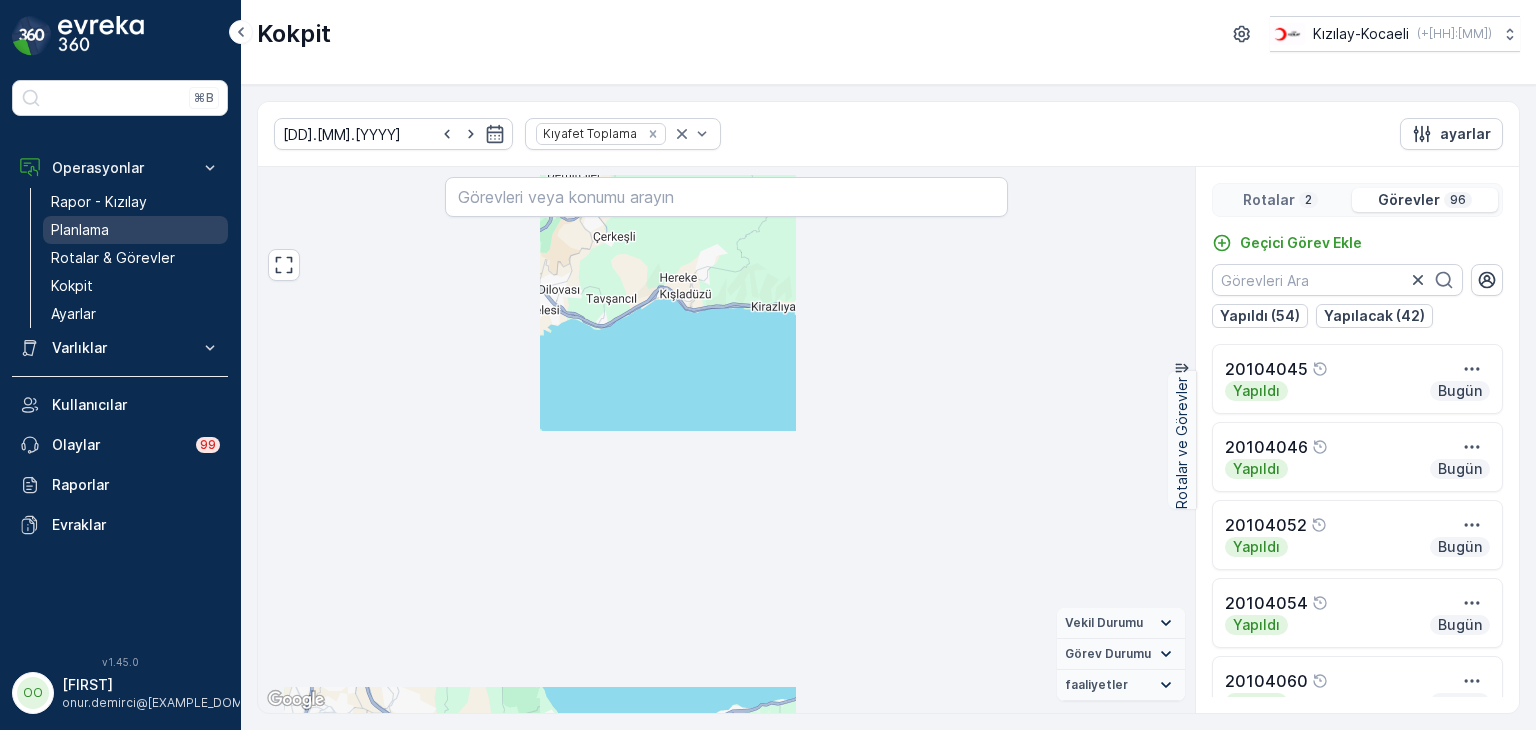 click on "Planlama" at bounding box center [80, 230] 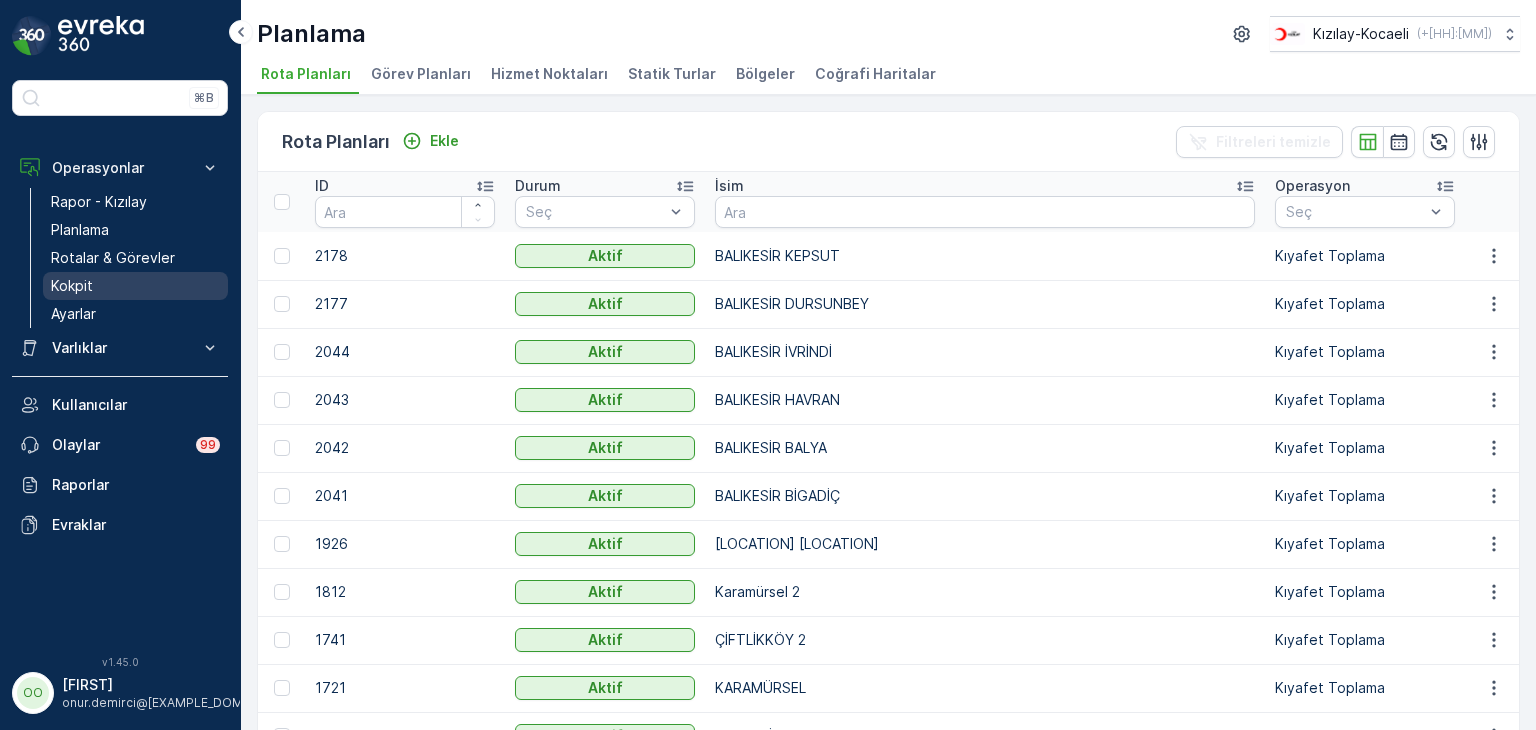 click on "Kokpit" at bounding box center [135, 286] 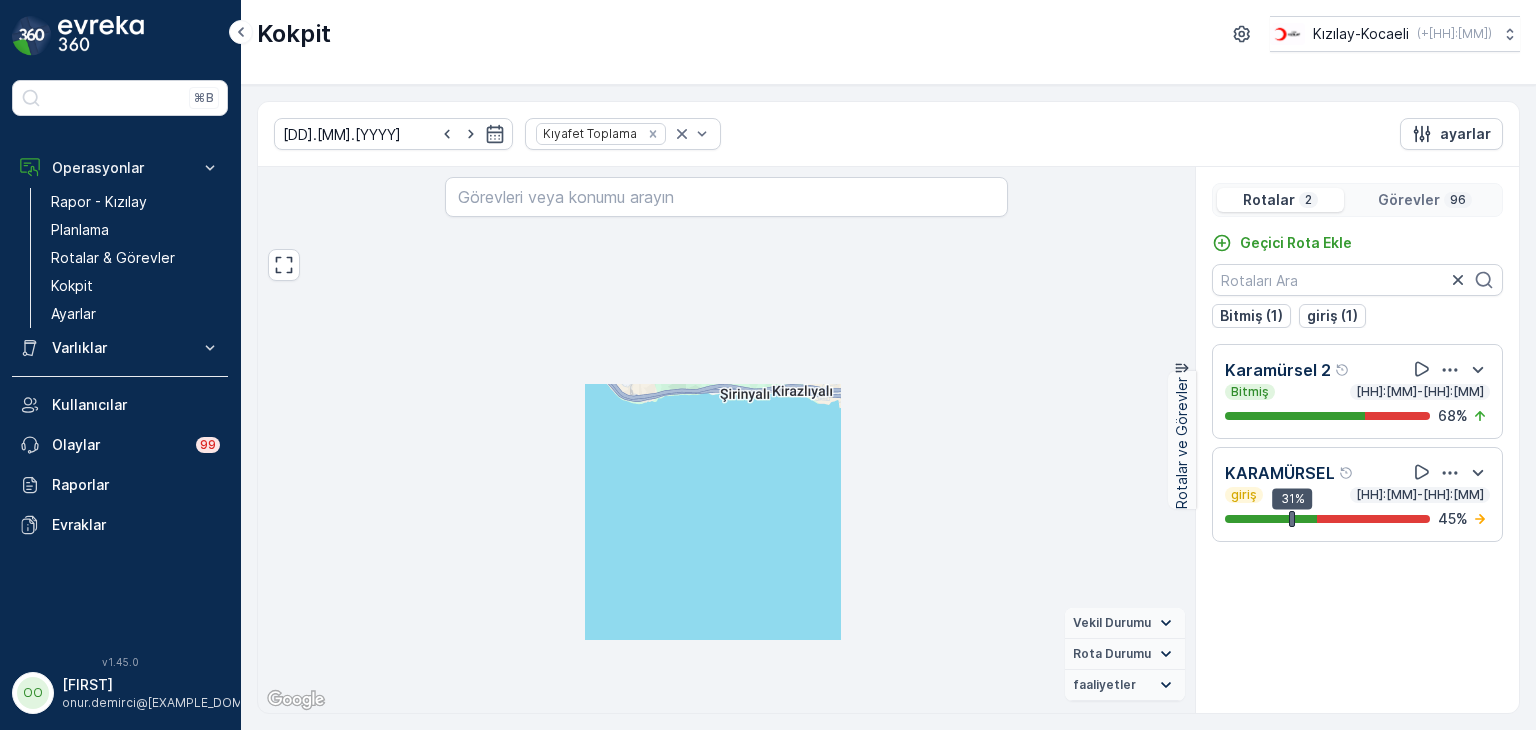 click at bounding box center (1450, 370) 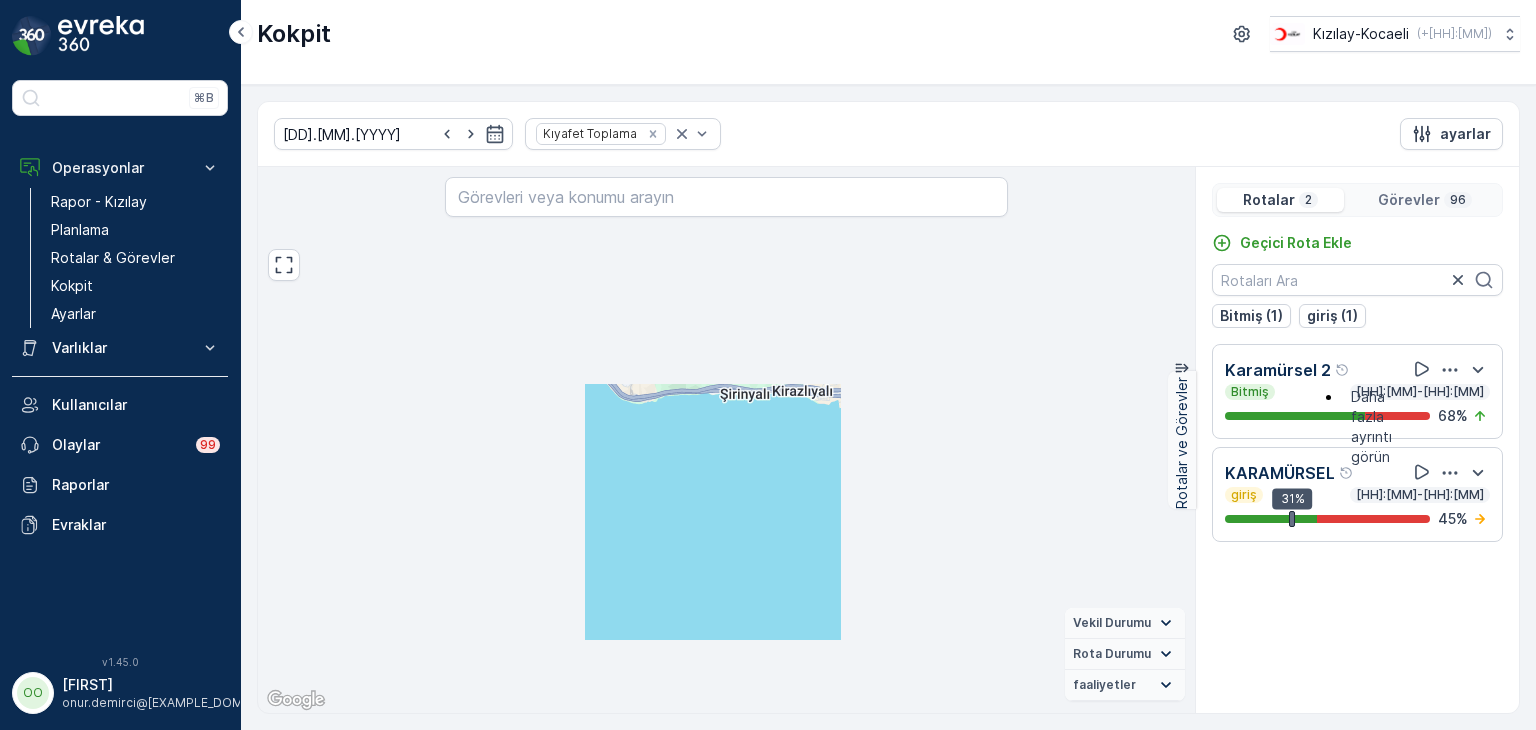 click at bounding box center (1450, 473) 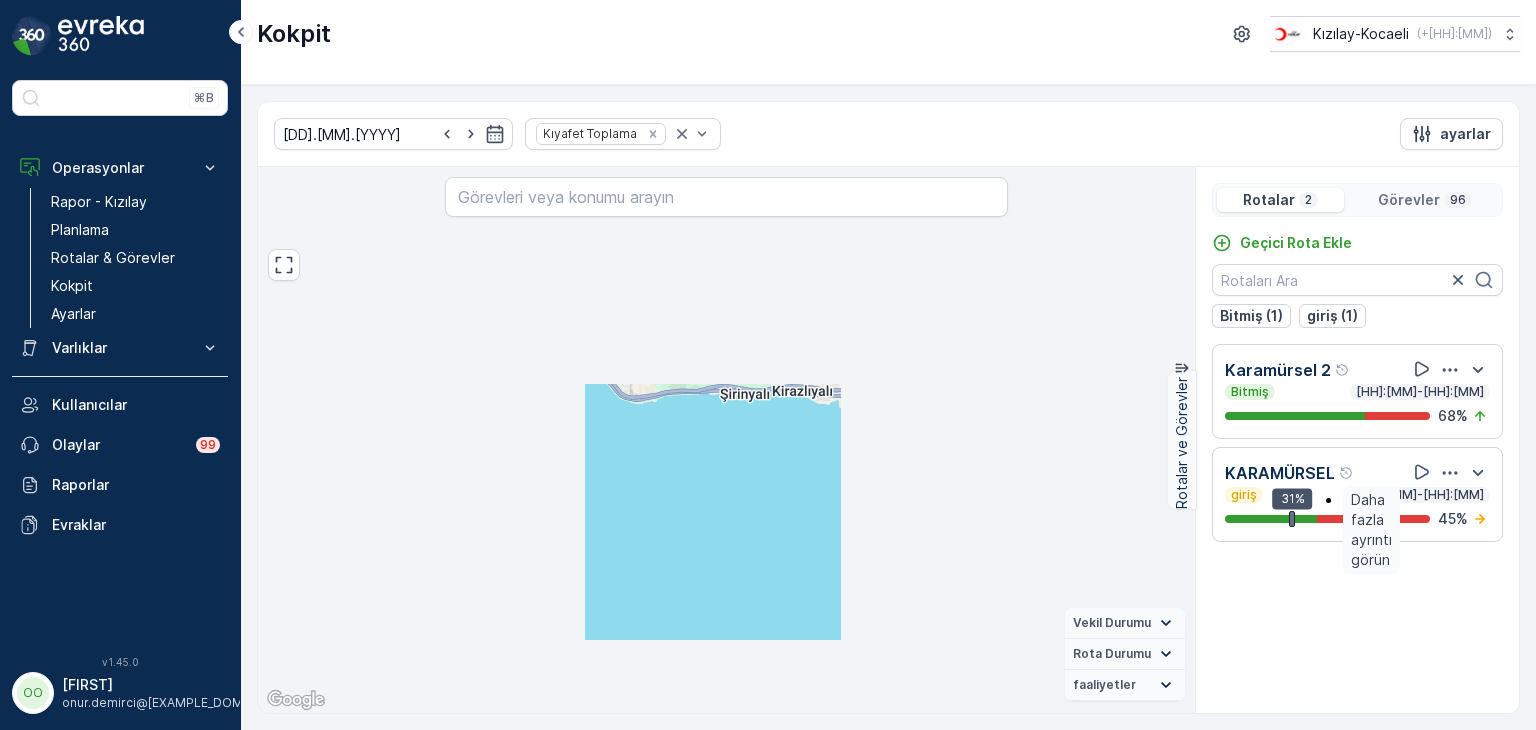 click on "Daha fazla ayrıntı görün" at bounding box center [1371, 530] 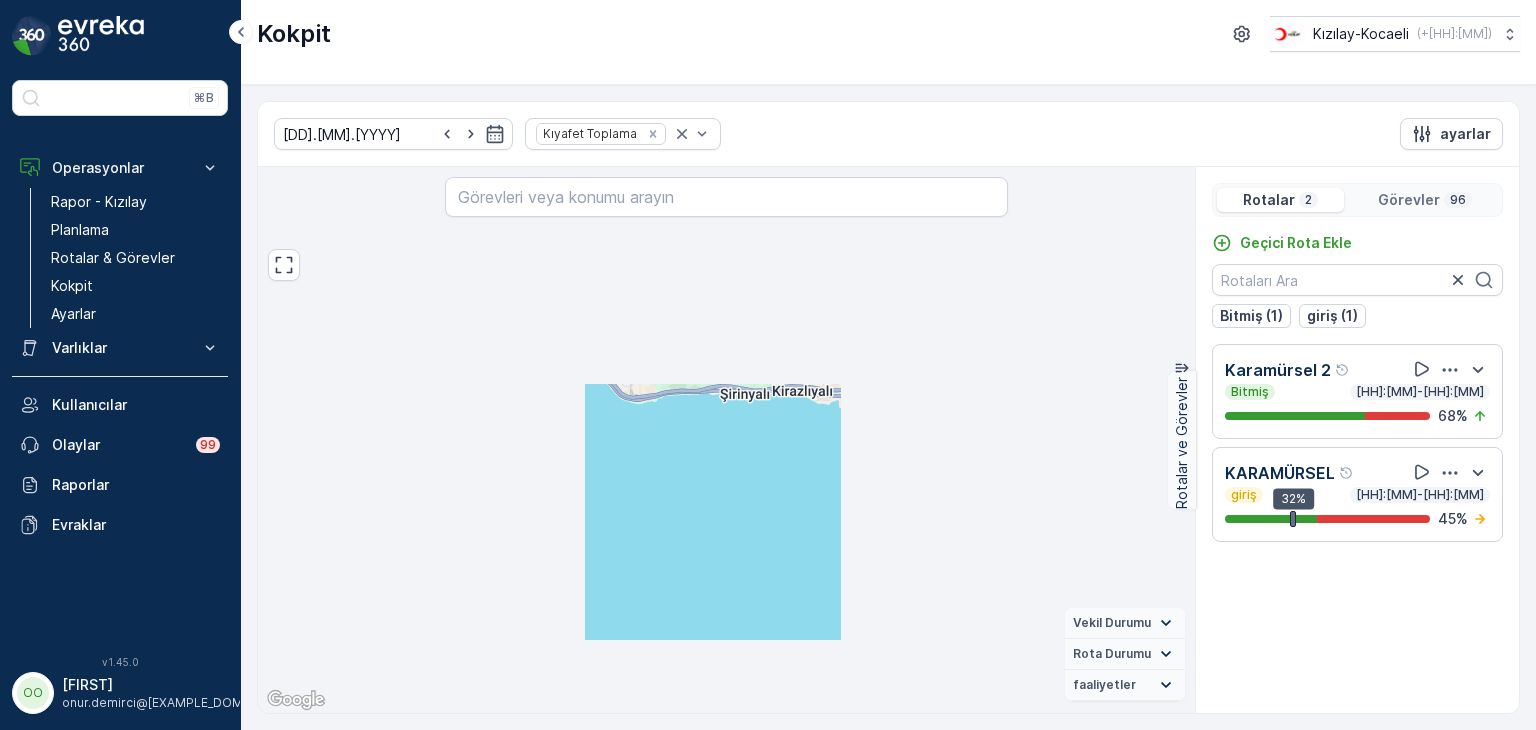 click at bounding box center (1450, 473) 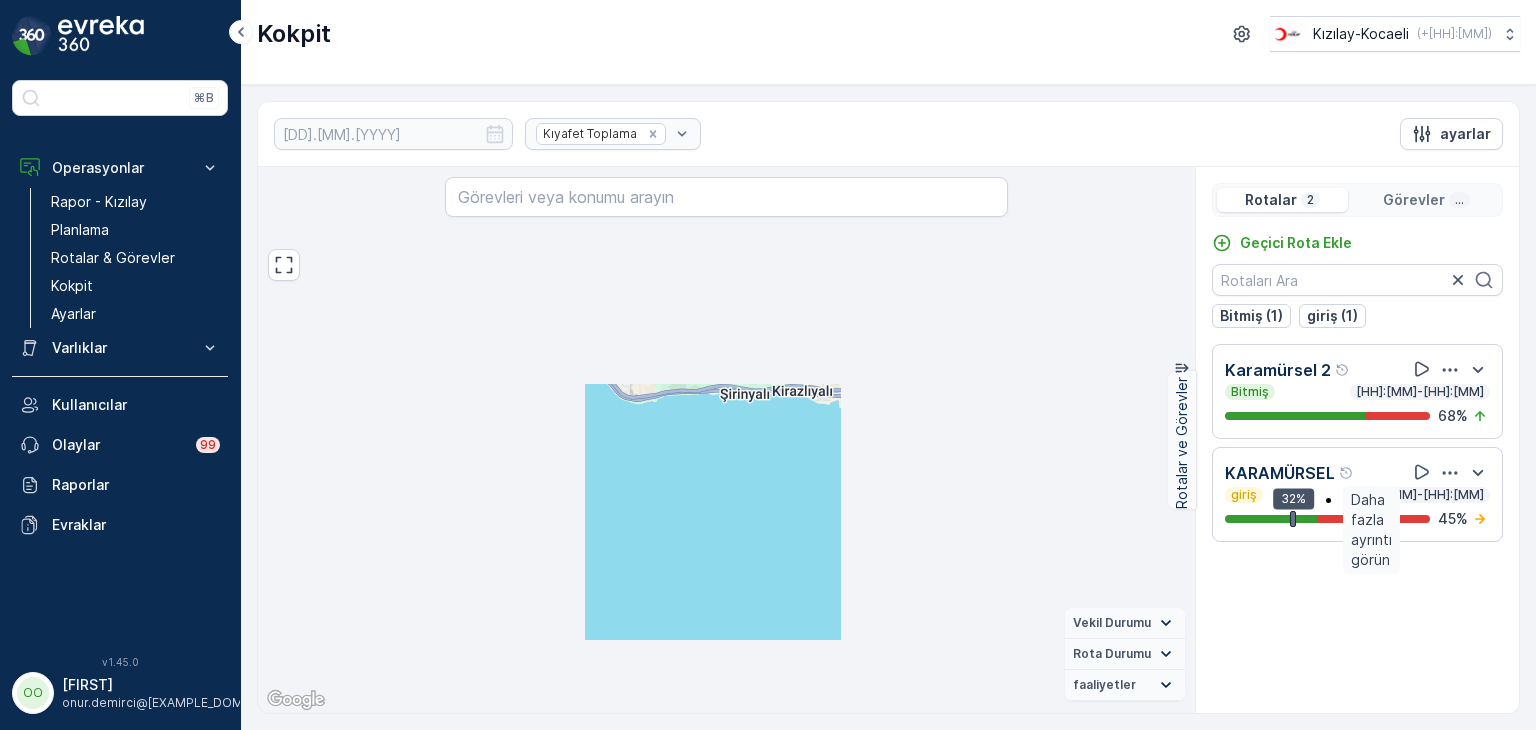 click on "Daha fazla ayrıntı görün" at bounding box center [1371, 530] 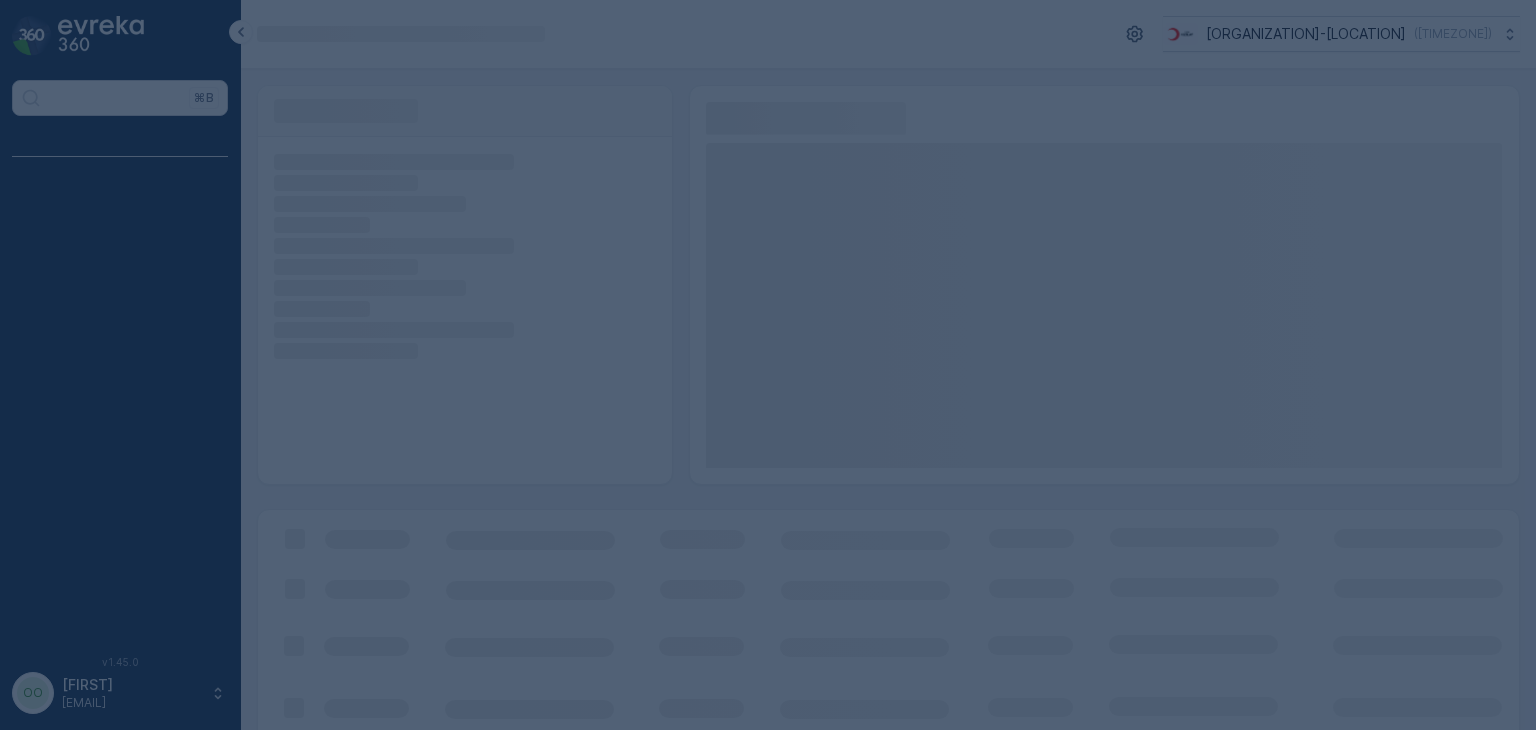 scroll, scrollTop: 0, scrollLeft: 0, axis: both 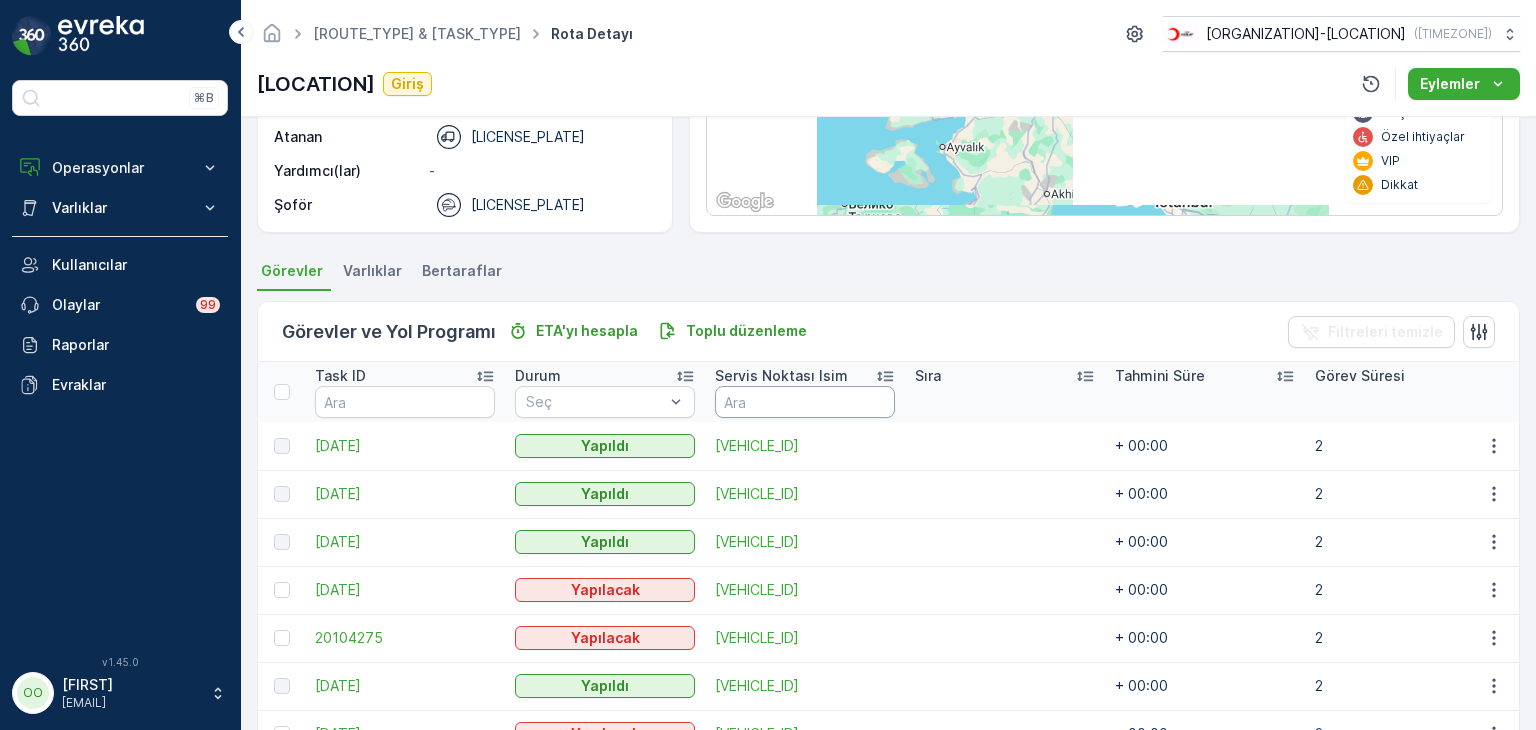 click at bounding box center (805, 402) 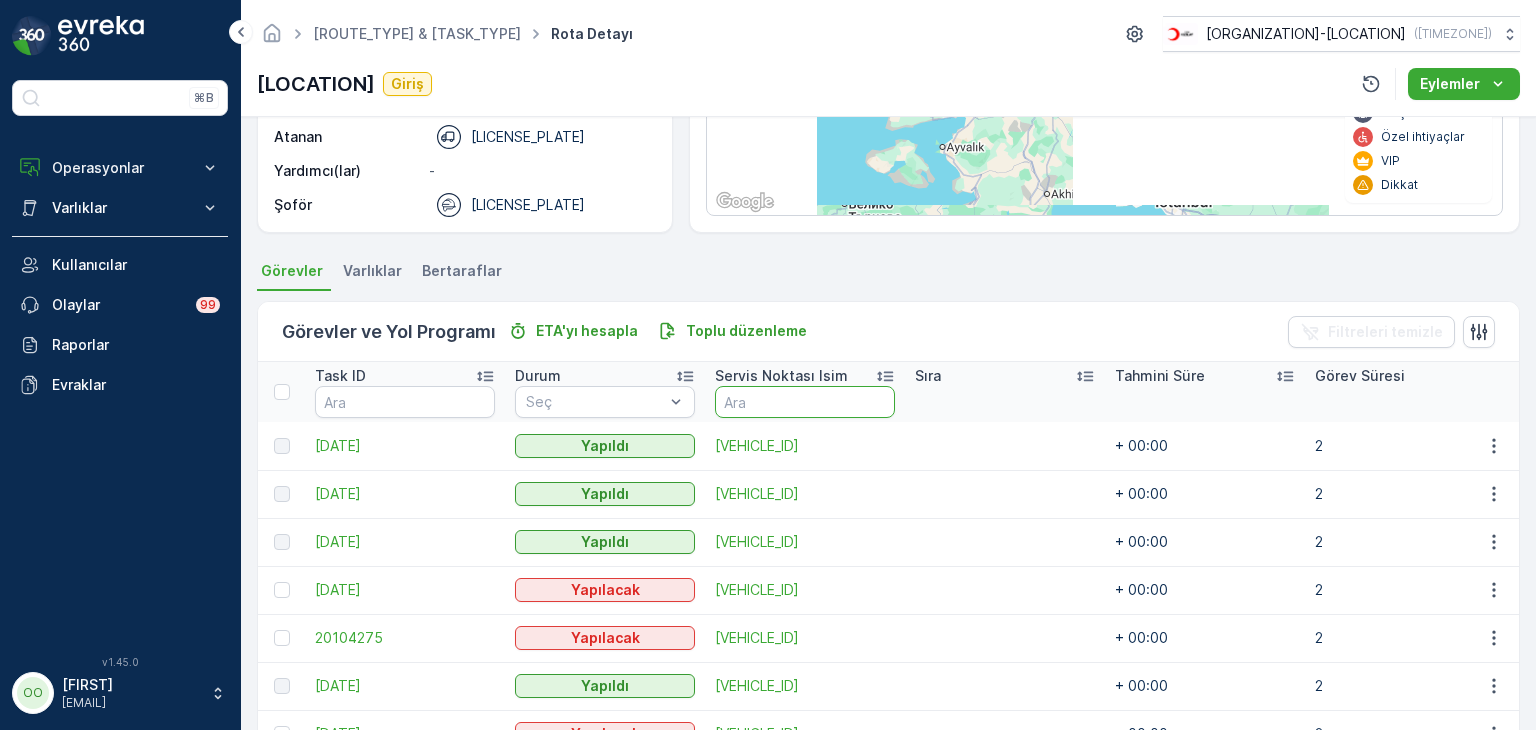 type on "3" 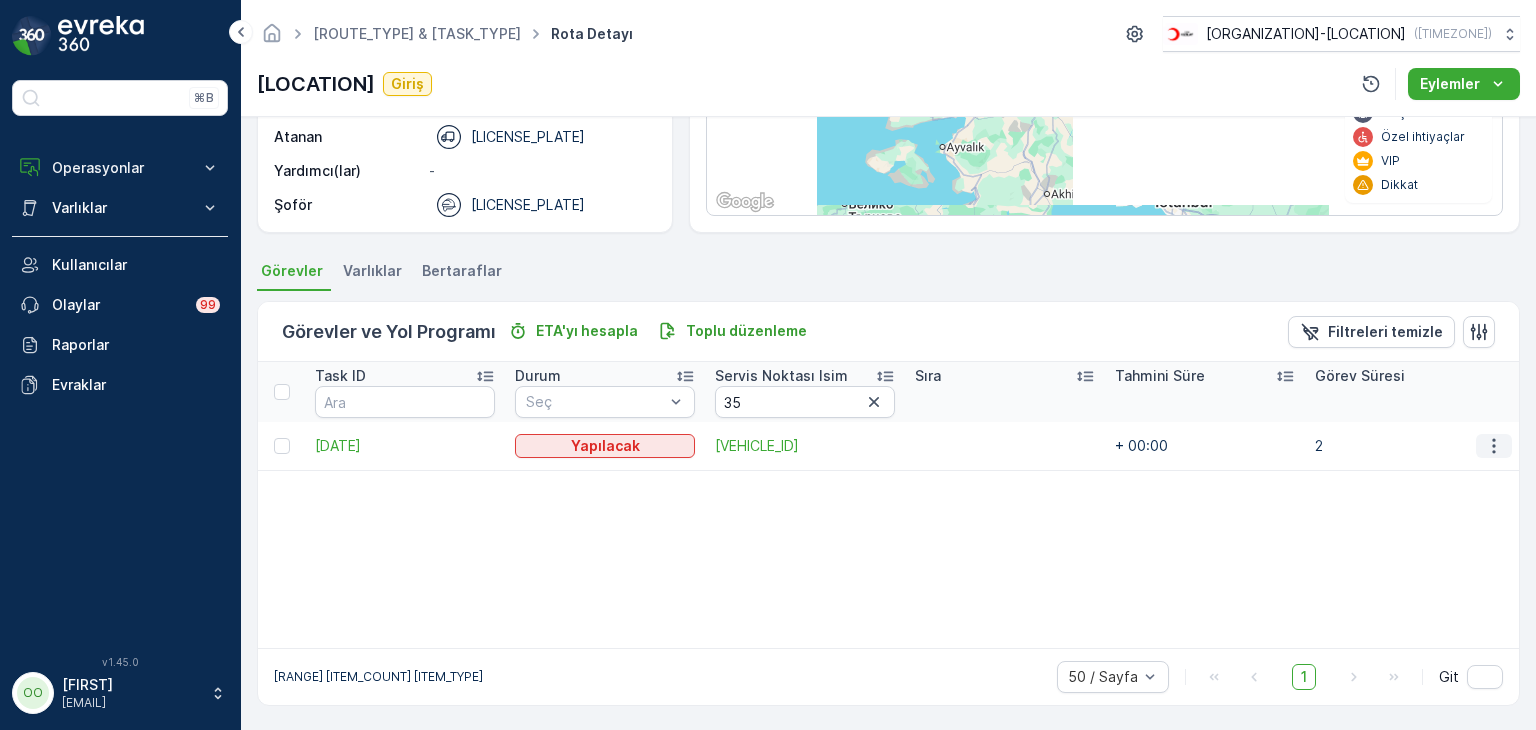 click at bounding box center (1494, 446) 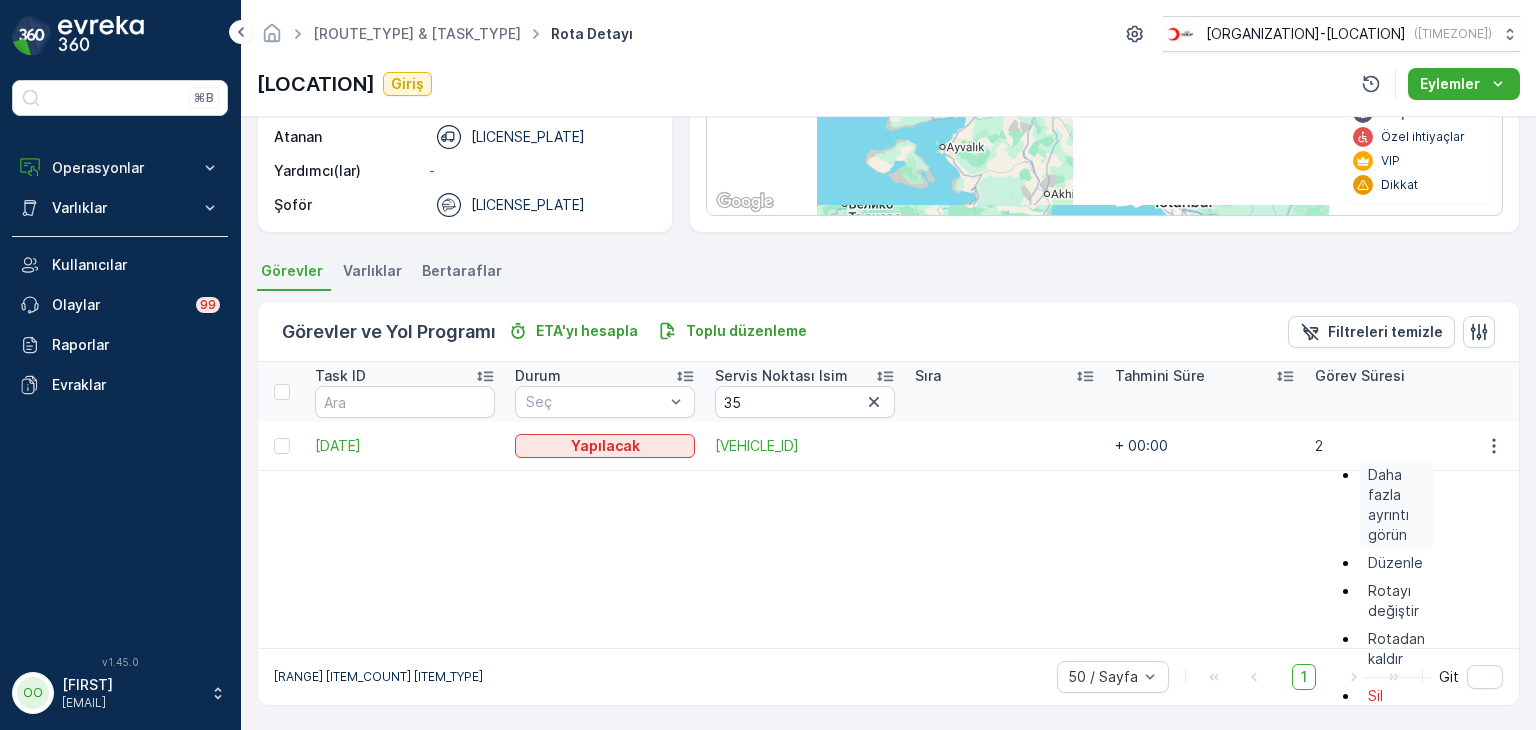 click on "Daha fazla ayrıntı görün" at bounding box center [1396, 505] 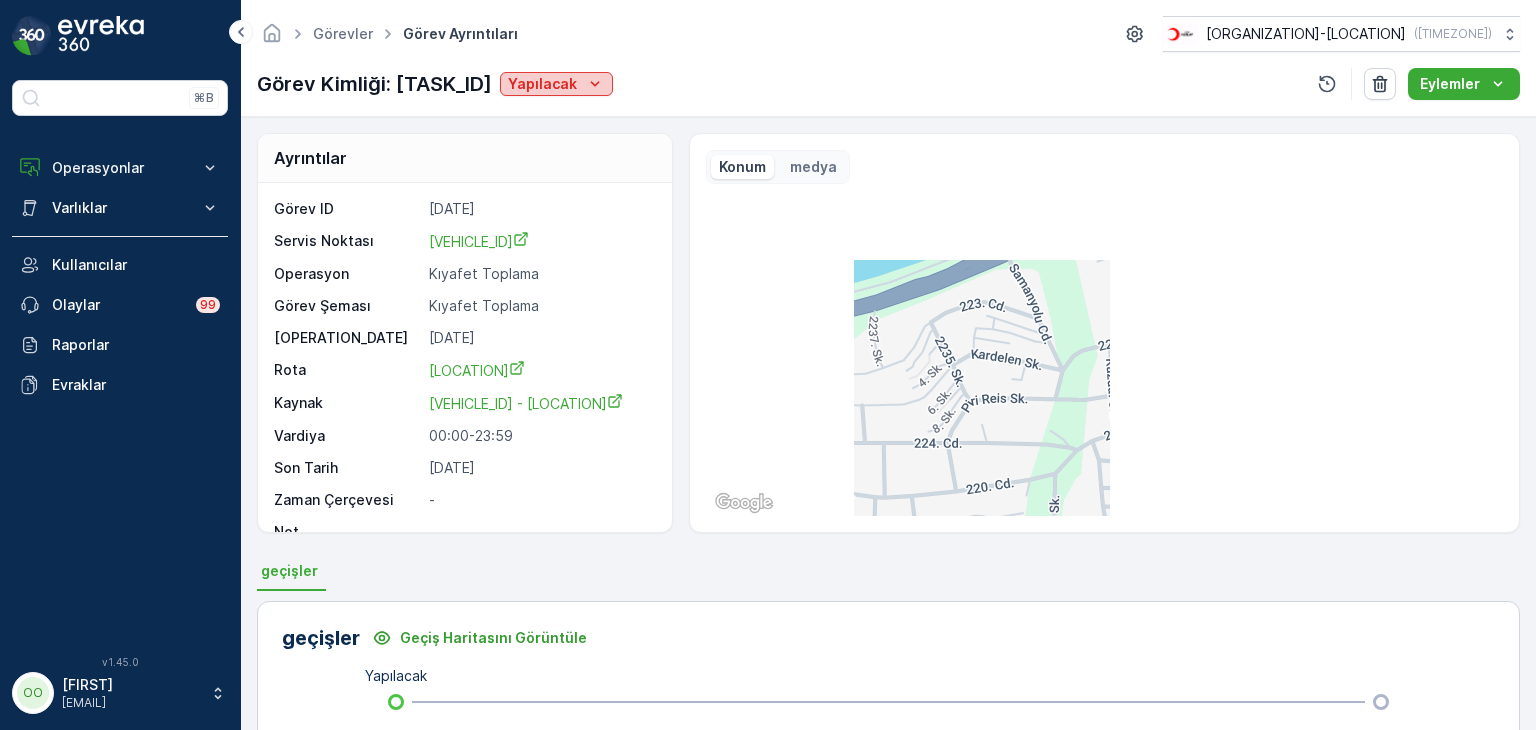 click on "Yapılacak" at bounding box center (556, 84) 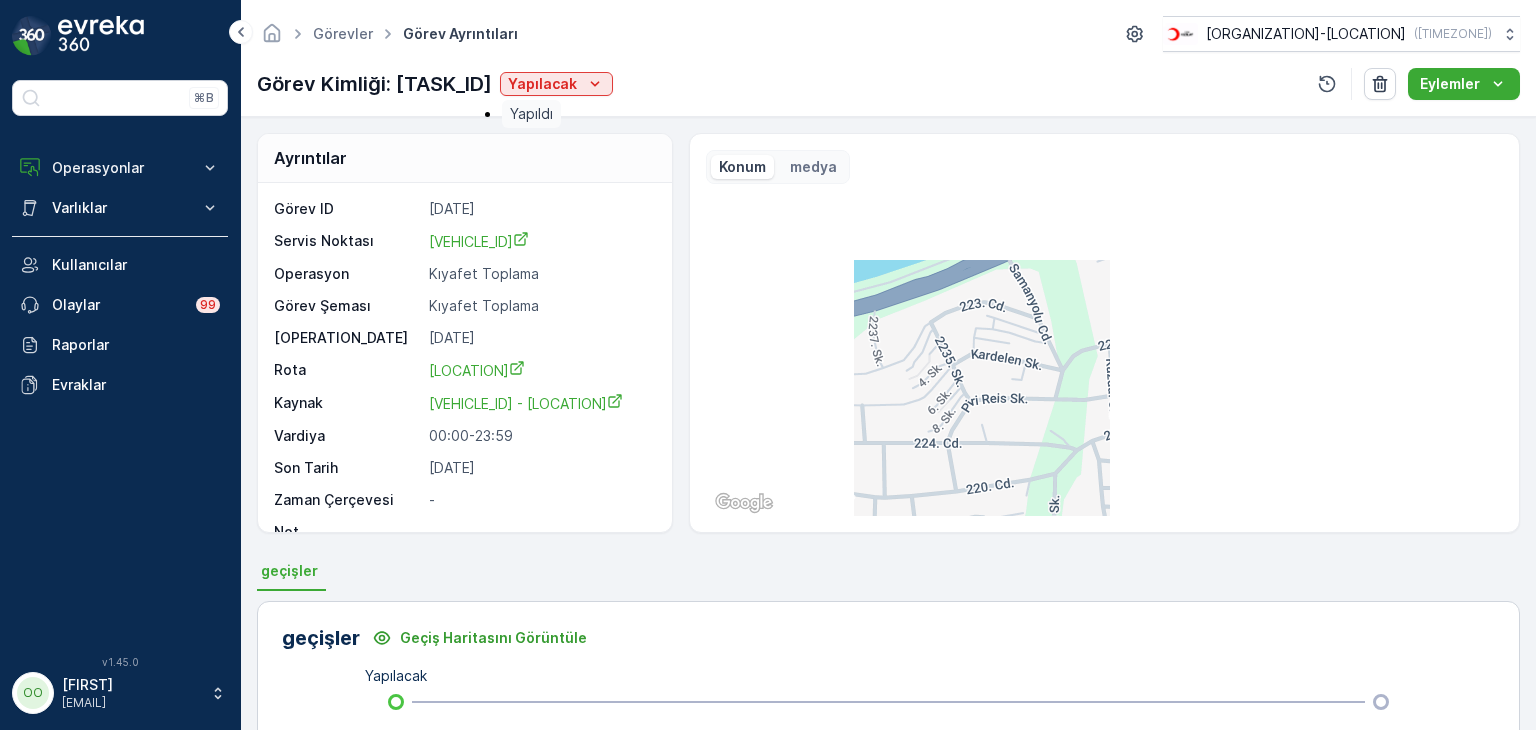click on "Yapıldı" at bounding box center [531, 114] 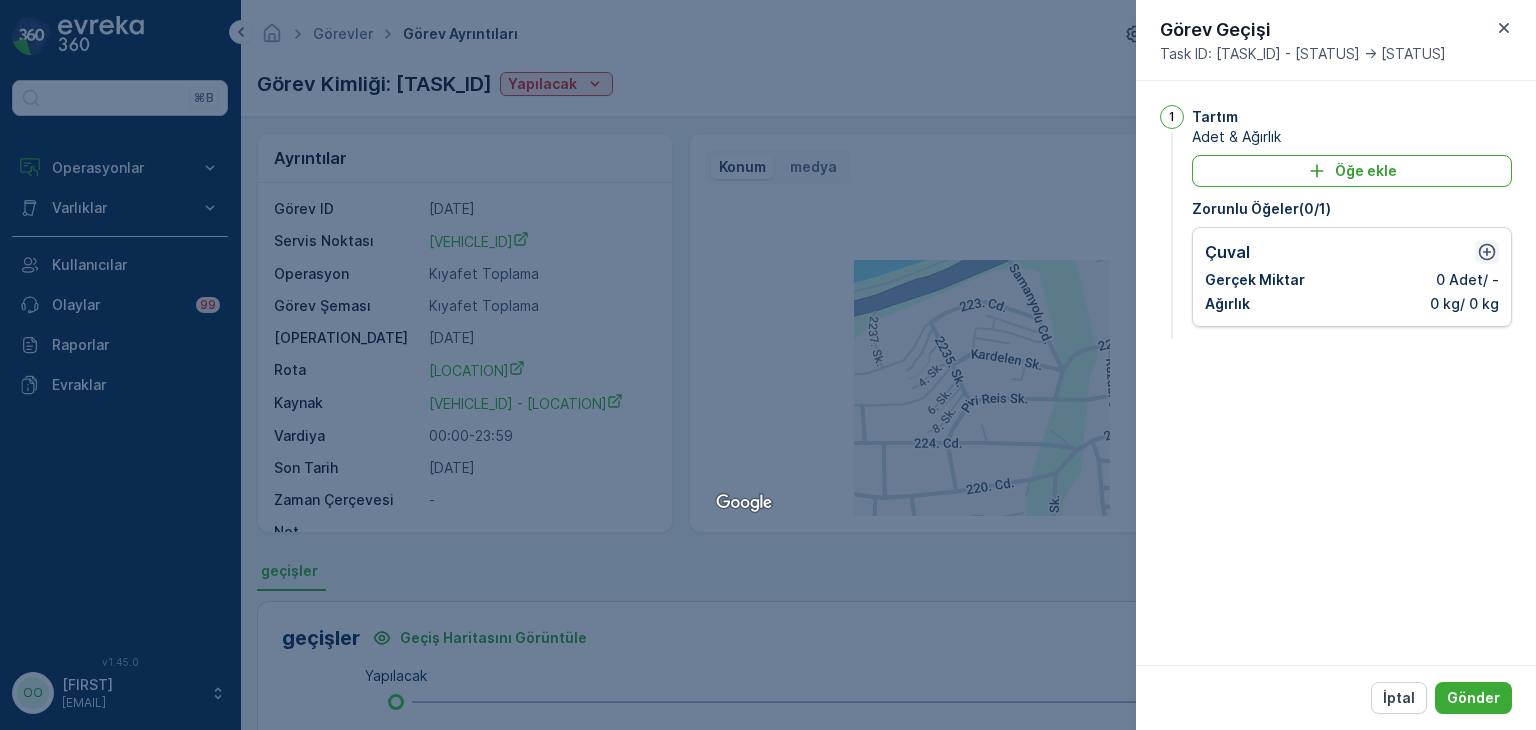click at bounding box center [1487, 252] 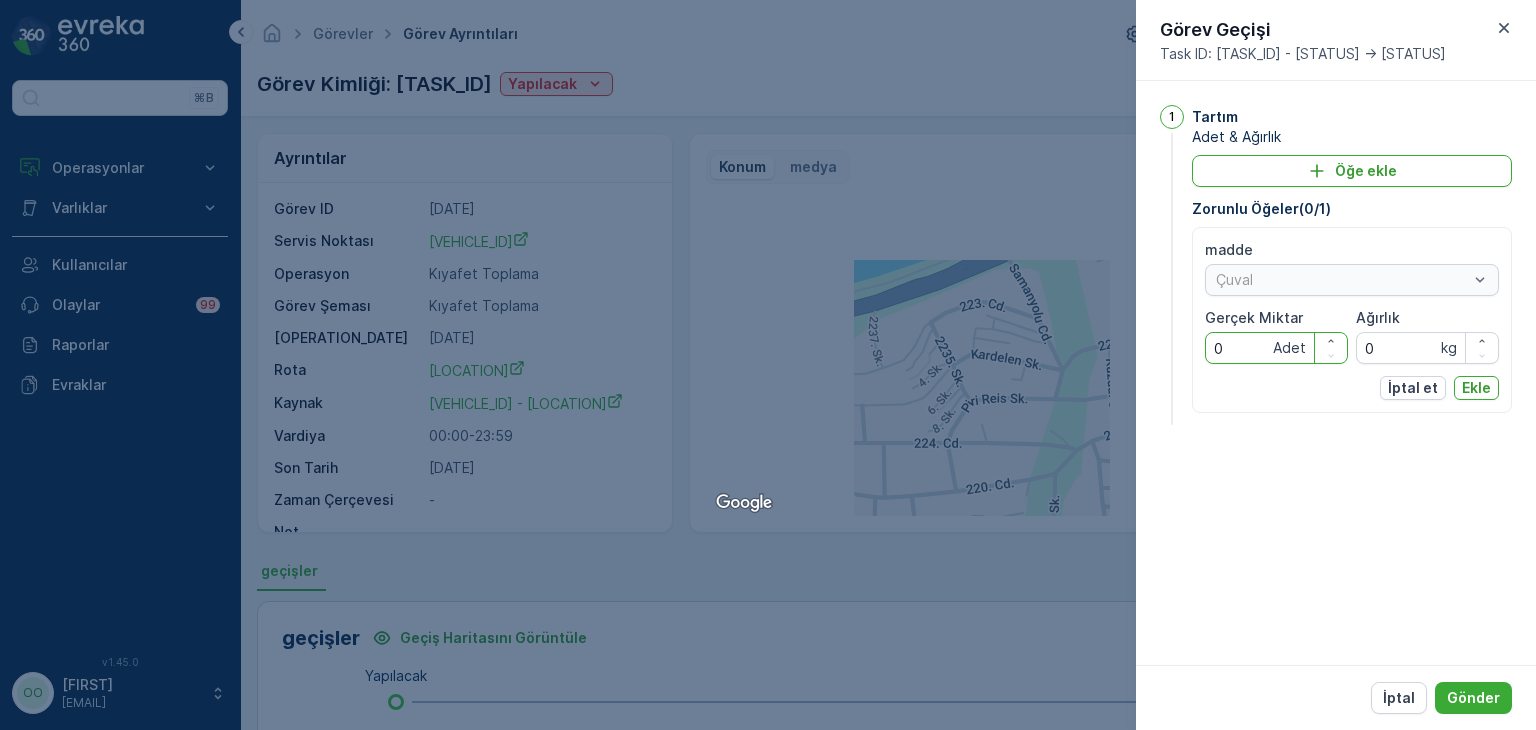 drag, startPoint x: 1247, startPoint y: 362, endPoint x: 1171, endPoint y: 360, distance: 76.02631 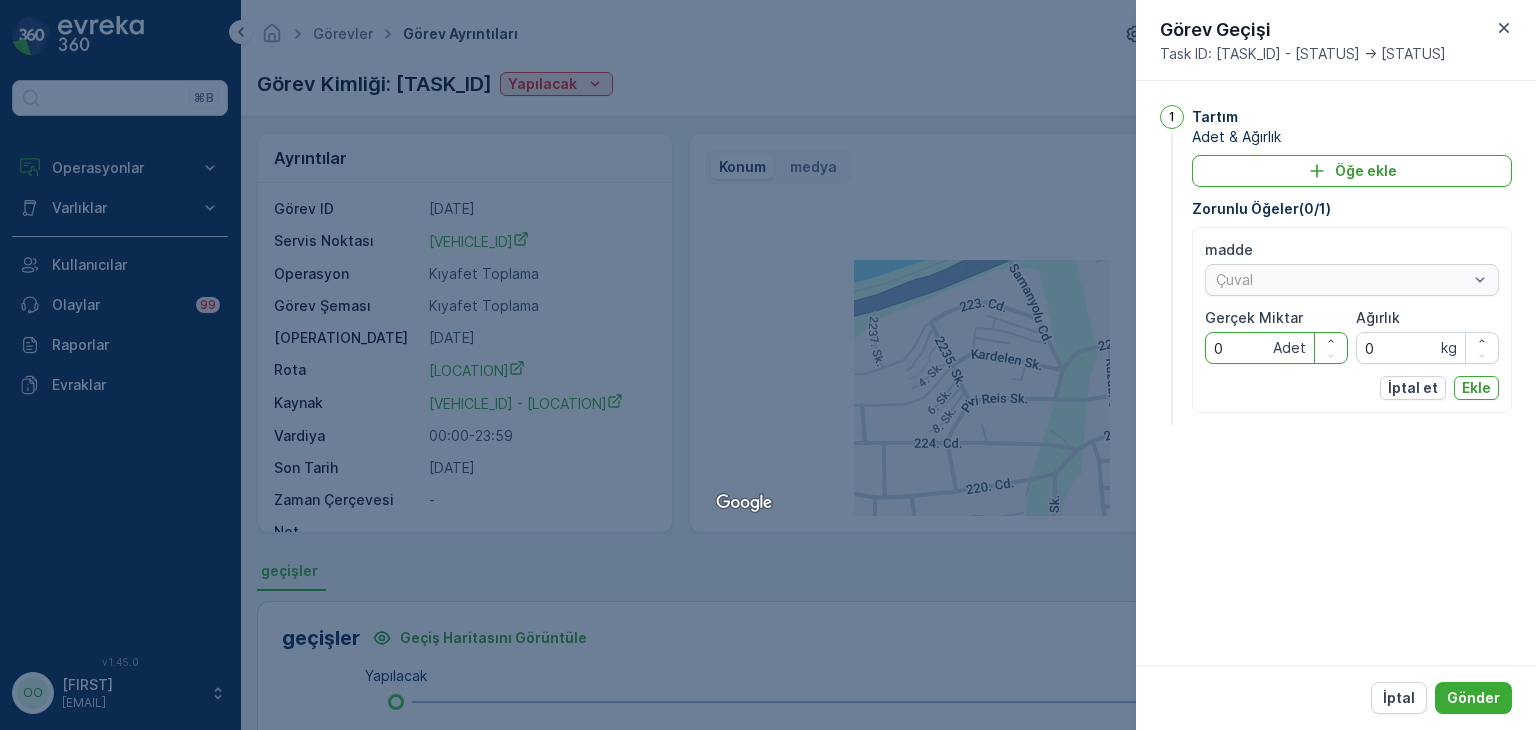 click on "1 Tartım Adet & Ağırlık Öğe ekle Zorunlu Öğeler  ( 0 / 1 ) madde Çuval Gerçek Miktar 0 Adet Ağırlık 0 kg İptal et Ekle" at bounding box center (1336, 267) 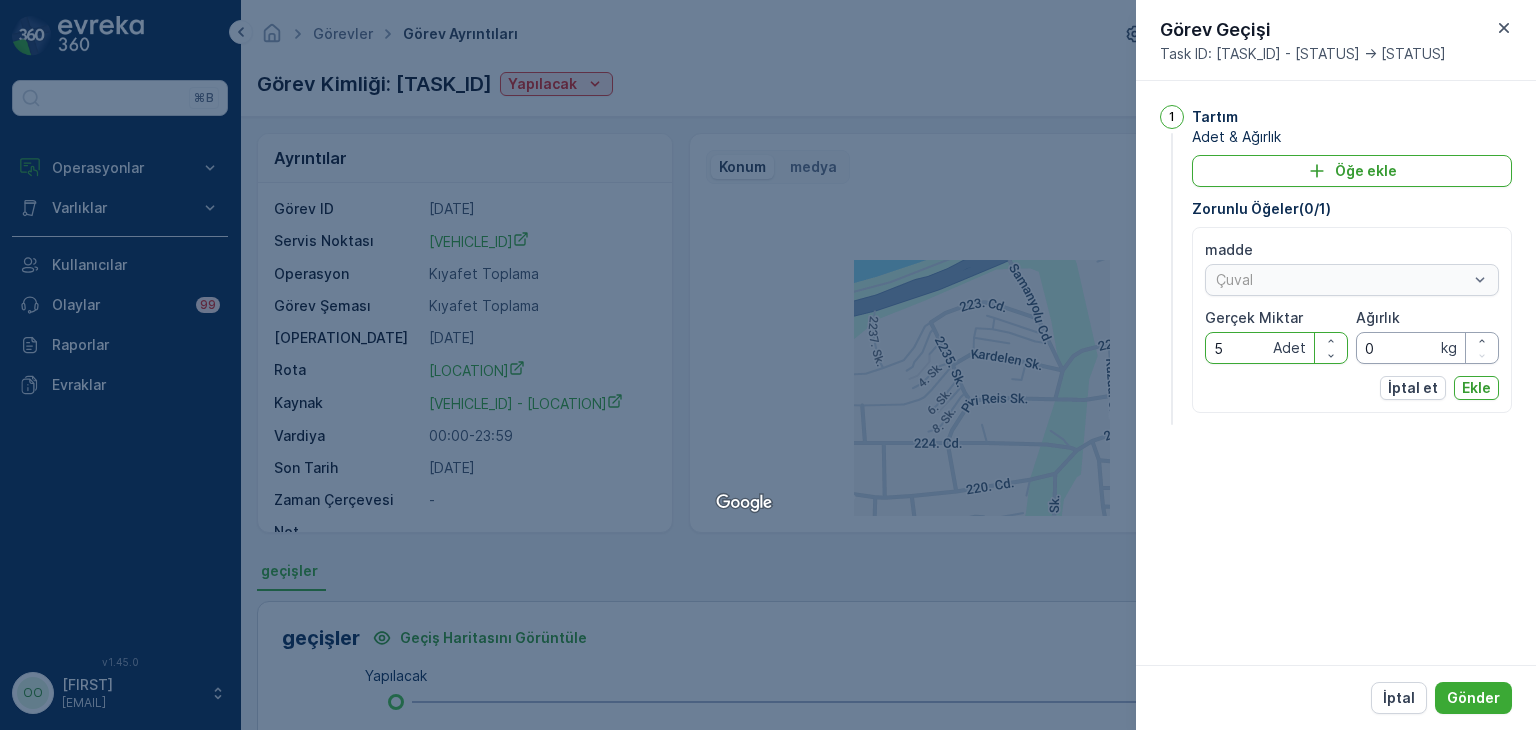 type on "5" 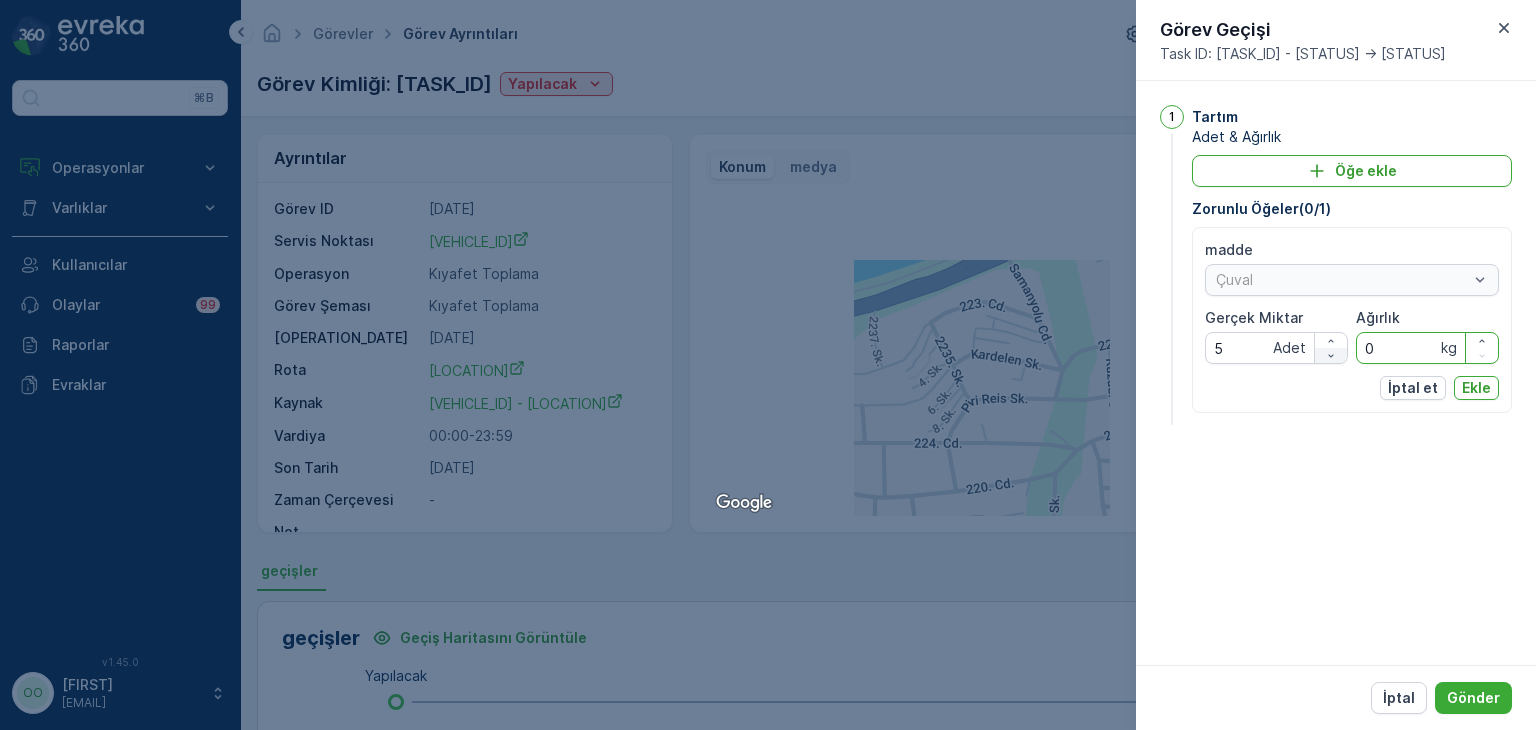 drag, startPoint x: 1404, startPoint y: 357, endPoint x: 1335, endPoint y: 346, distance: 69.87131 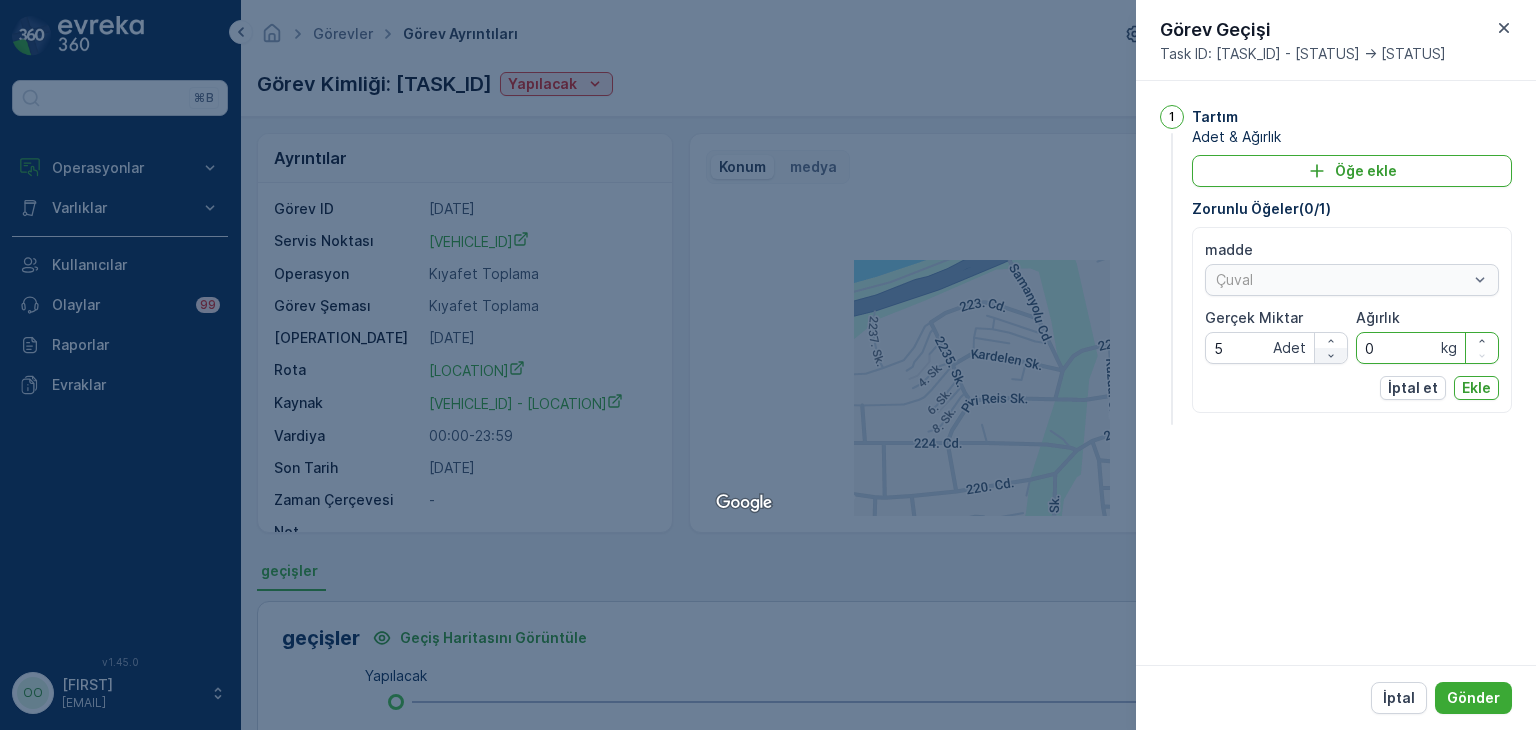 click on "madde Çuval Gerçek Miktar 5 Adet Ağırlık 0 kg" at bounding box center [1352, 302] 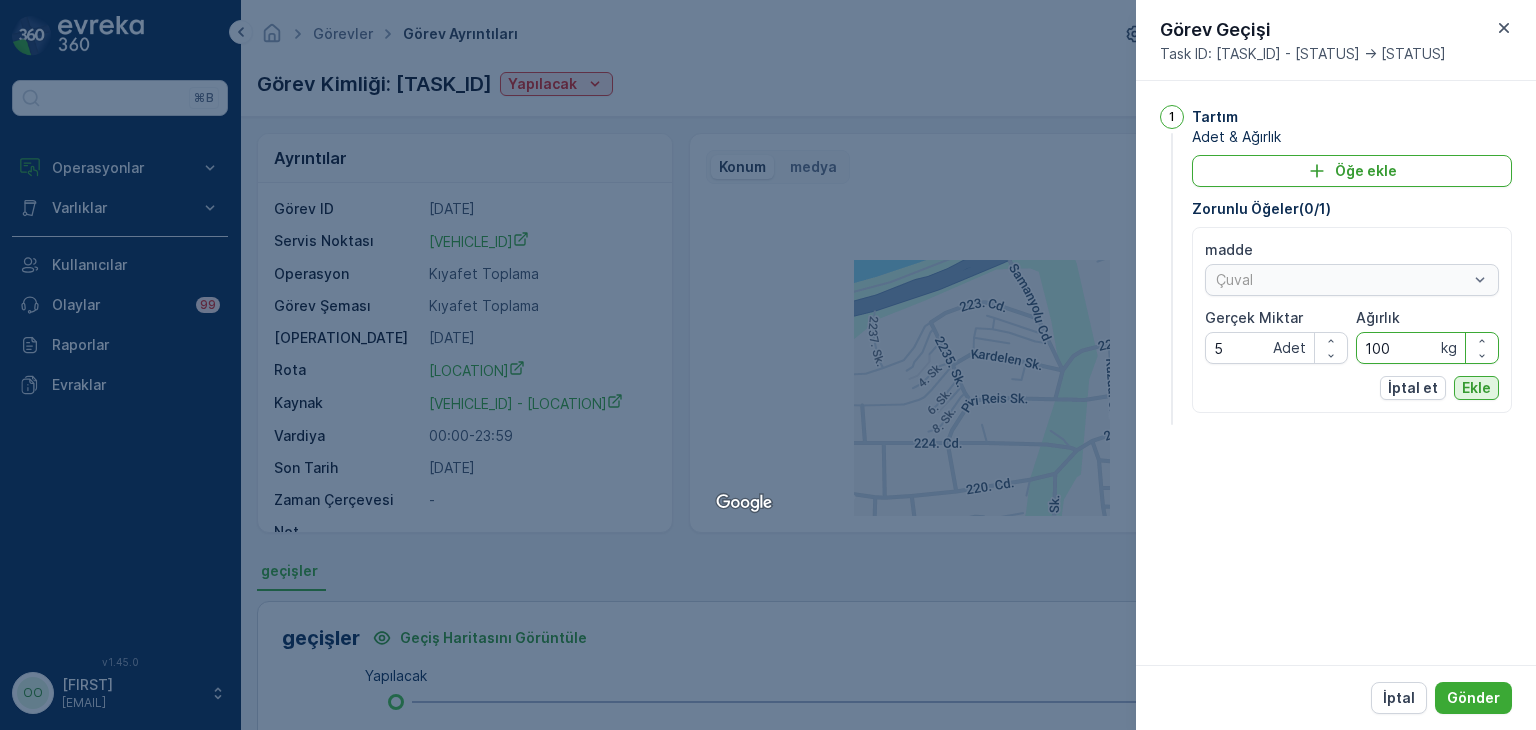 type on "100" 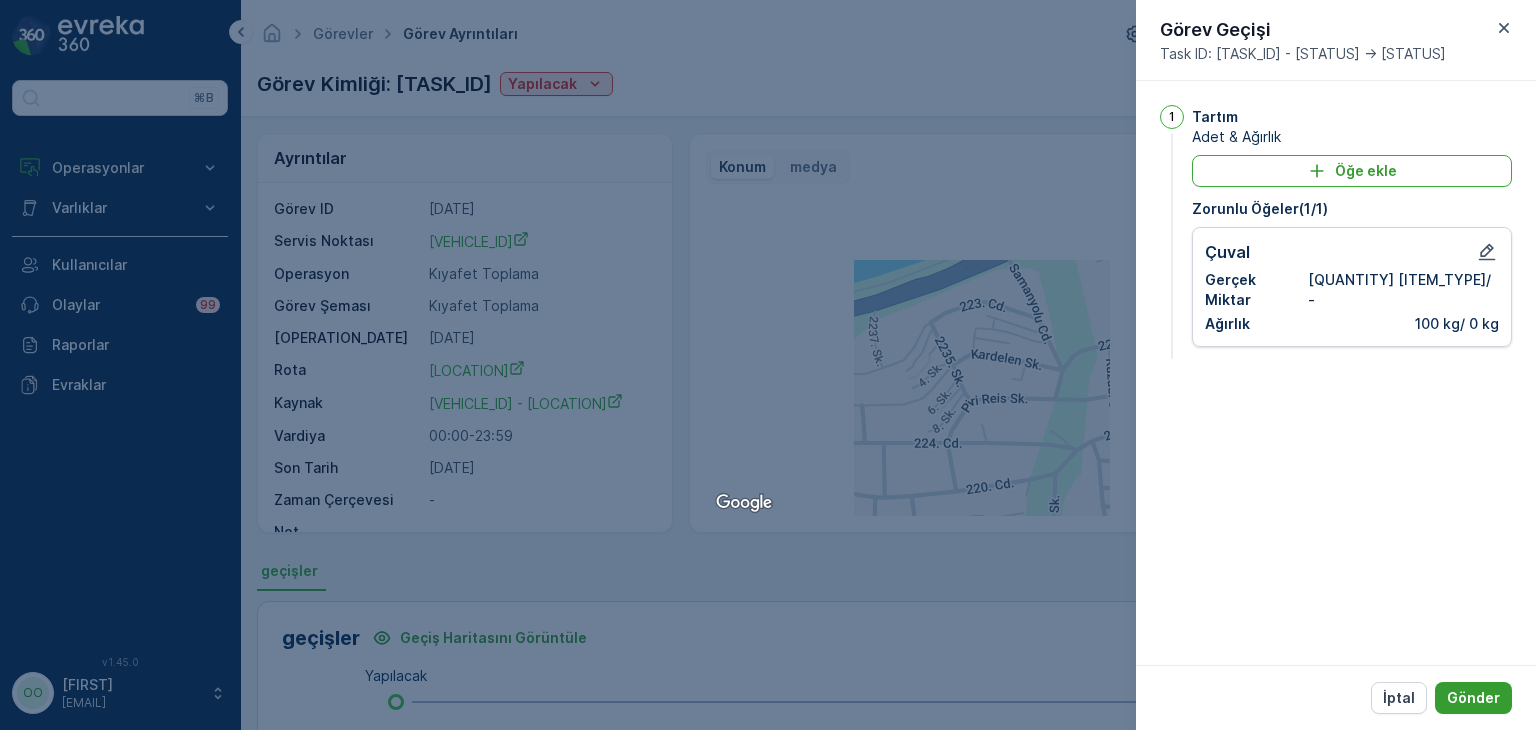 click on "Gönder" at bounding box center [1473, 698] 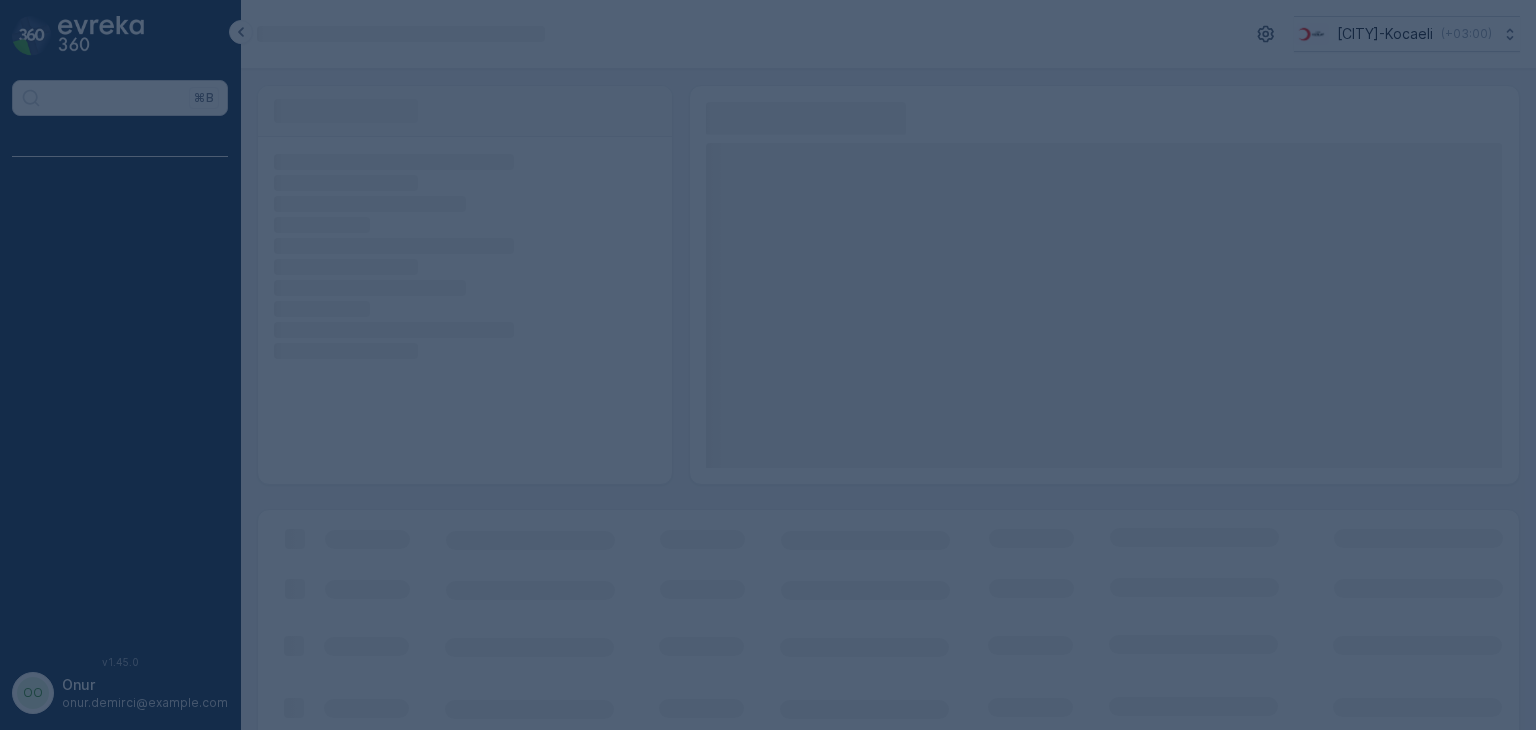 scroll, scrollTop: 0, scrollLeft: 0, axis: both 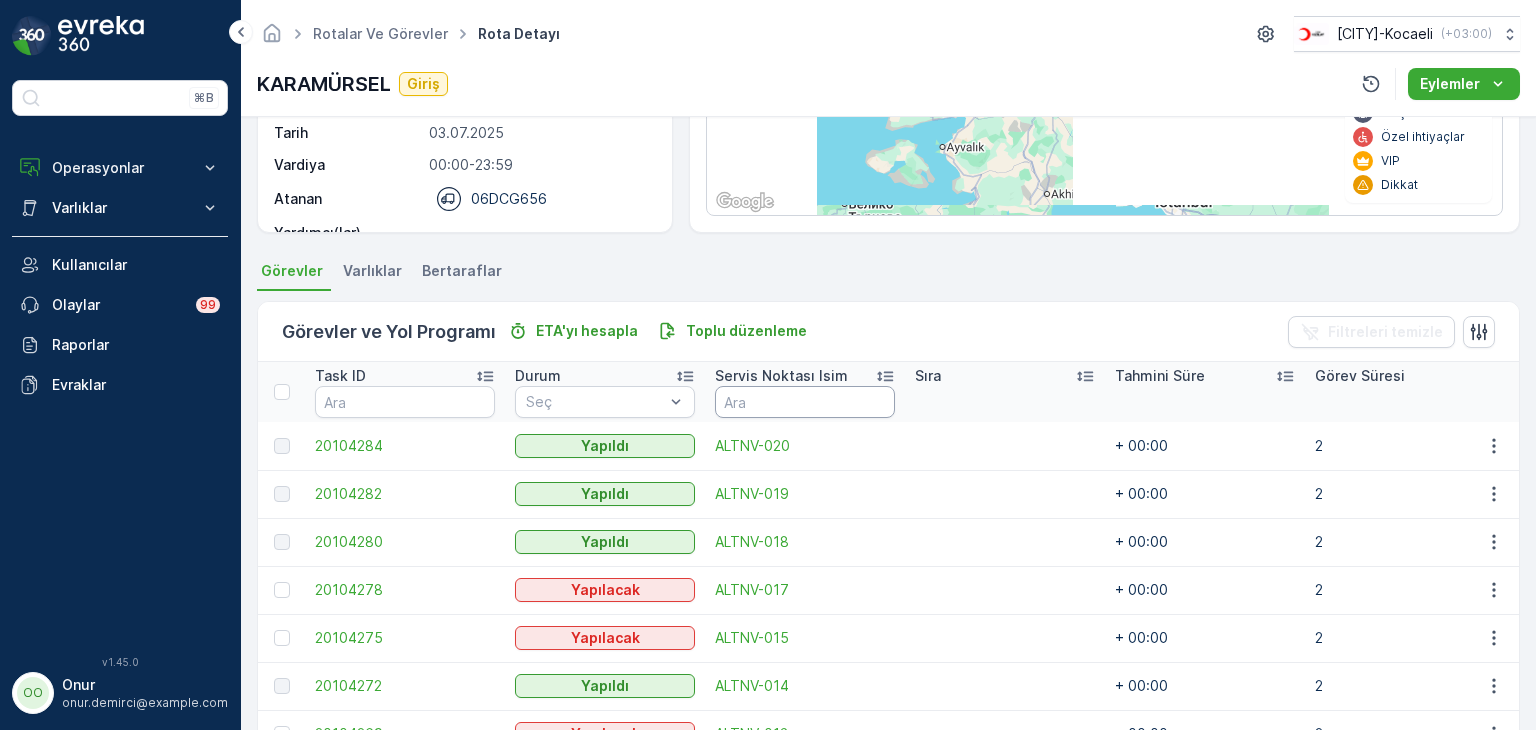 click at bounding box center (805, 402) 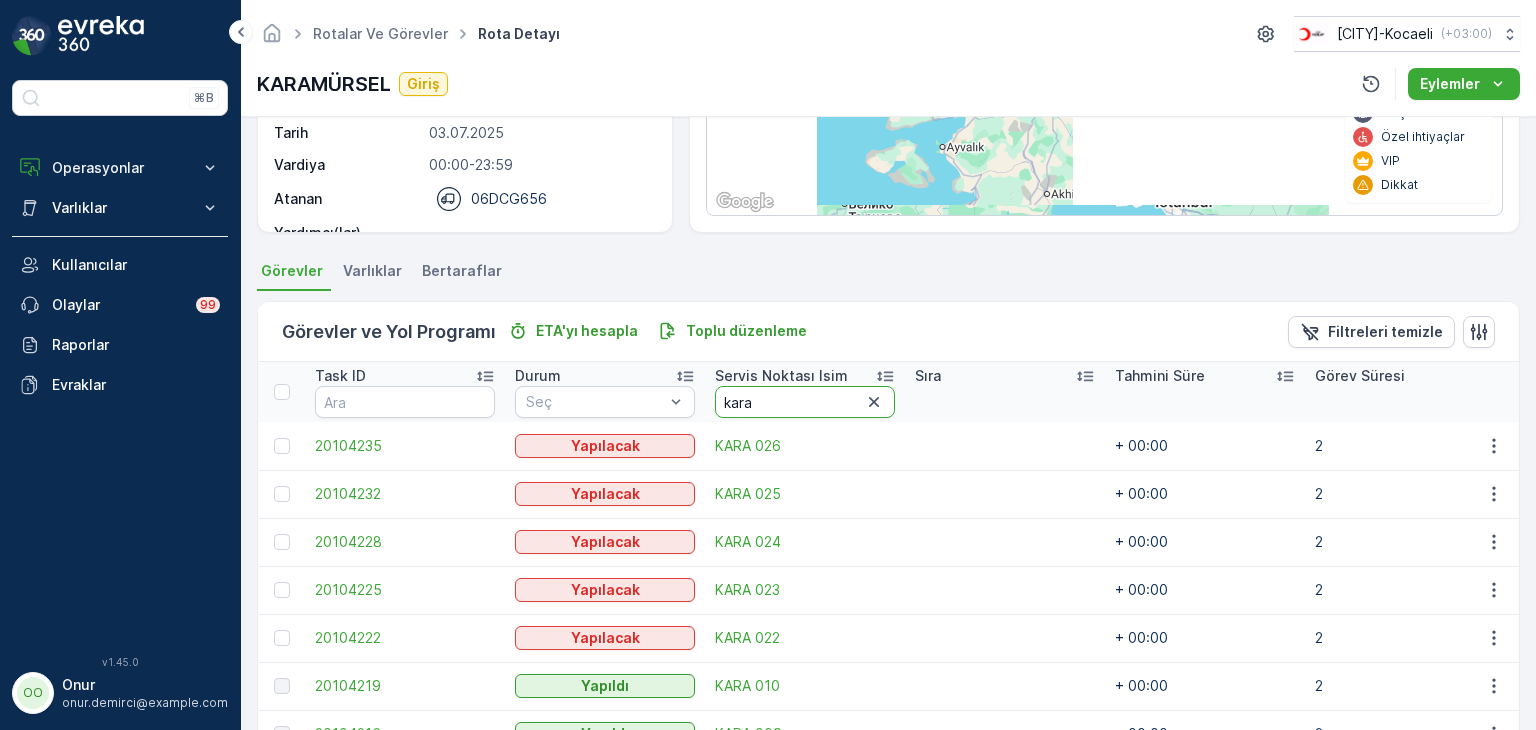 click on "kara" at bounding box center [805, 402] 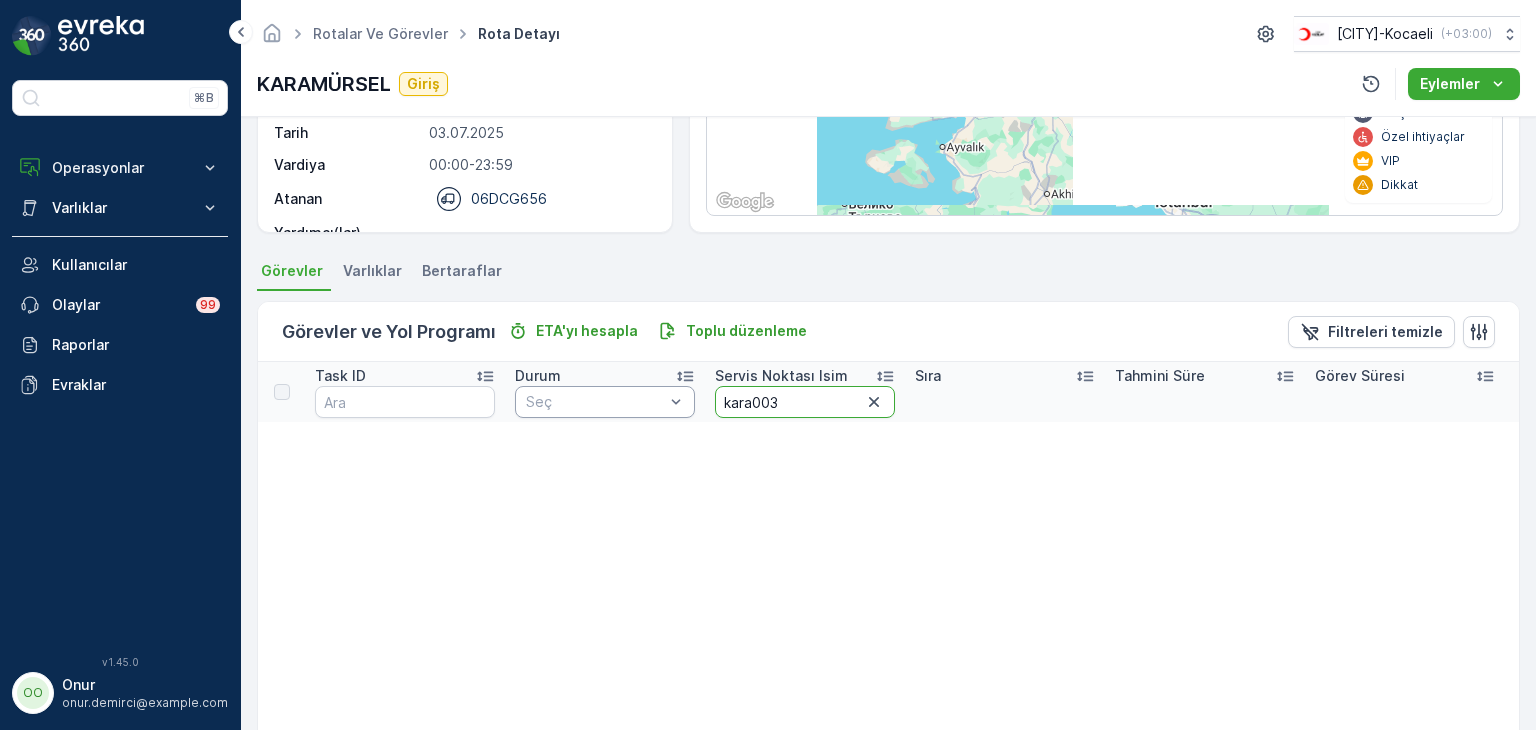 drag, startPoint x: 825, startPoint y: 405, endPoint x: 681, endPoint y: 395, distance: 144.3468 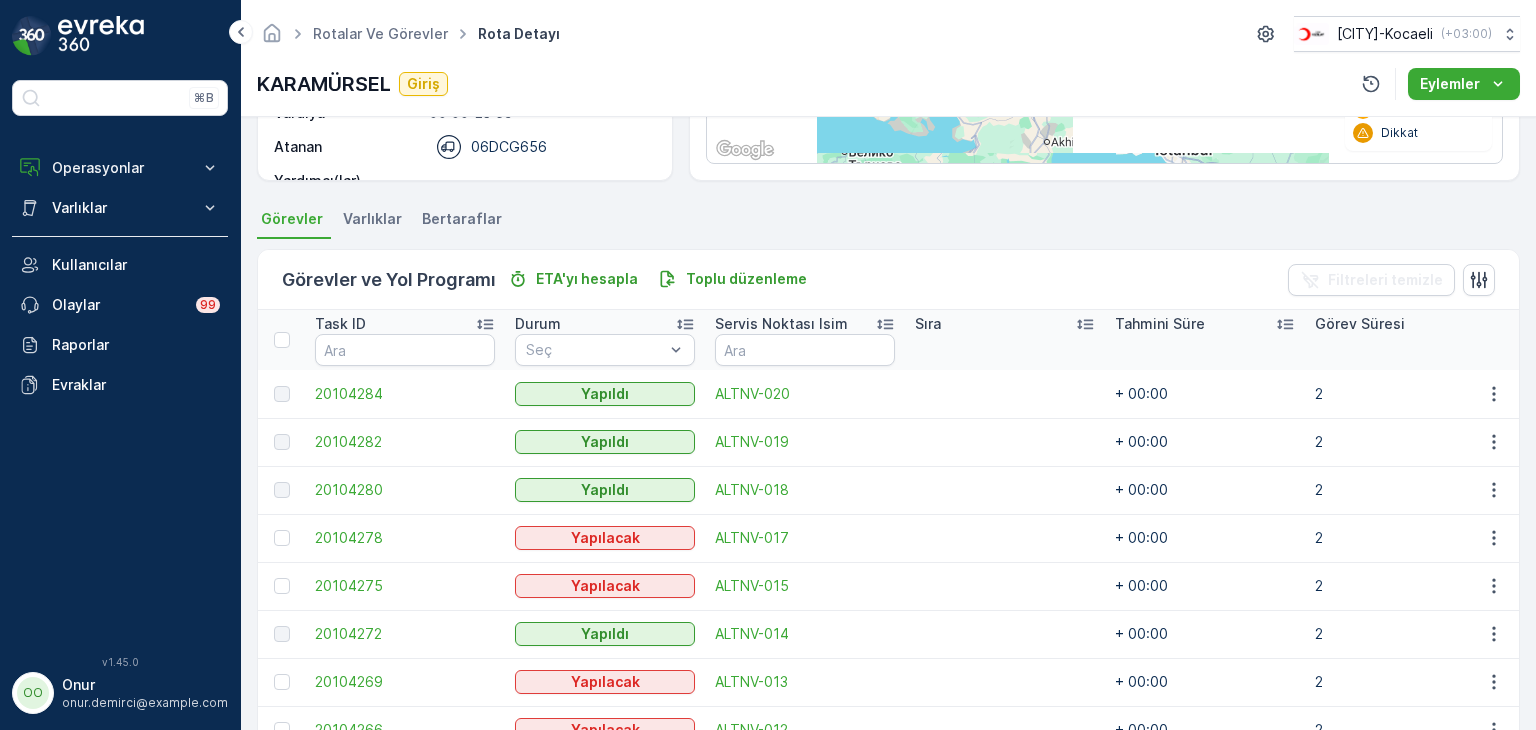 scroll, scrollTop: 200, scrollLeft: 0, axis: vertical 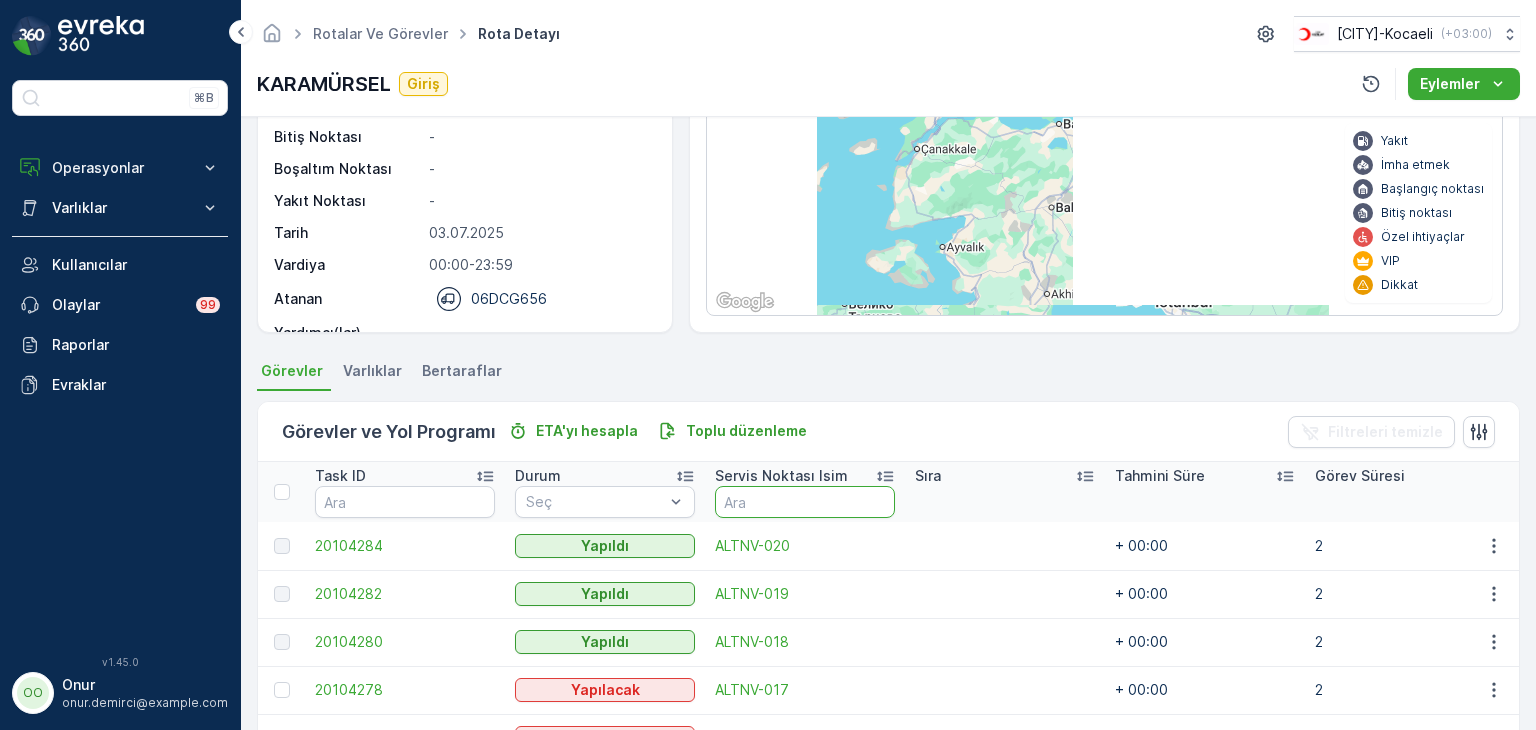 click at bounding box center (805, 502) 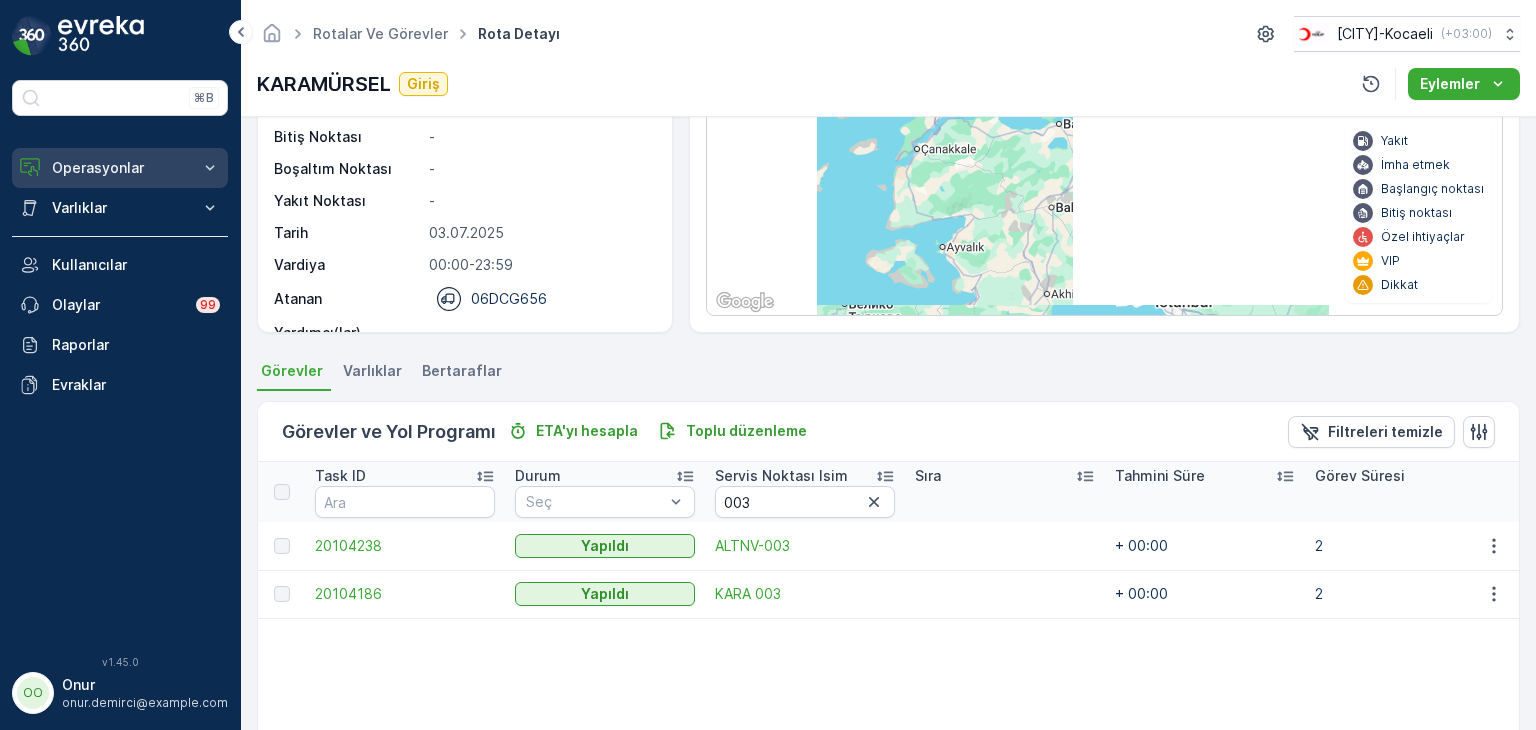 click on "Operasyonlar" at bounding box center [120, 168] 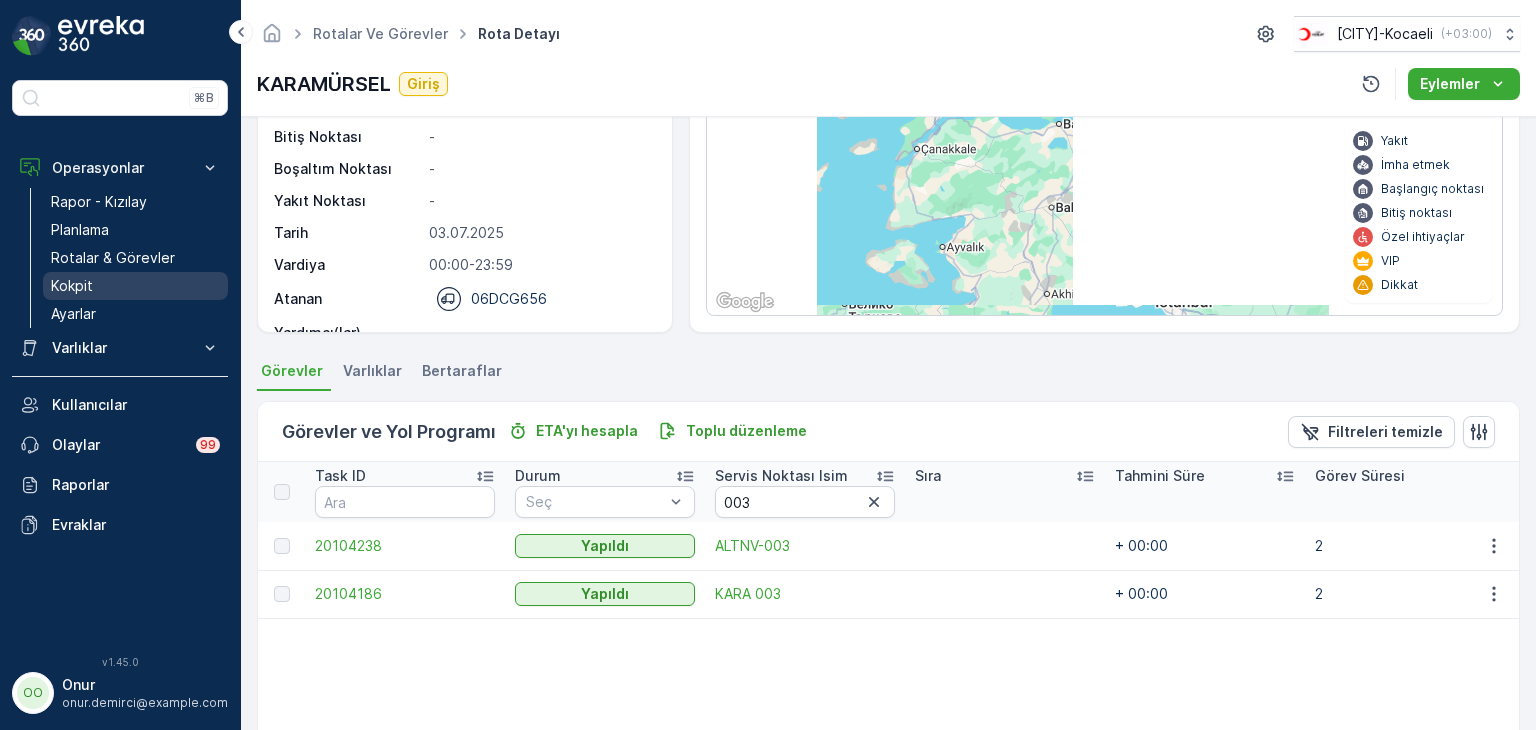 click on "Kokpit" at bounding box center [72, 286] 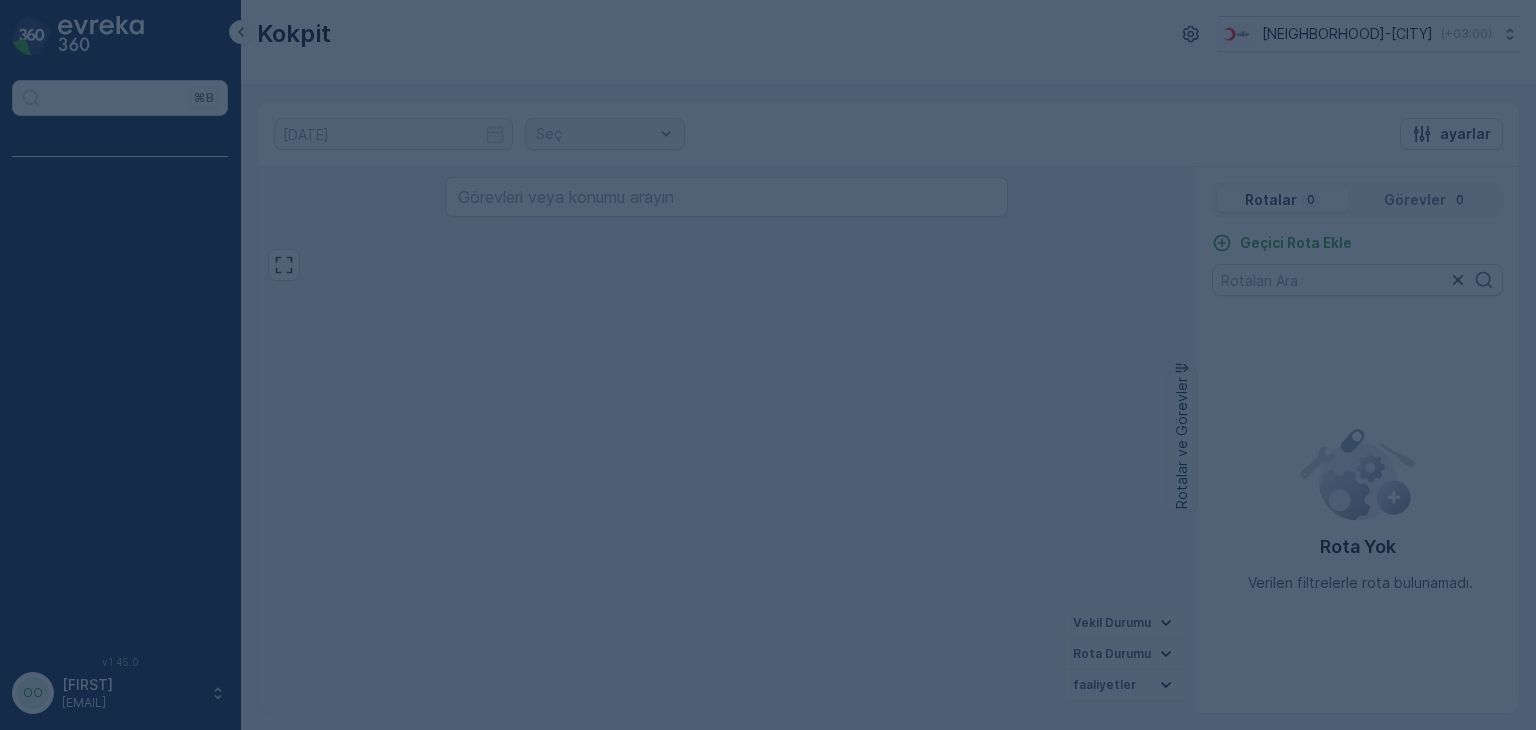 scroll, scrollTop: 0, scrollLeft: 0, axis: both 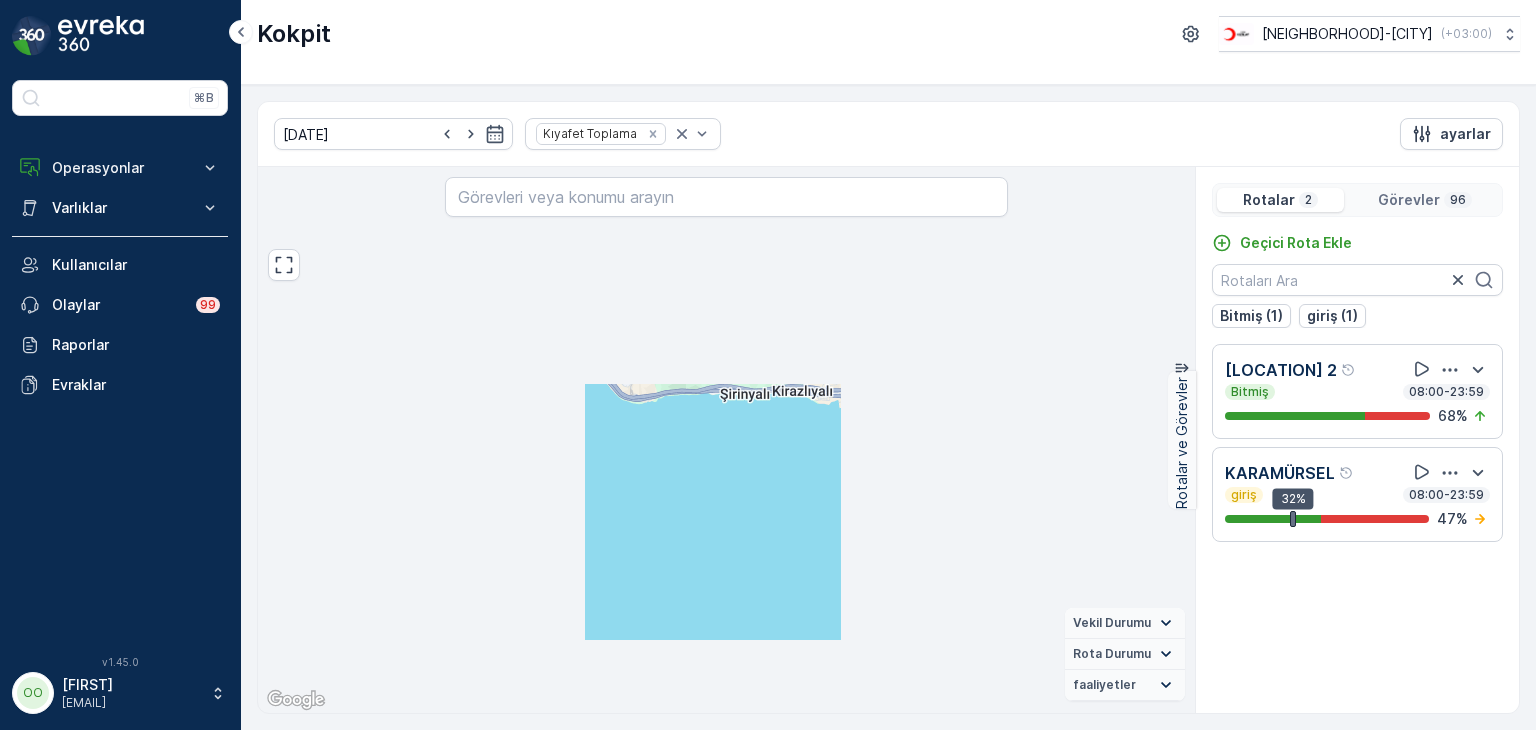 click on "Görevler" at bounding box center (1409, 200) 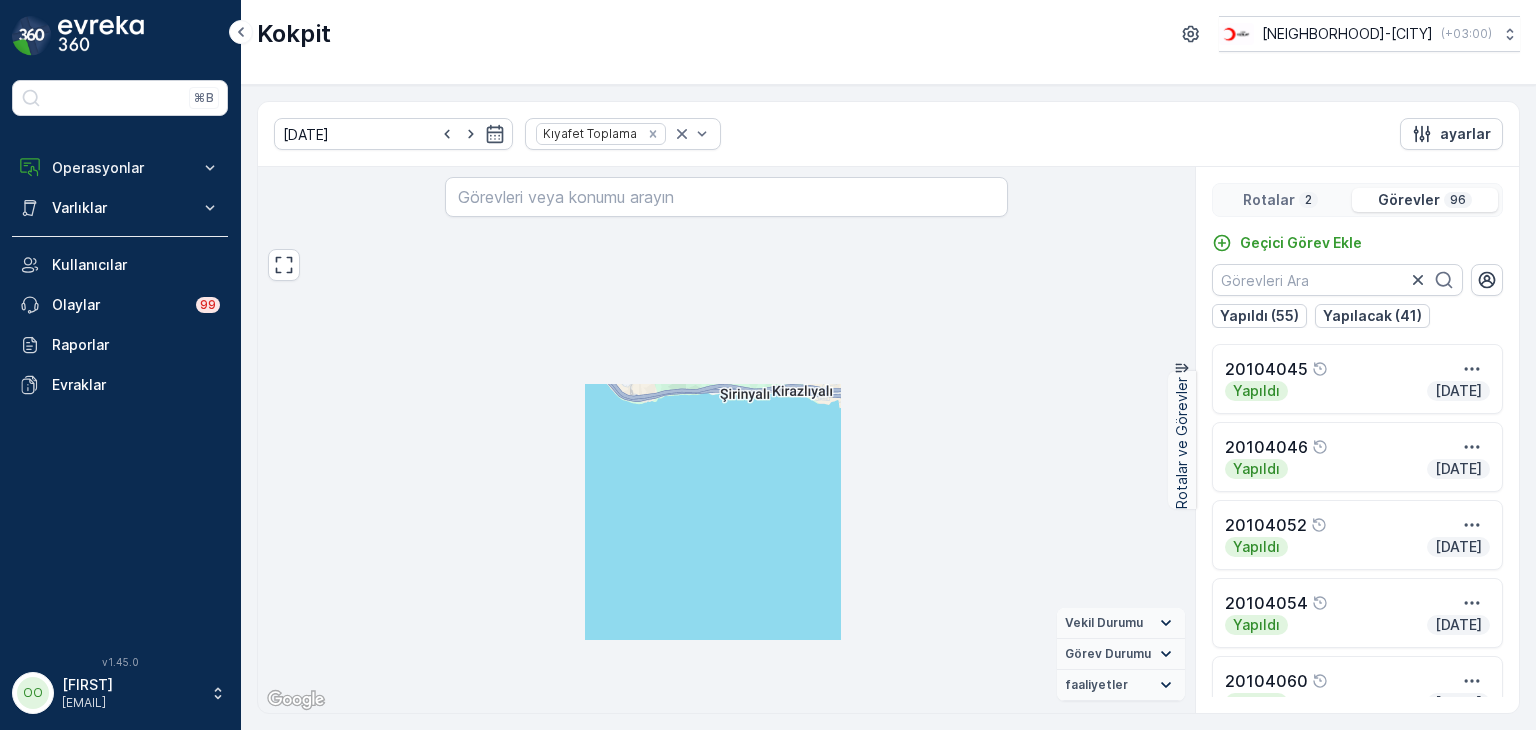 click on "Rotalar" at bounding box center (1269, 200) 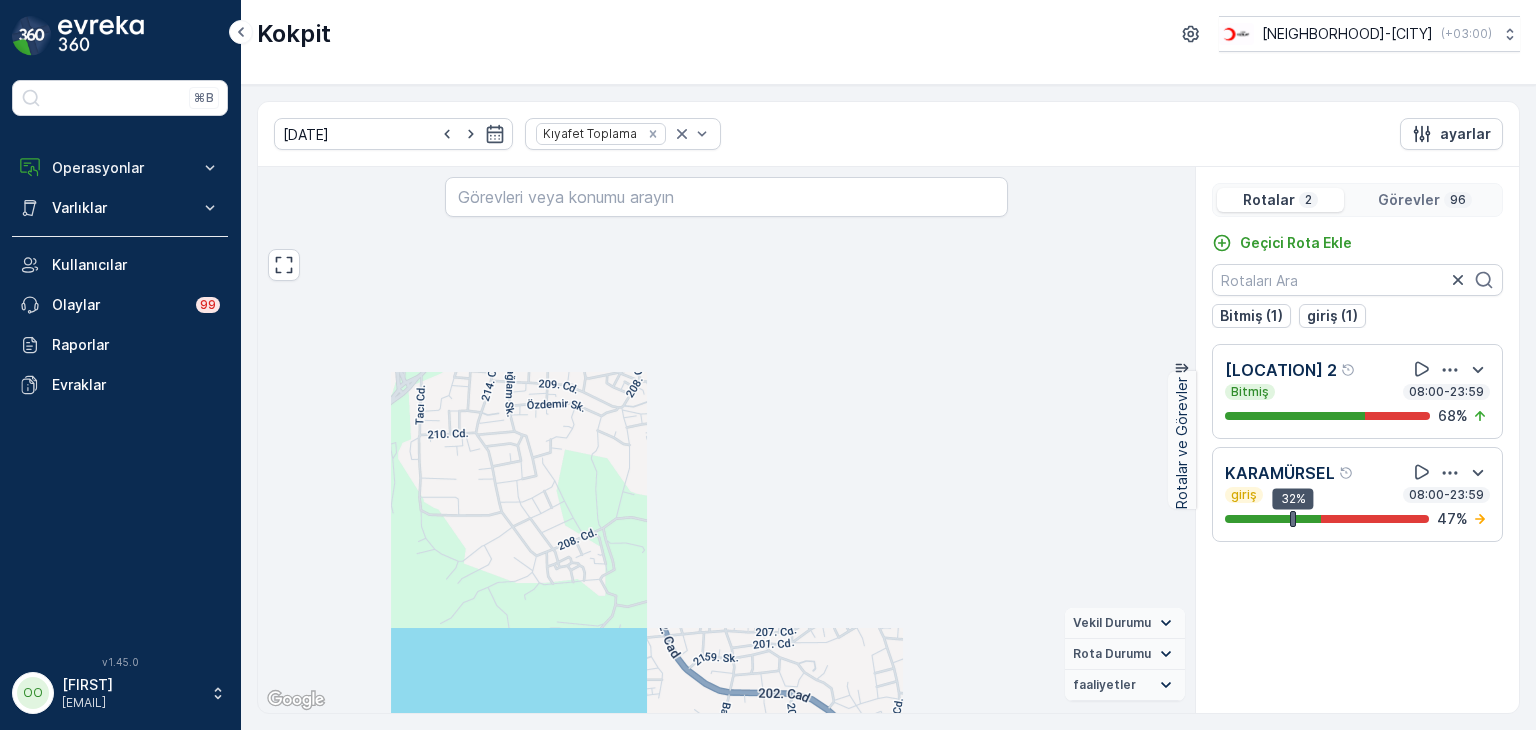 drag, startPoint x: 914, startPoint y: 368, endPoint x: 802, endPoint y: 417, distance: 122.24974 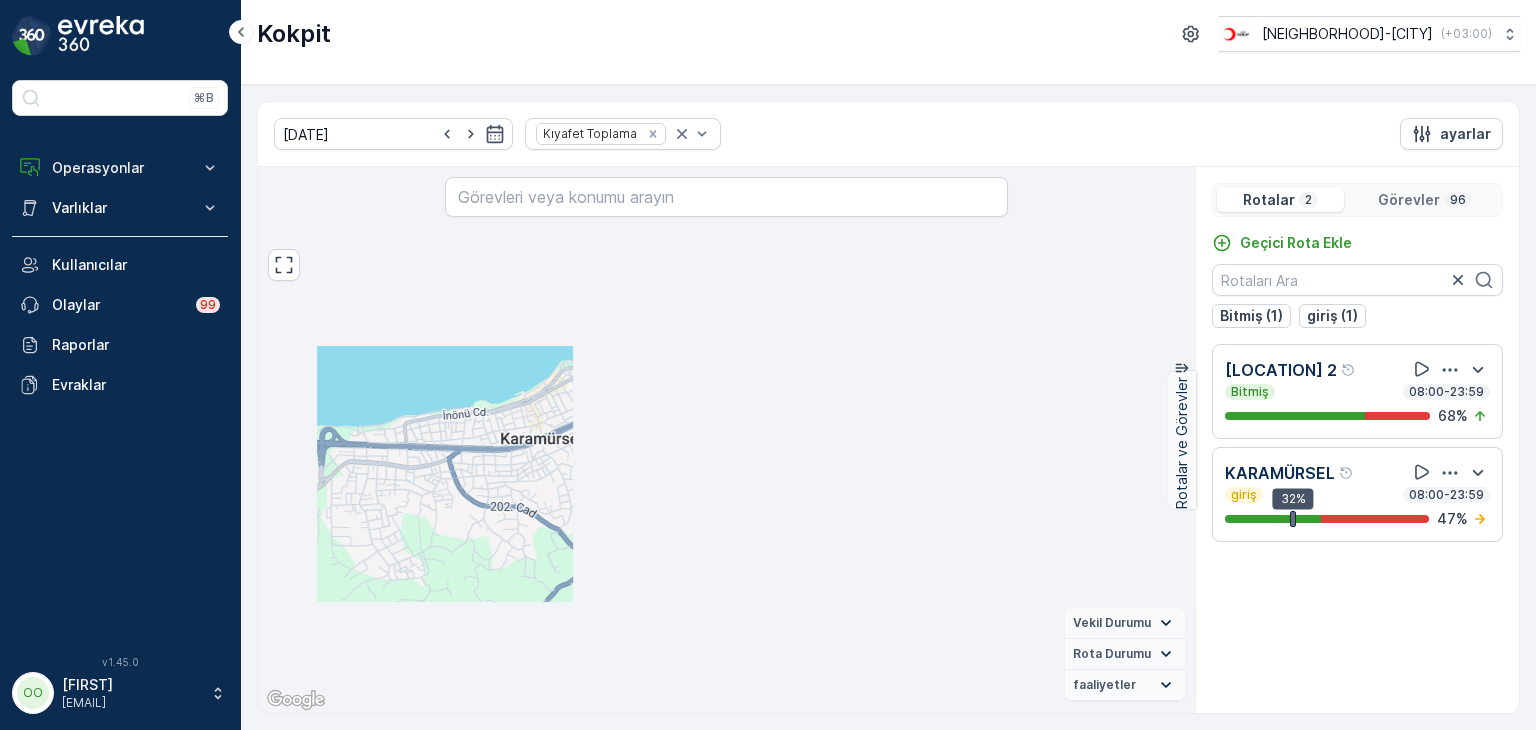 drag, startPoint x: 1049, startPoint y: 413, endPoint x: 822, endPoint y: 477, distance: 235.84953 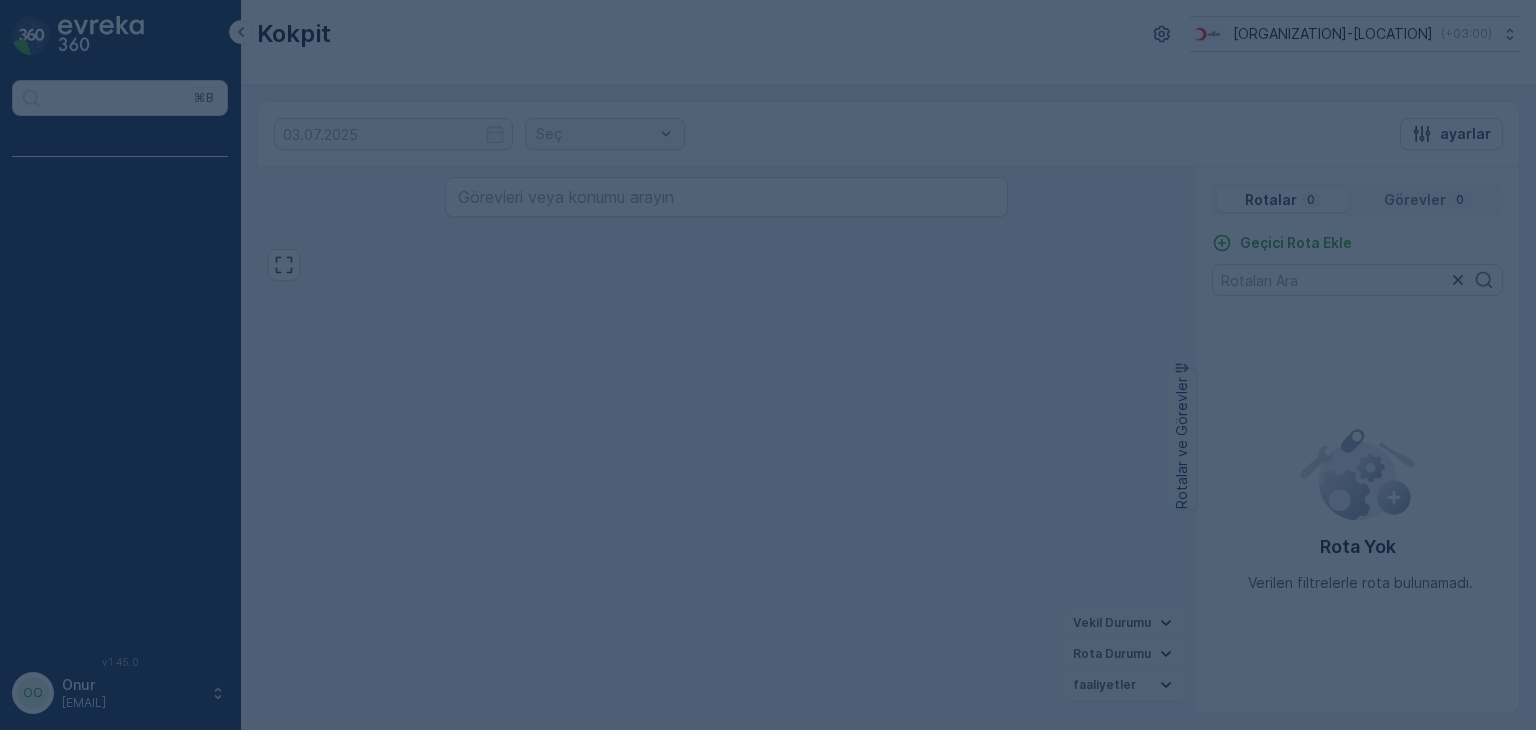 scroll, scrollTop: 0, scrollLeft: 0, axis: both 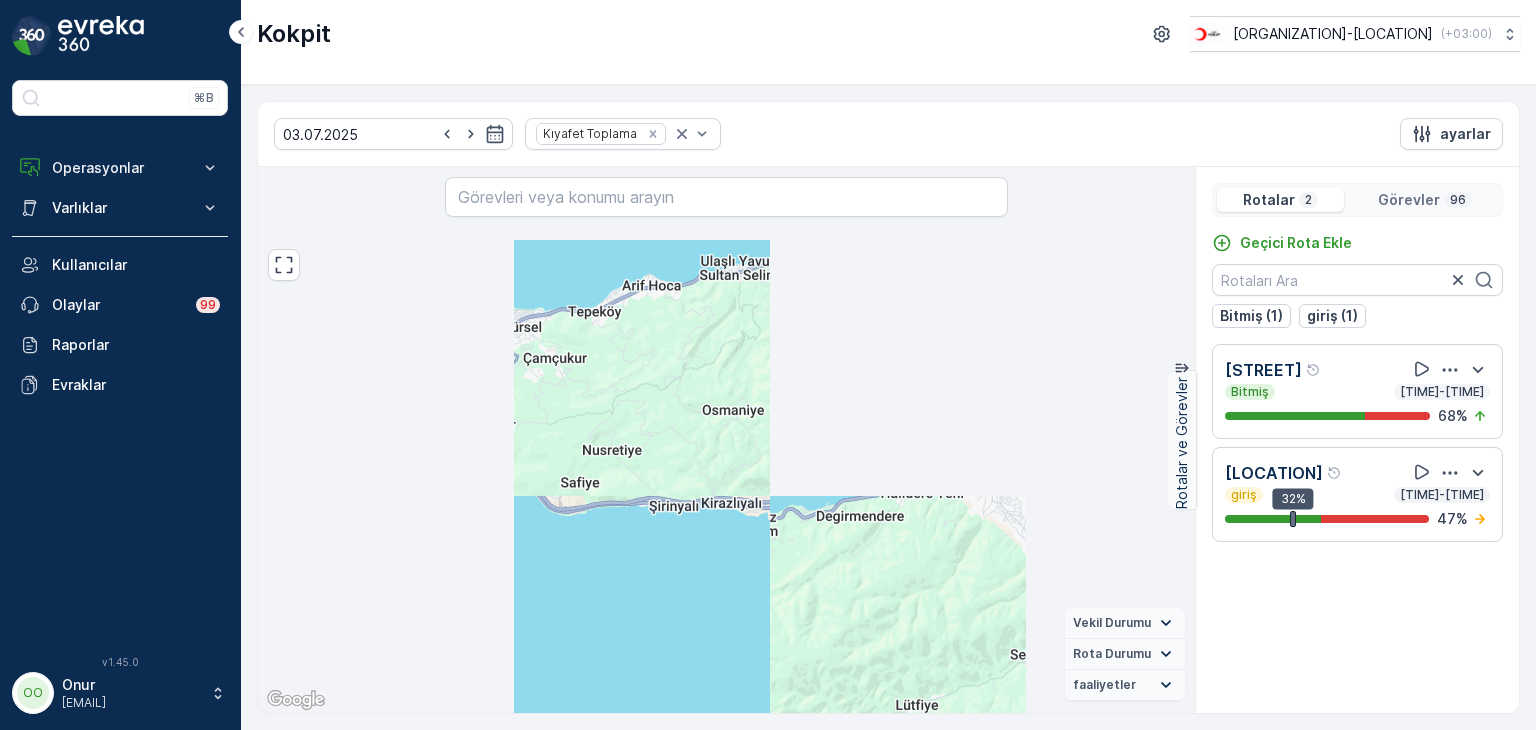 drag, startPoint x: 624, startPoint y: 327, endPoint x: 632, endPoint y: 493, distance: 166.19266 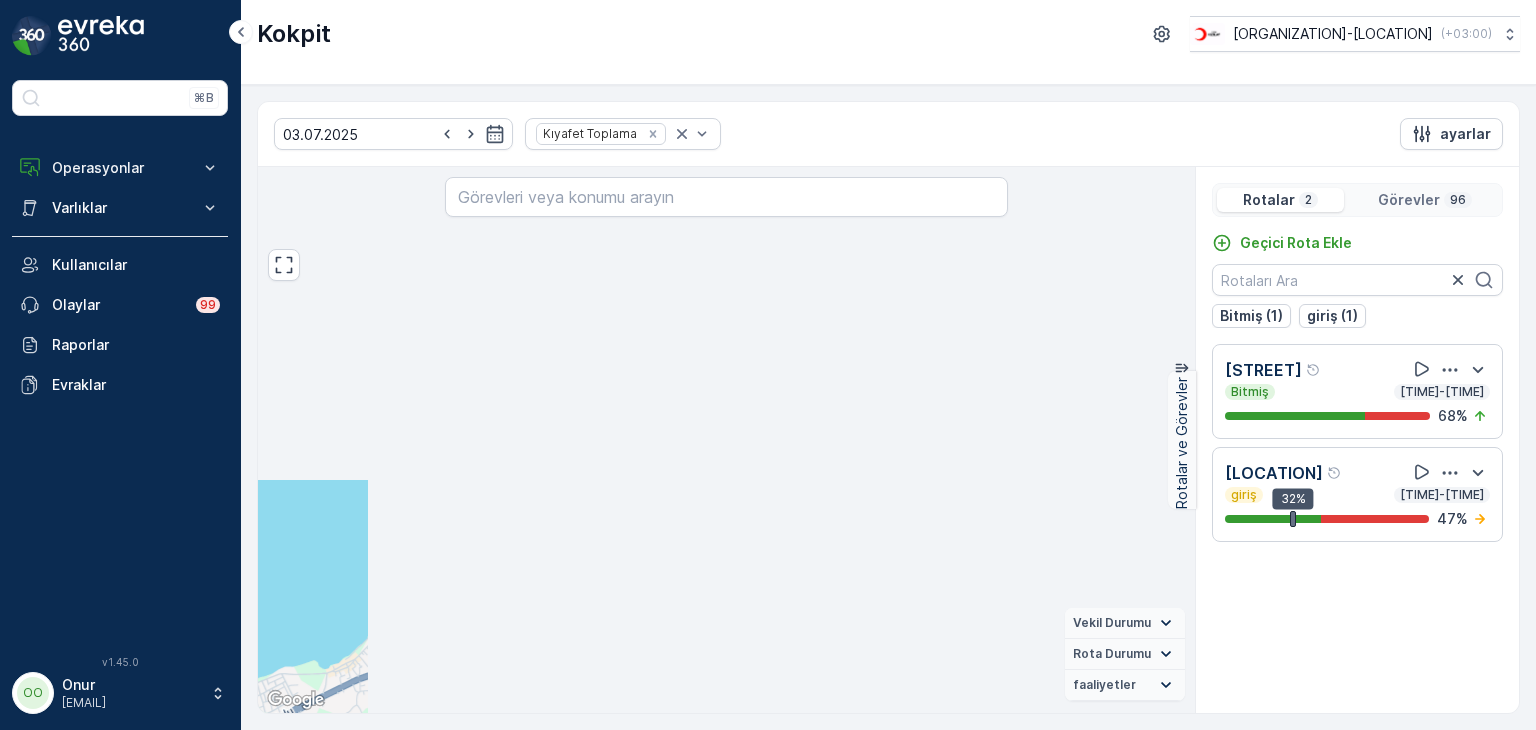drag, startPoint x: 1032, startPoint y: 460, endPoint x: 570, endPoint y: 530, distance: 467.27295 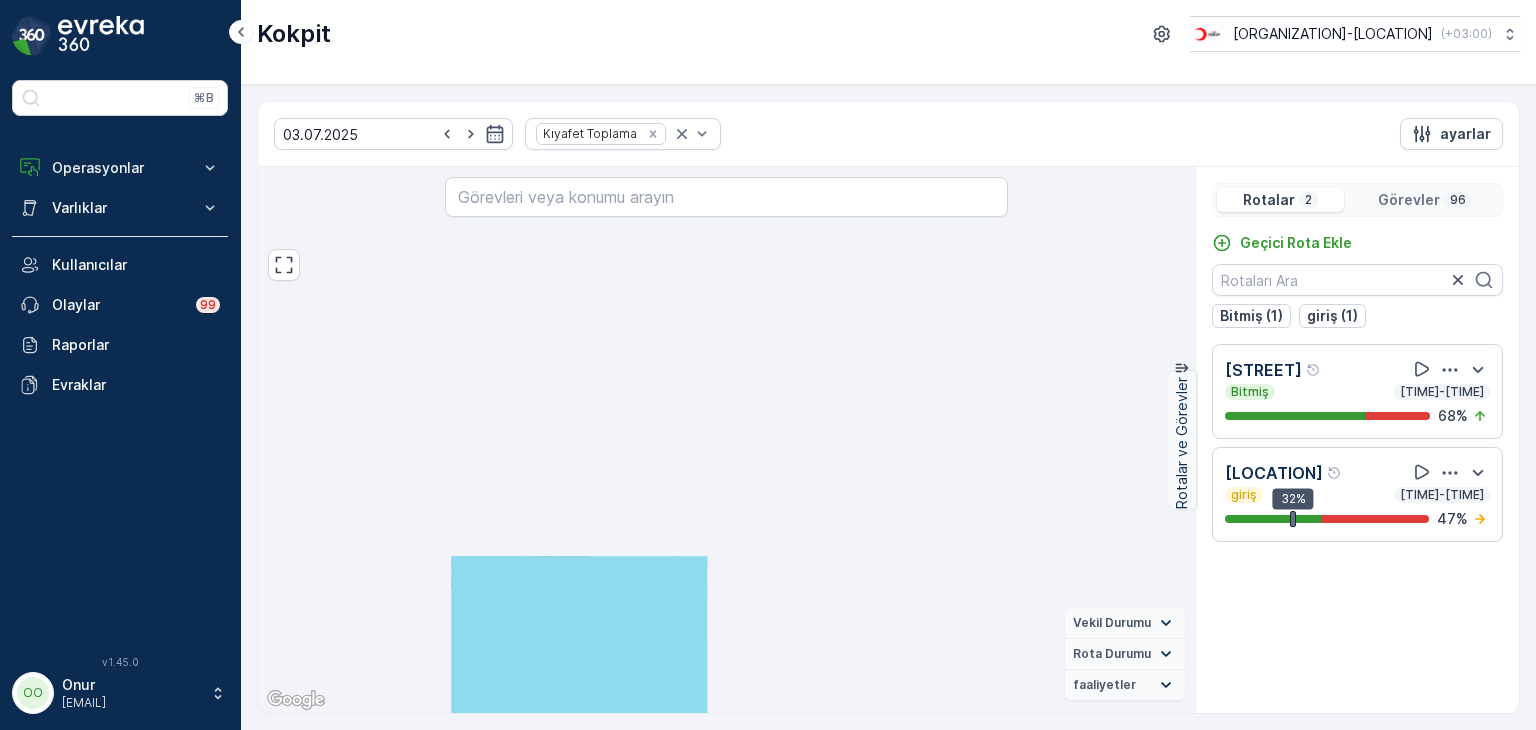 drag, startPoint x: 780, startPoint y: 402, endPoint x: 592, endPoint y: 697, distance: 349.8128 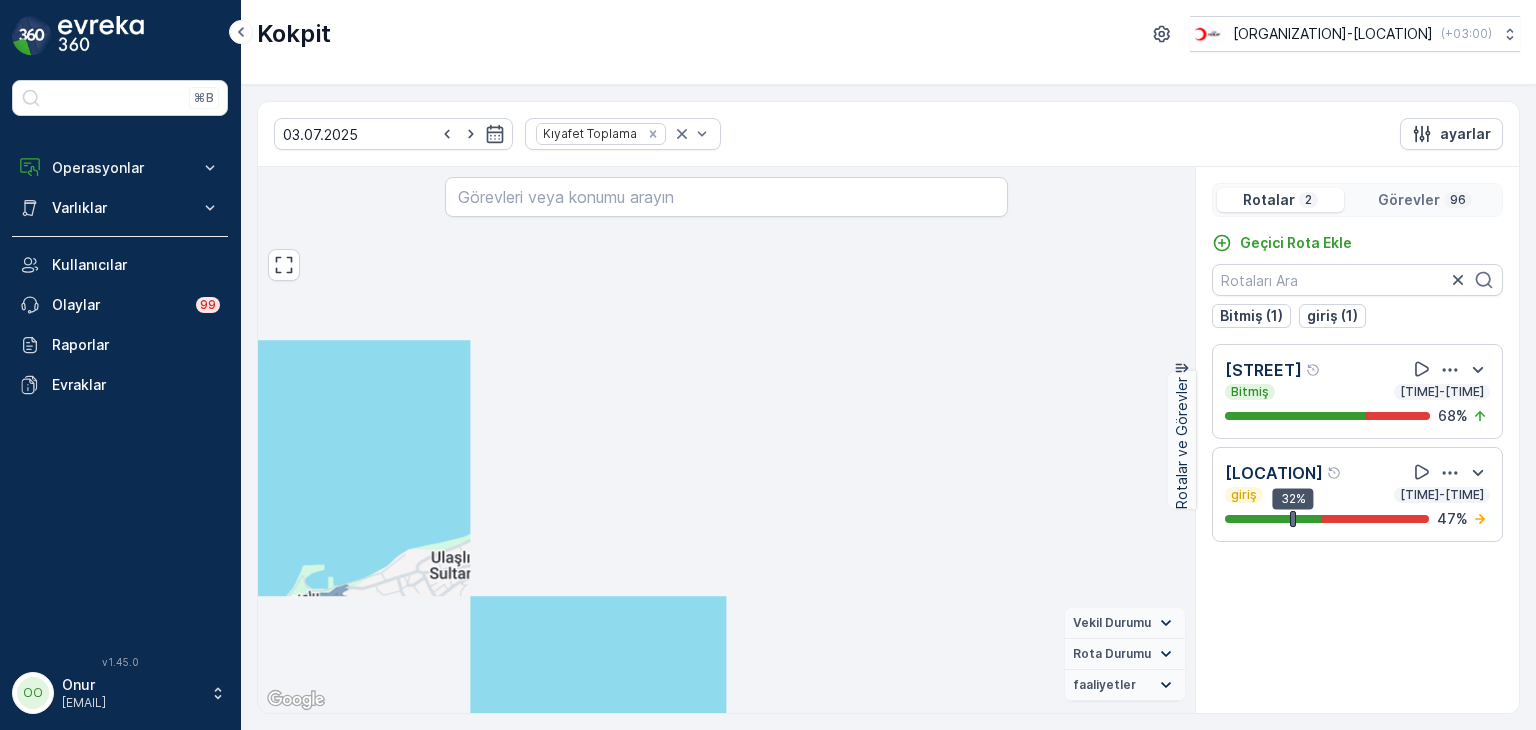 drag, startPoint x: 968, startPoint y: 540, endPoint x: 584, endPoint y: 615, distance: 391.25568 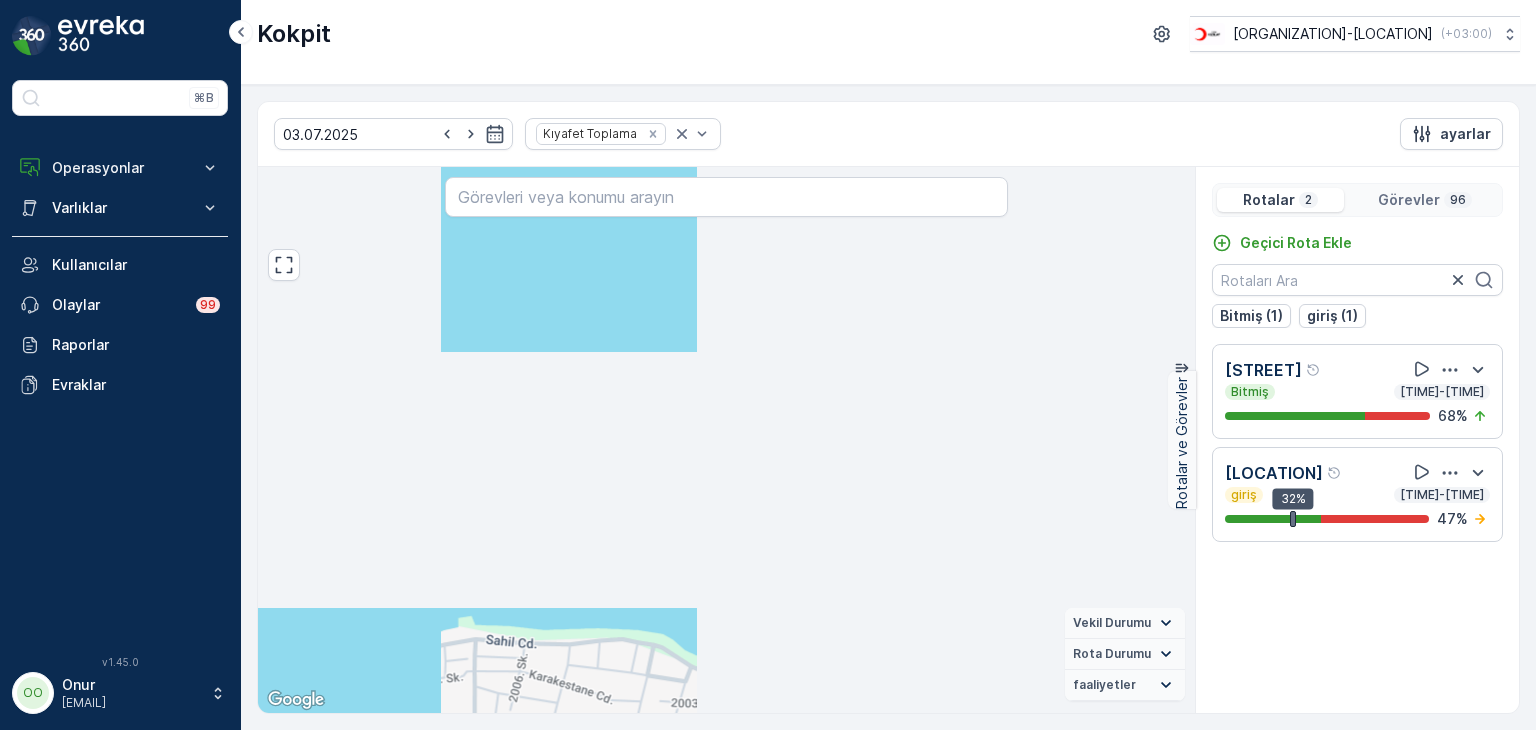drag, startPoint x: 958, startPoint y: 537, endPoint x: 697, endPoint y: 482, distance: 266.7321 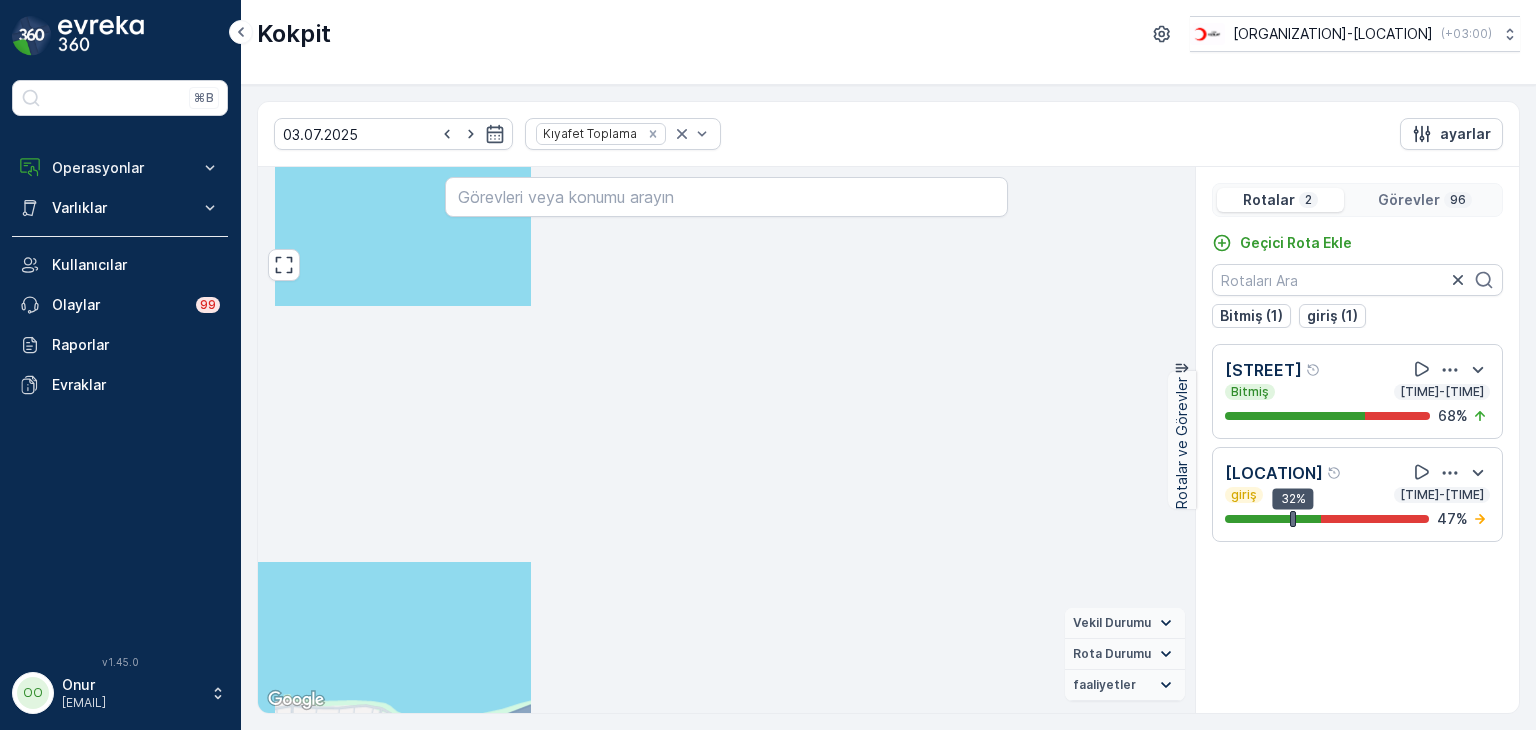 drag, startPoint x: 725, startPoint y: 539, endPoint x: 461, endPoint y: 519, distance: 264.7565 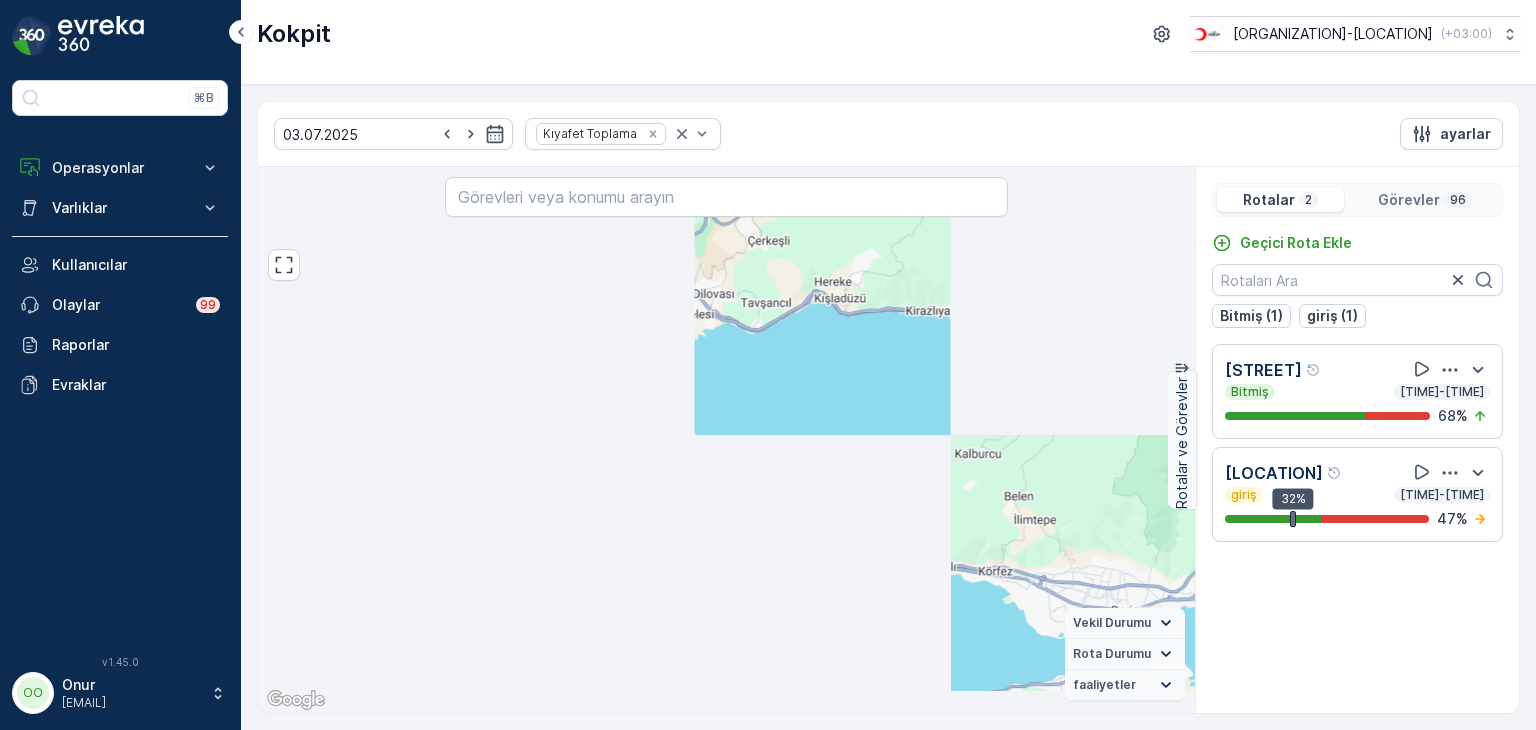 drag, startPoint x: 623, startPoint y: 579, endPoint x: 856, endPoint y: 547, distance: 235.18716 